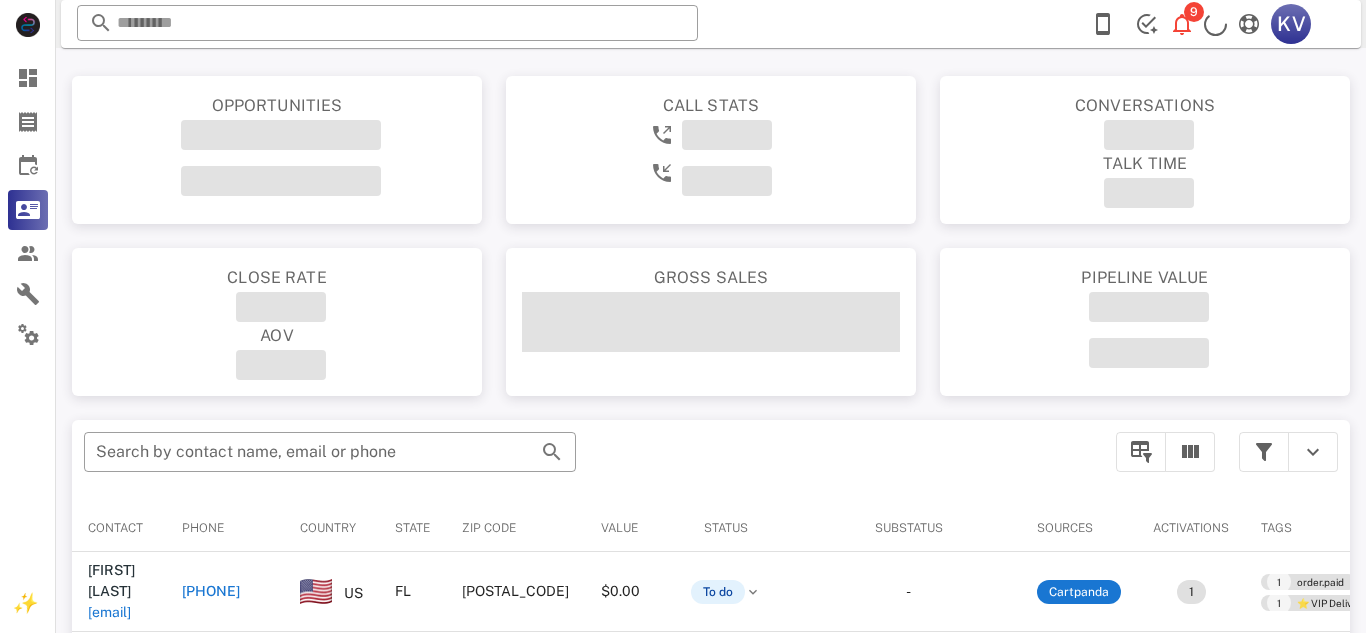 scroll, scrollTop: 356, scrollLeft: 0, axis: vertical 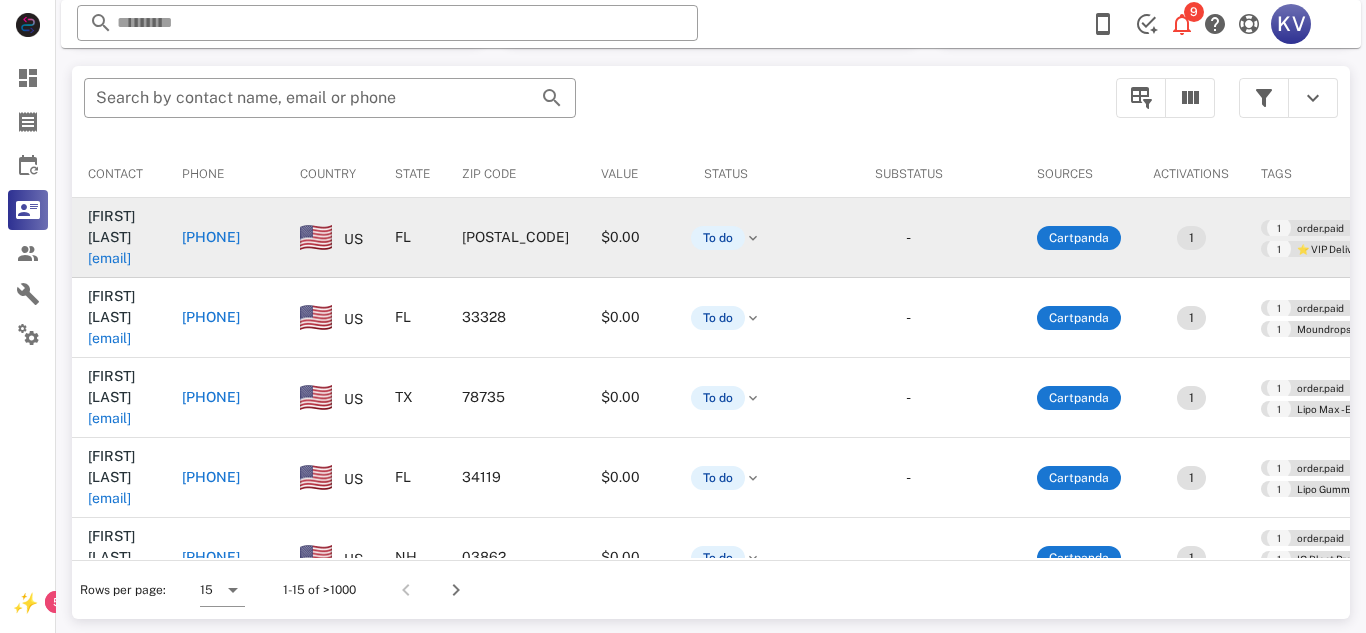 click on "[PHONE]" at bounding box center (211, 237) 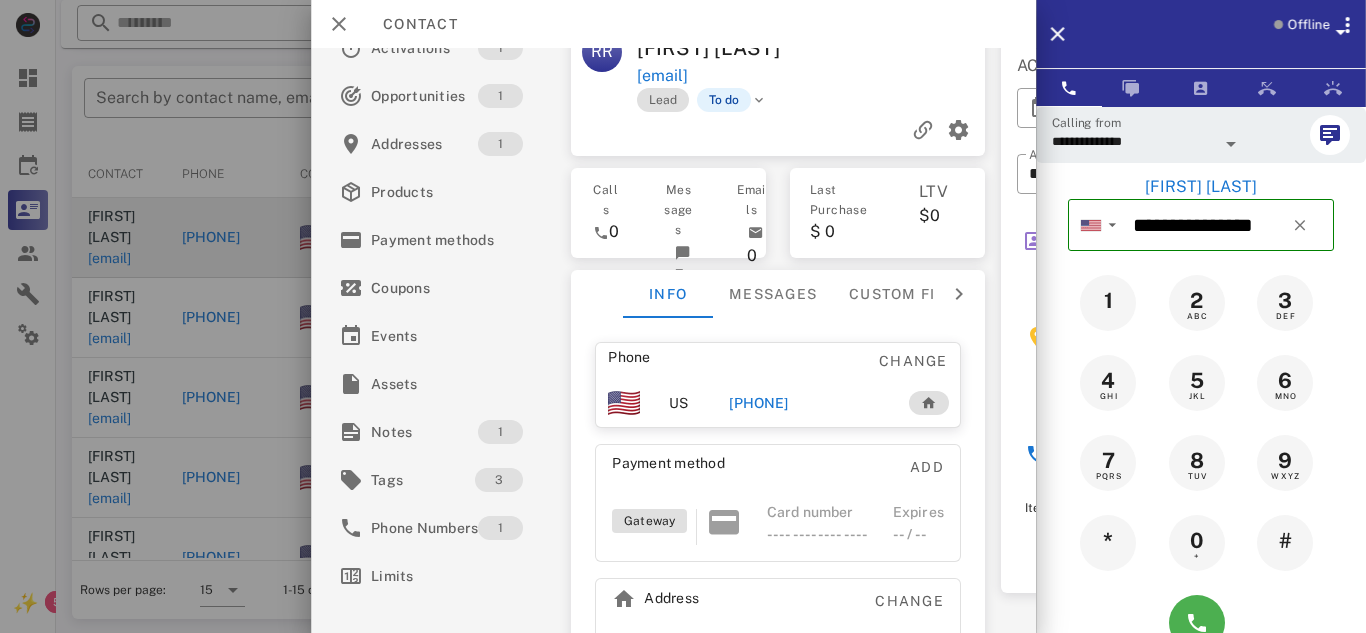 scroll, scrollTop: 47, scrollLeft: 0, axis: vertical 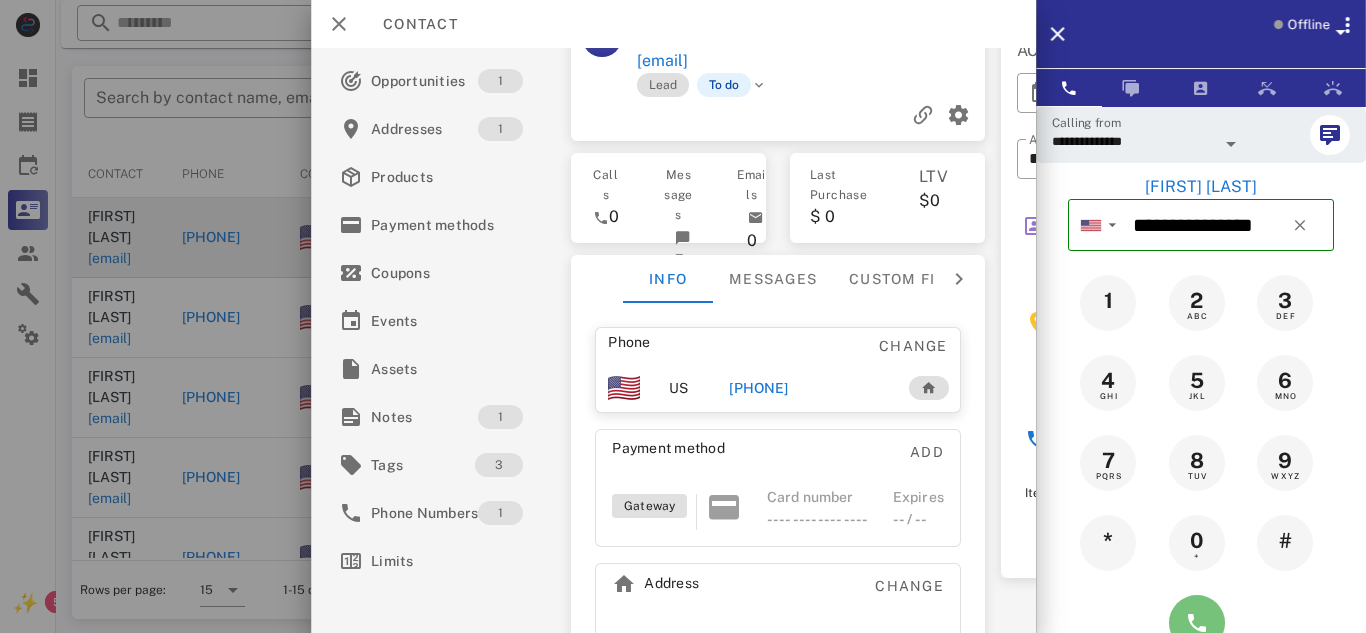click at bounding box center [1197, 623] 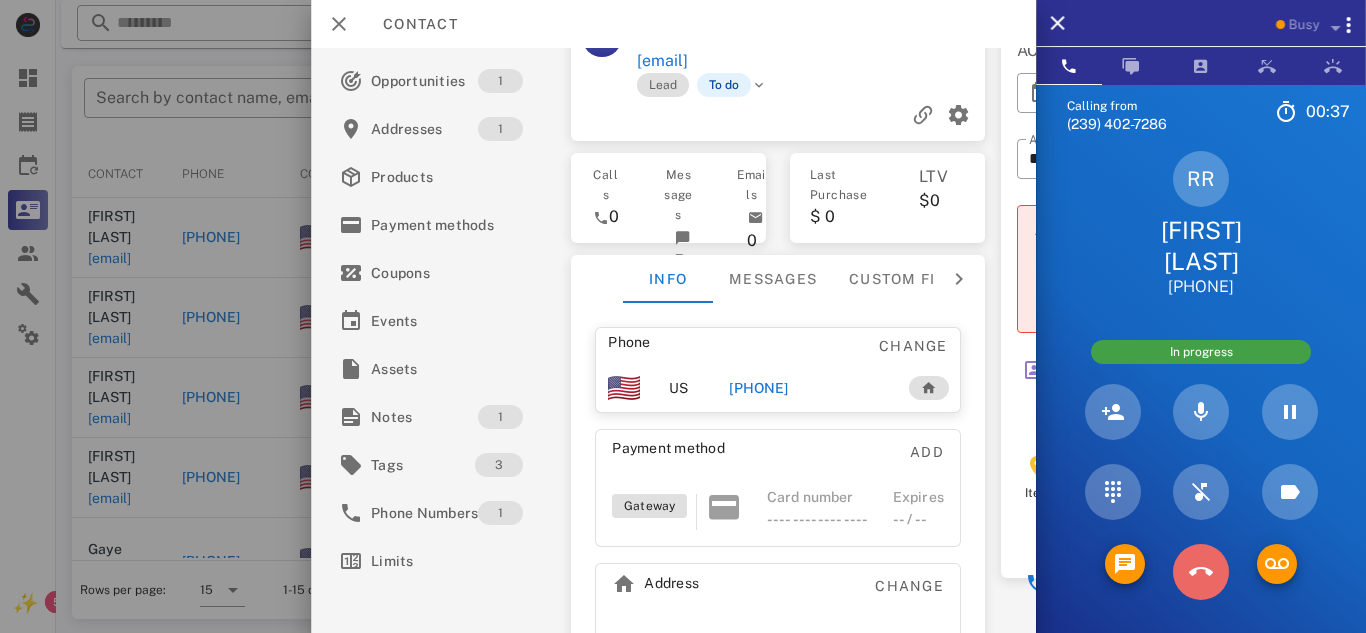 click at bounding box center (1201, 572) 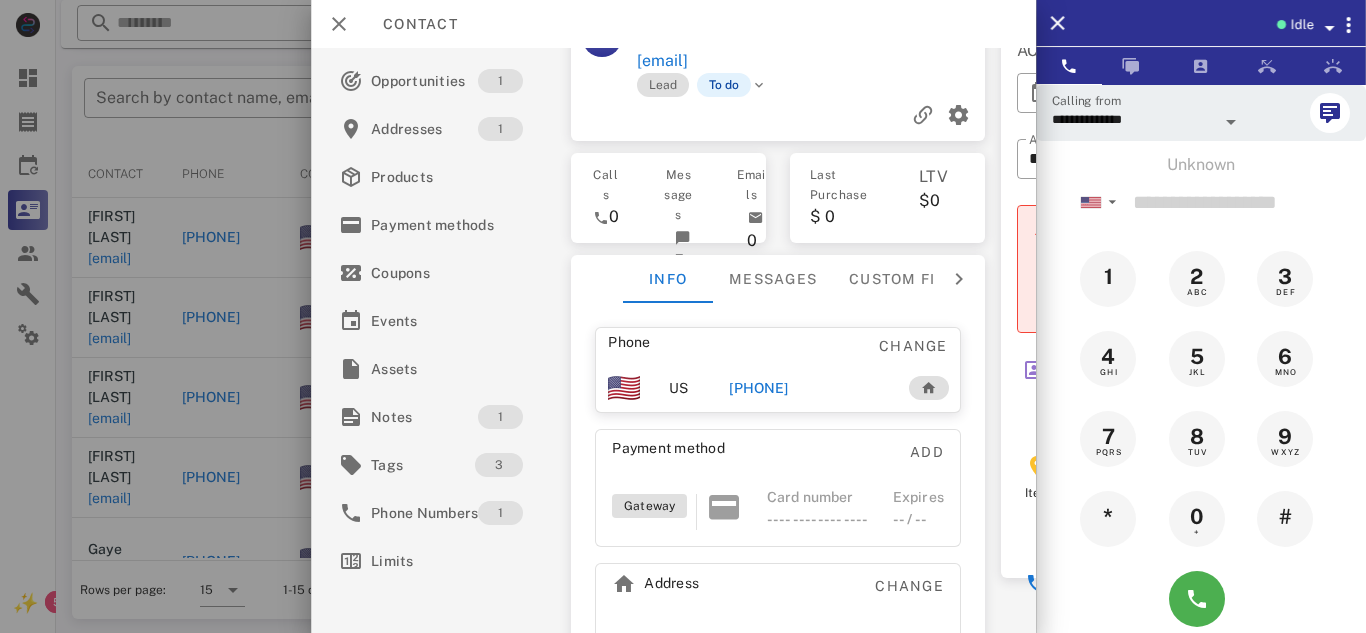 click on "[PHONE]" at bounding box center [758, 388] 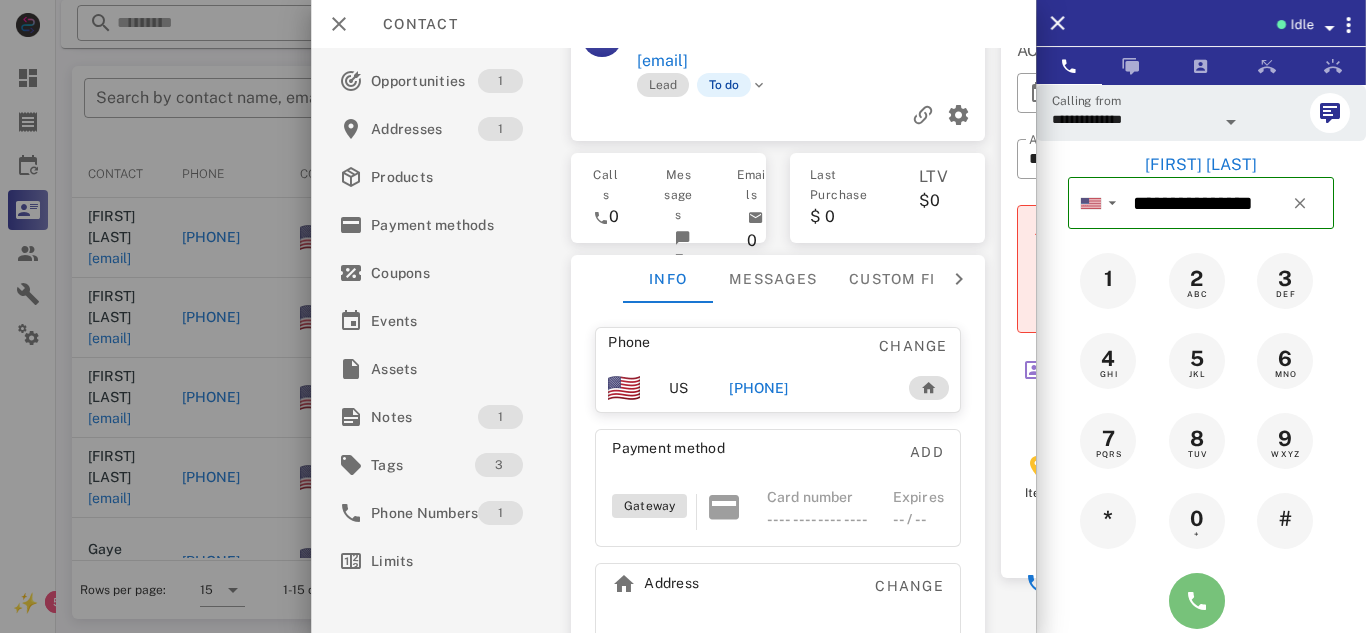 click at bounding box center [1197, 601] 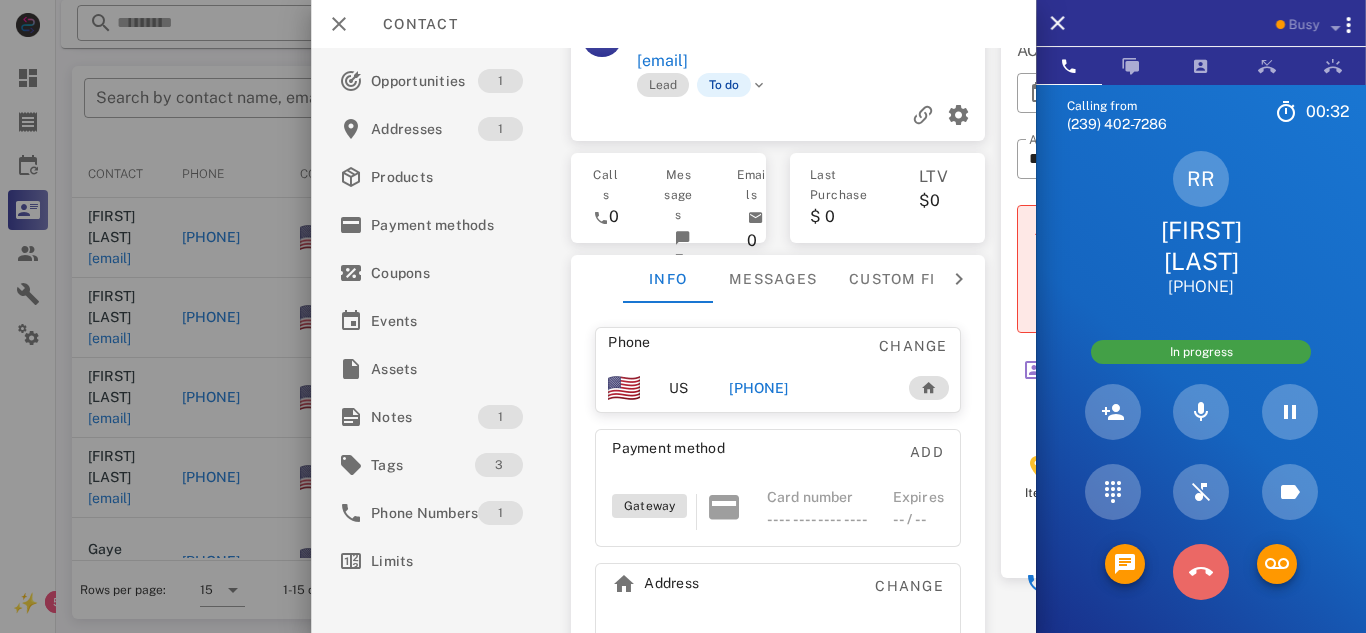 click at bounding box center [1201, 572] 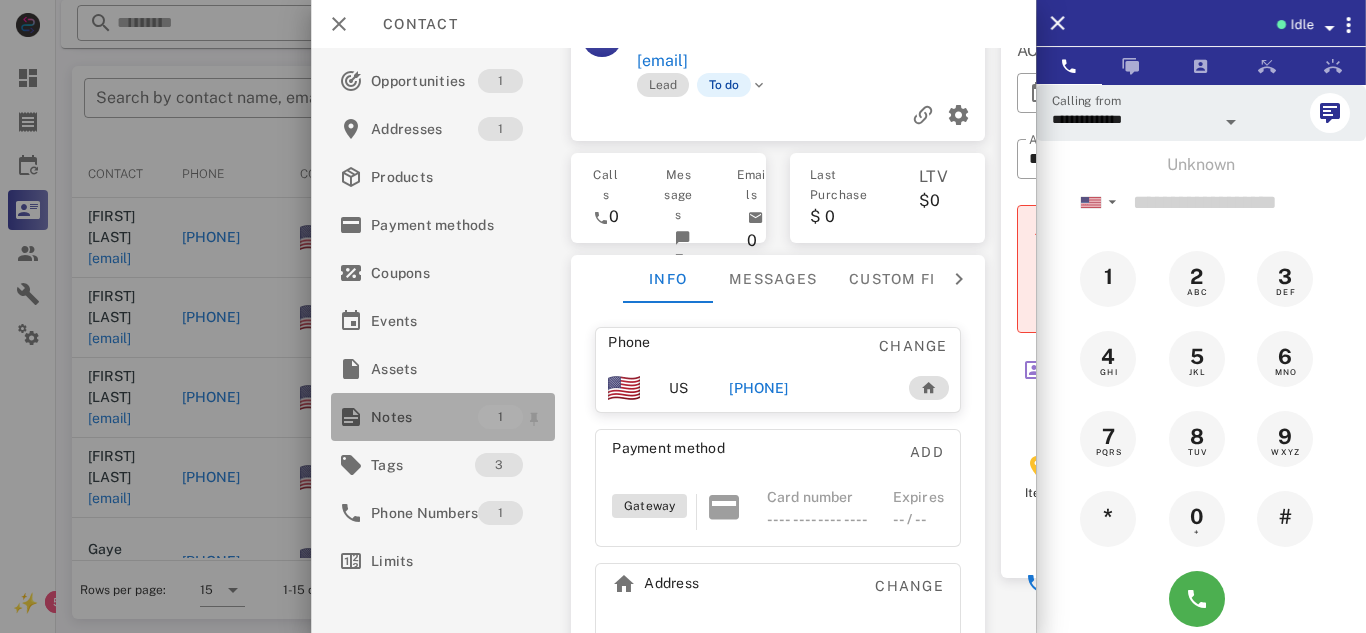 click on "Notes" at bounding box center [424, 417] 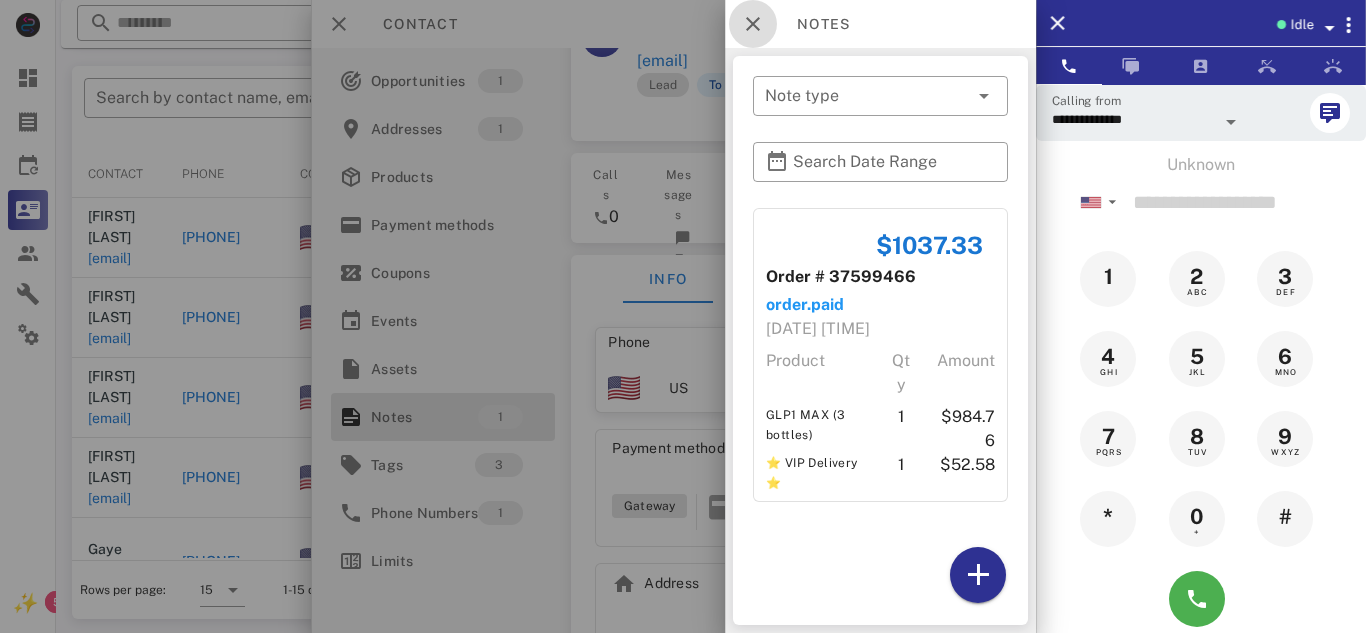 click at bounding box center (753, 24) 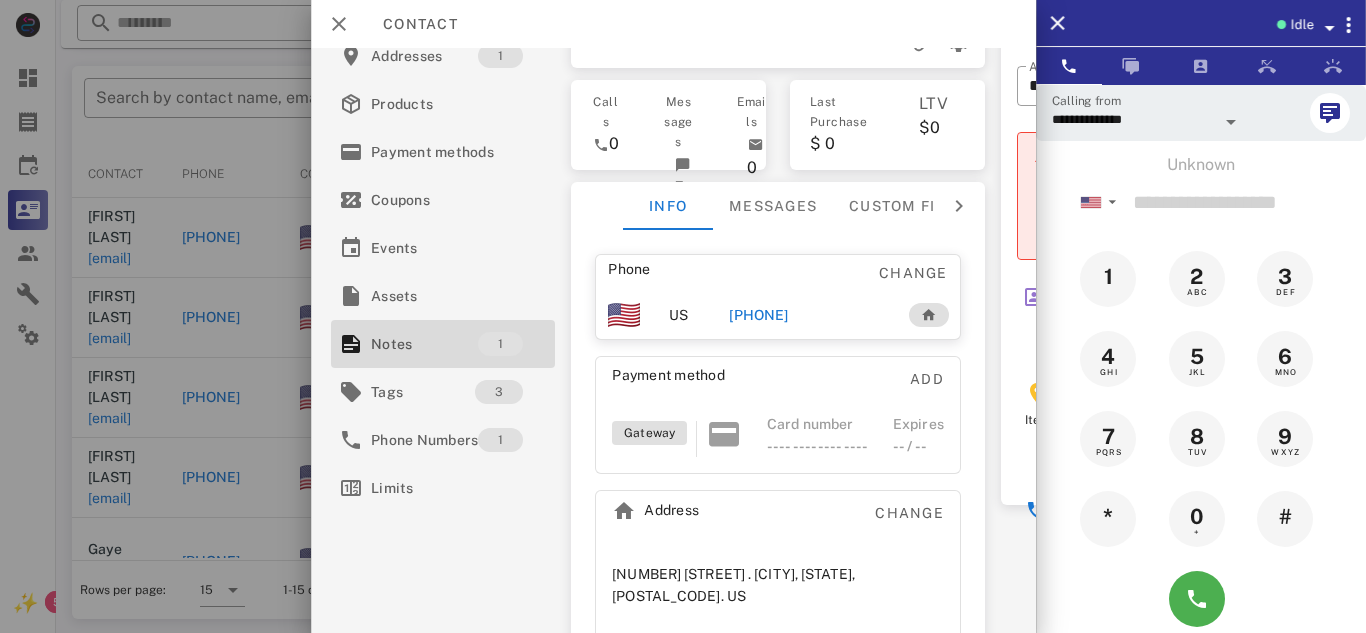 scroll, scrollTop: 151, scrollLeft: 0, axis: vertical 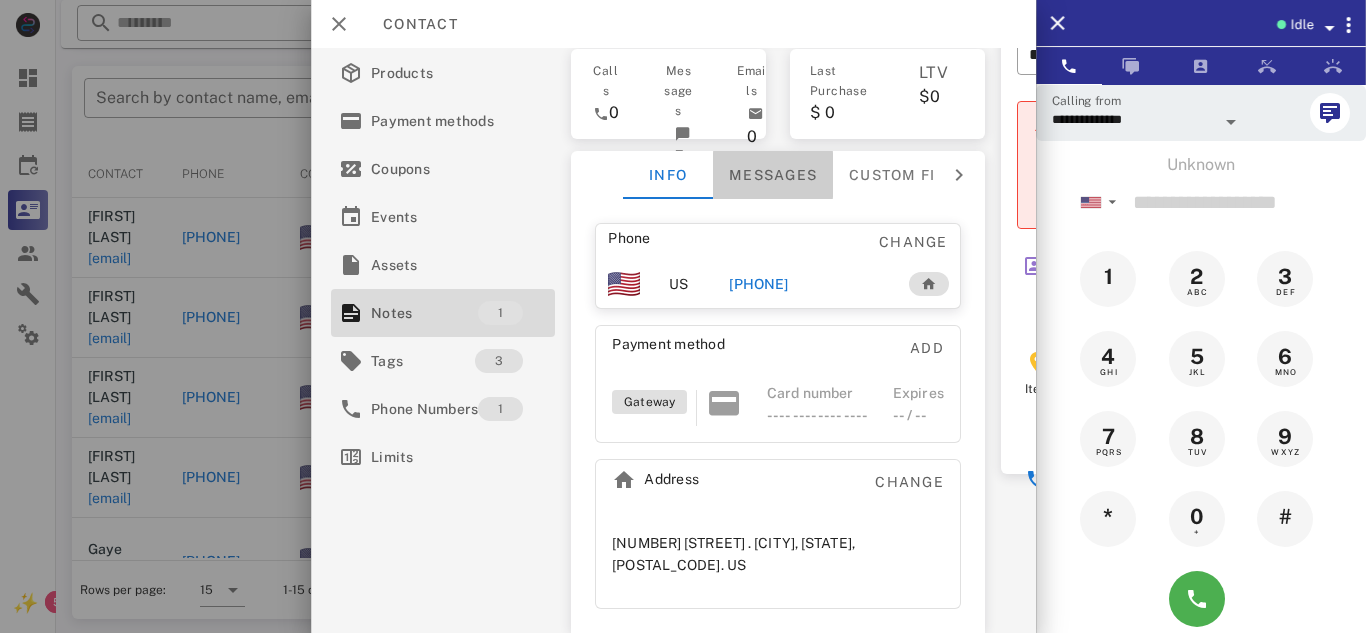 click on "Messages" at bounding box center [773, 175] 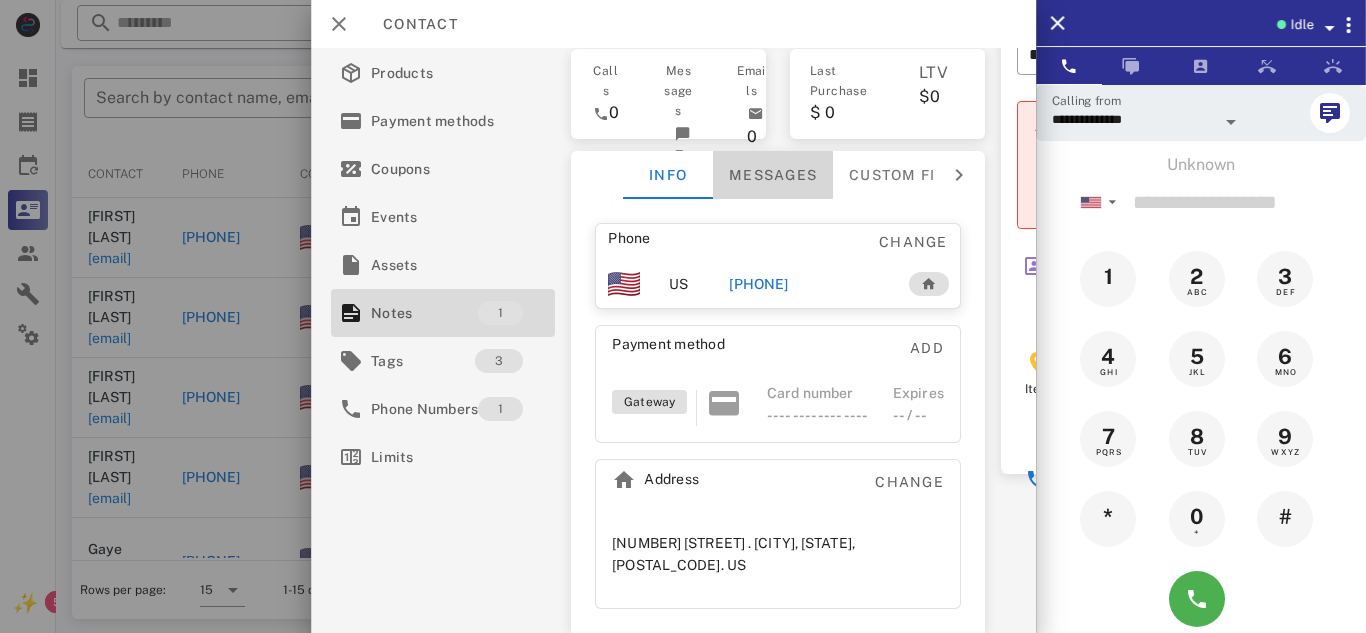 scroll, scrollTop: 128, scrollLeft: 0, axis: vertical 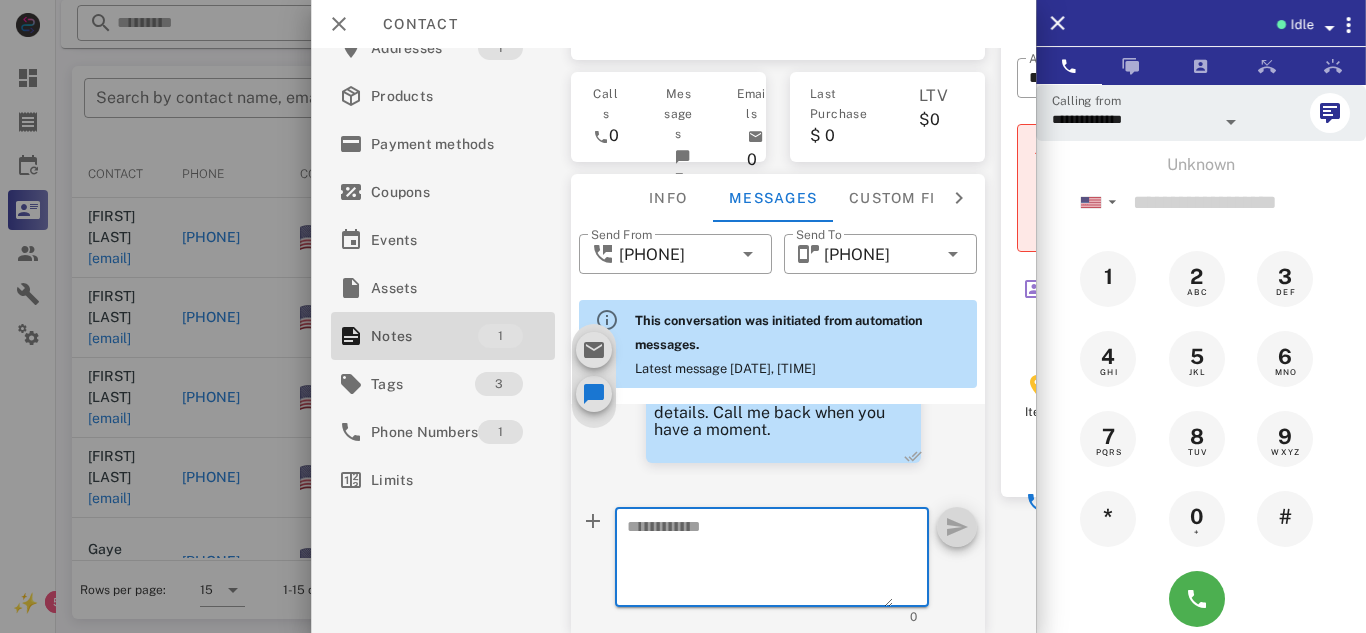 paste on "**********" 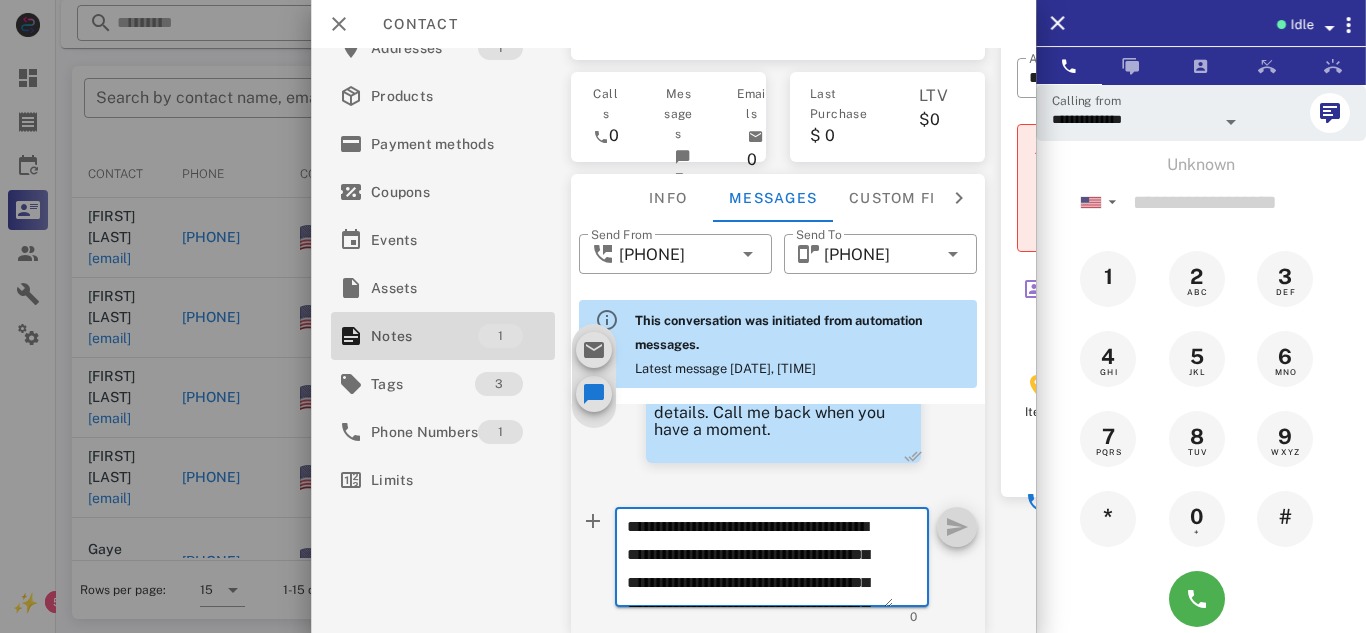 scroll, scrollTop: 154, scrollLeft: 0, axis: vertical 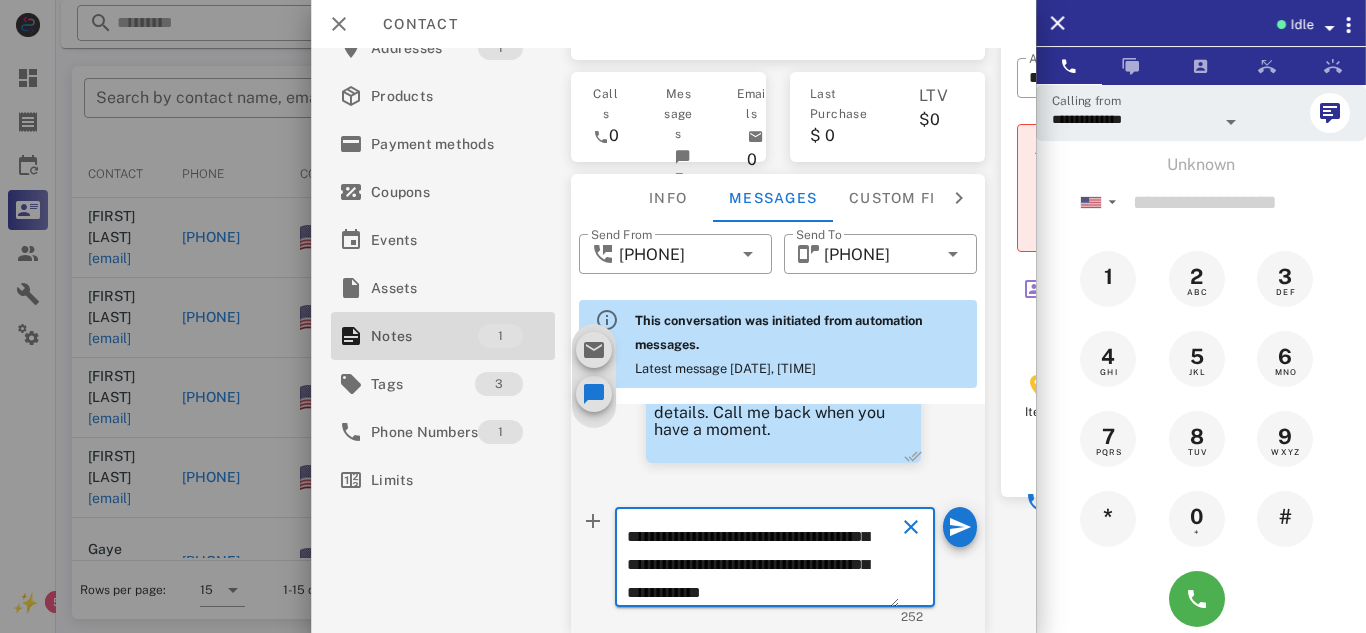 click on "**********" at bounding box center (762, 560) 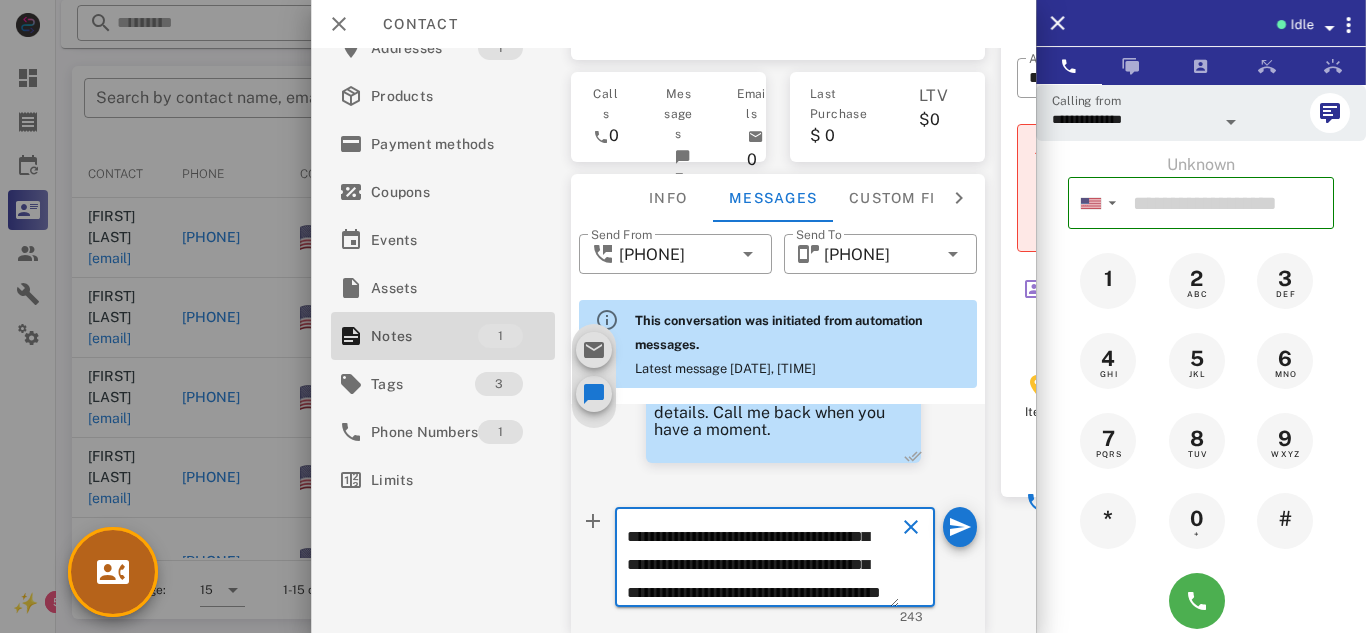 click at bounding box center (113, 572) 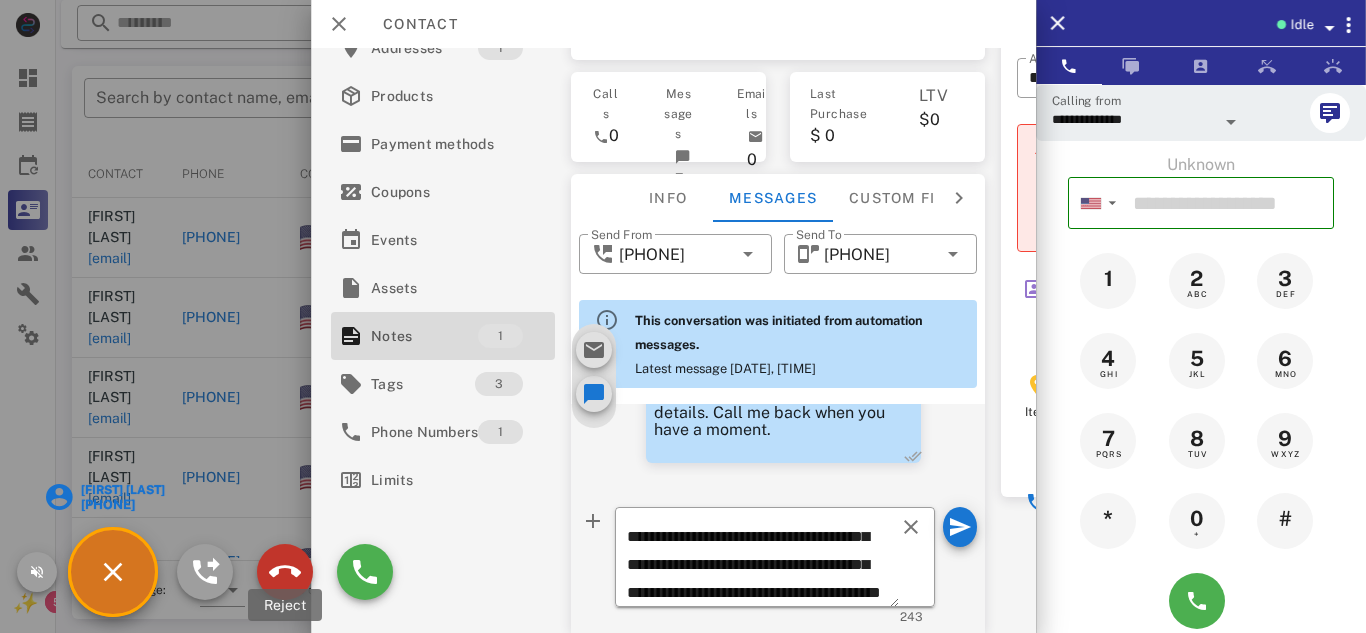 click at bounding box center (285, 572) 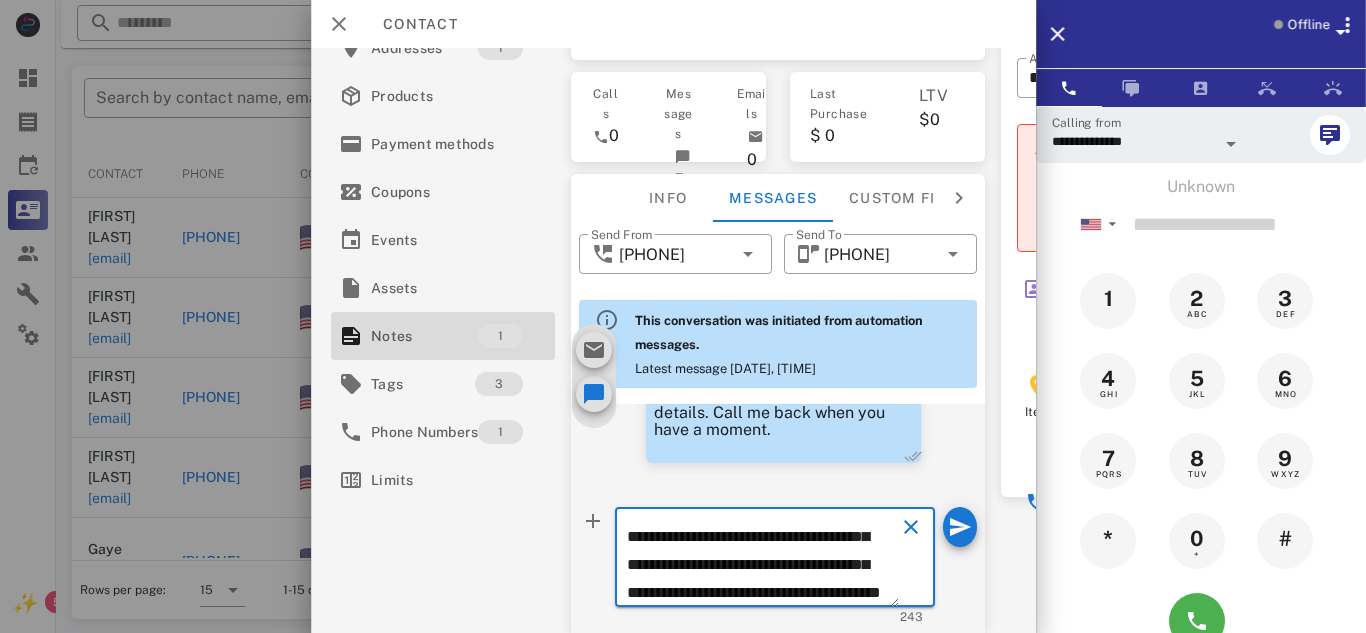 click on "**********" at bounding box center [762, 560] 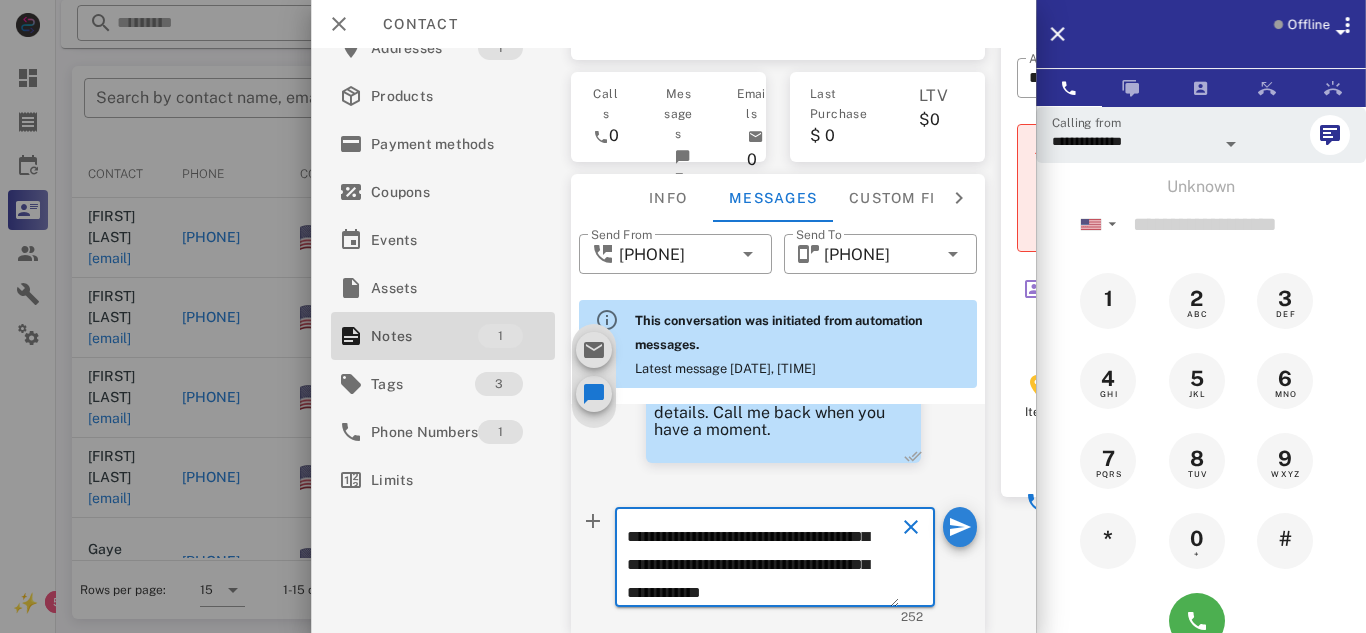 type on "**********" 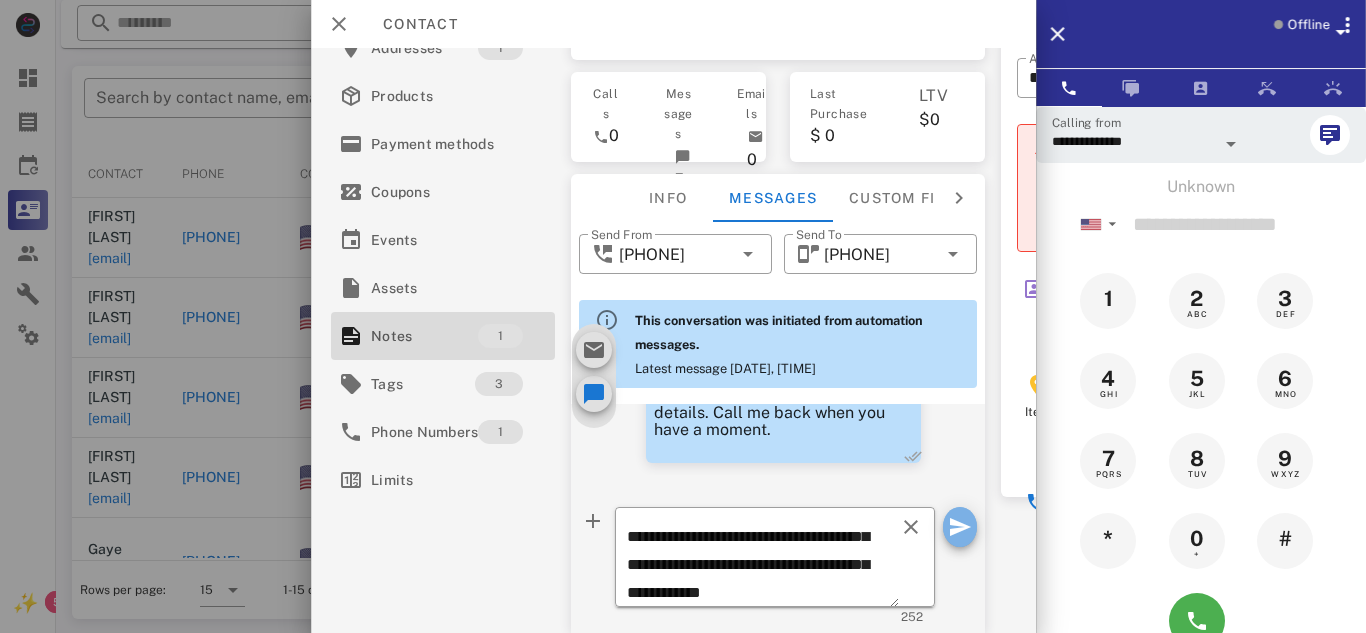 click at bounding box center [960, 527] 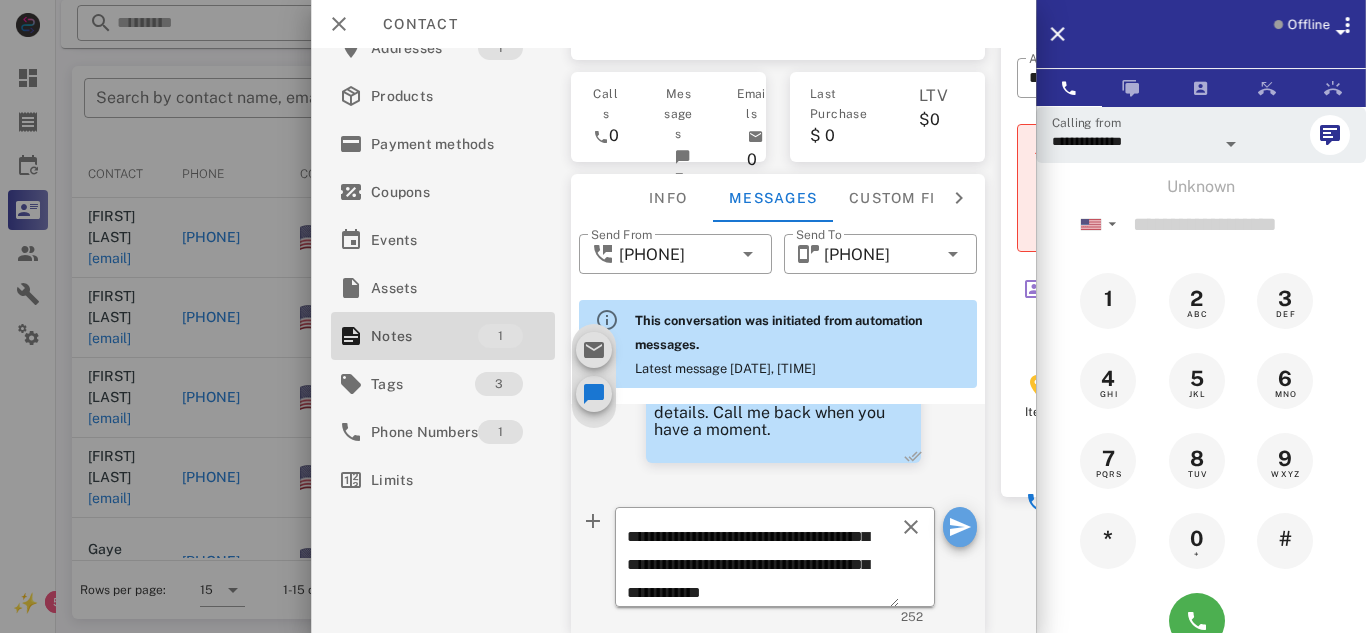 type 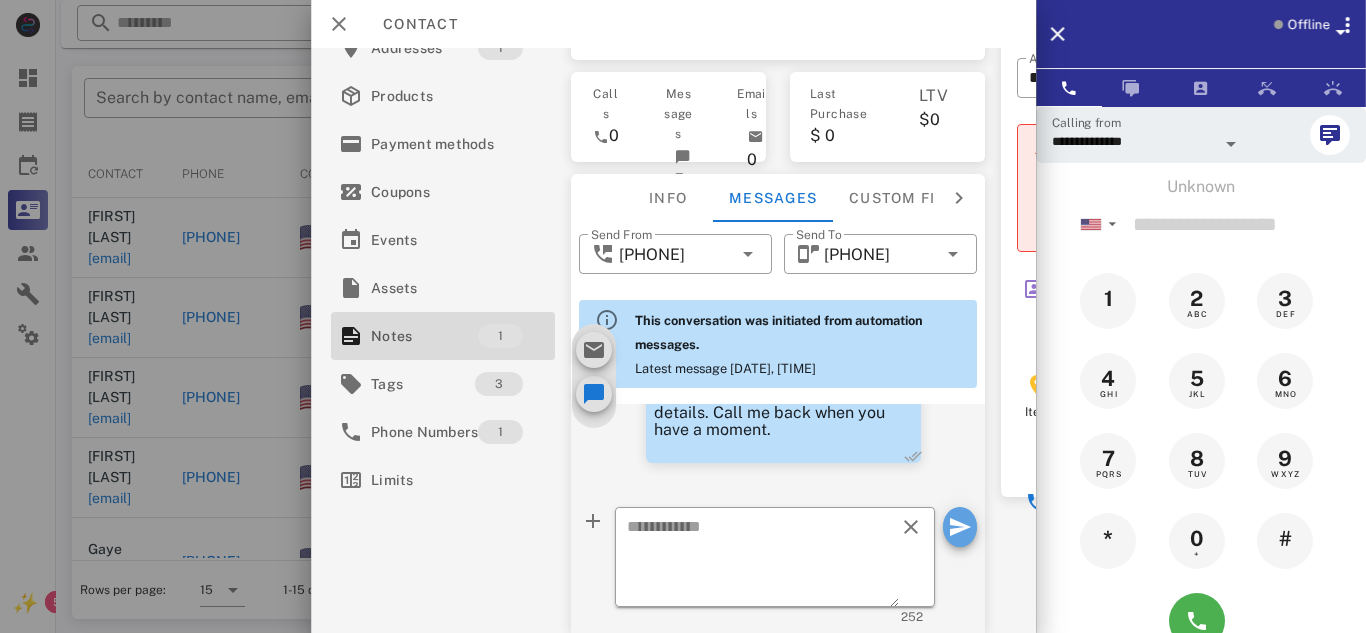 scroll, scrollTop: 0, scrollLeft: 0, axis: both 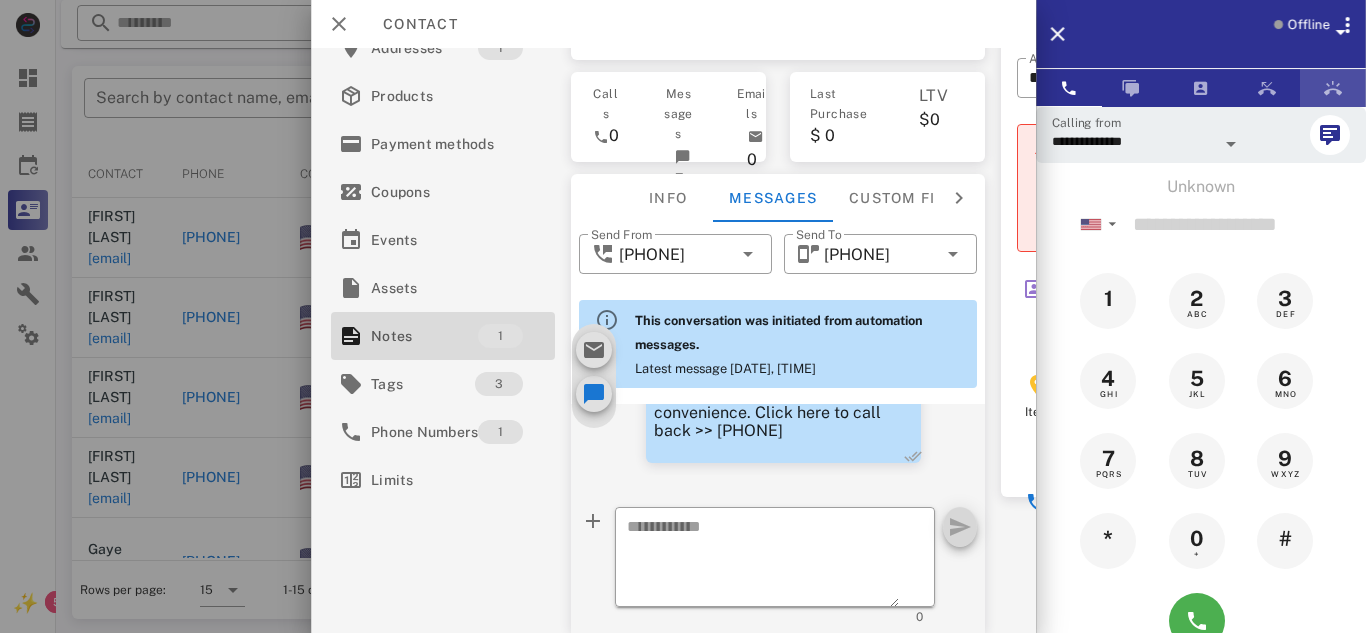 click at bounding box center [1333, 88] 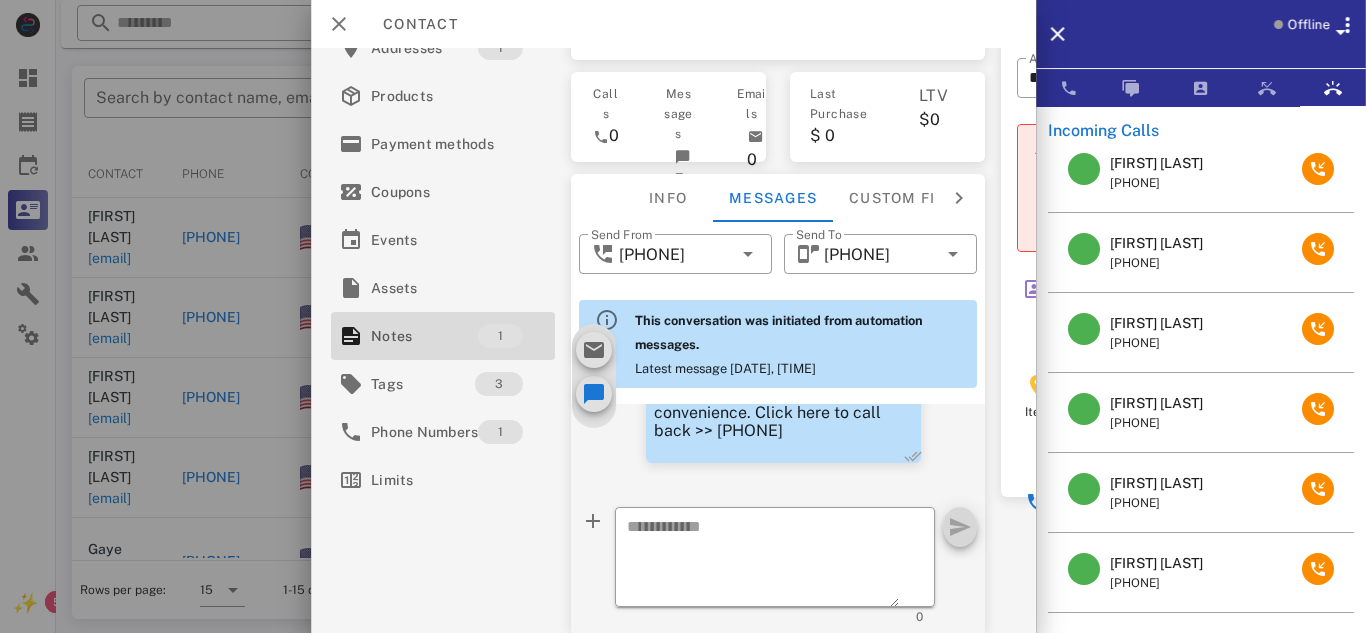 scroll, scrollTop: 10, scrollLeft: 0, axis: vertical 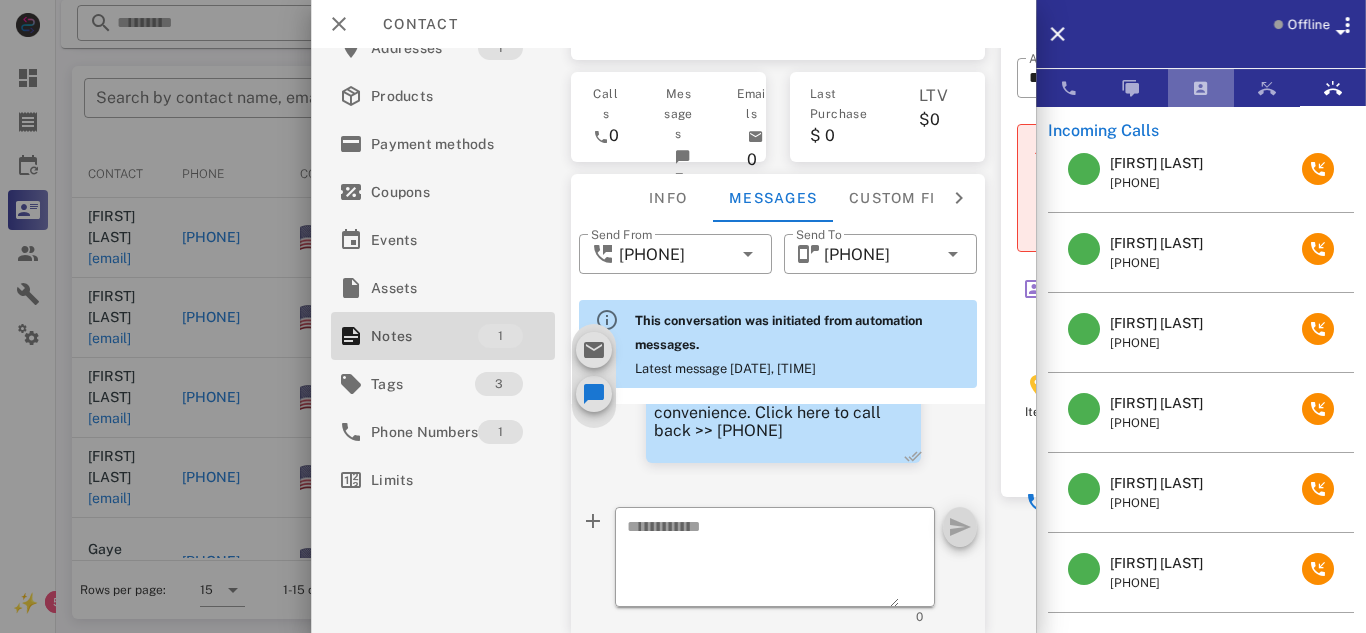 click at bounding box center [1201, 88] 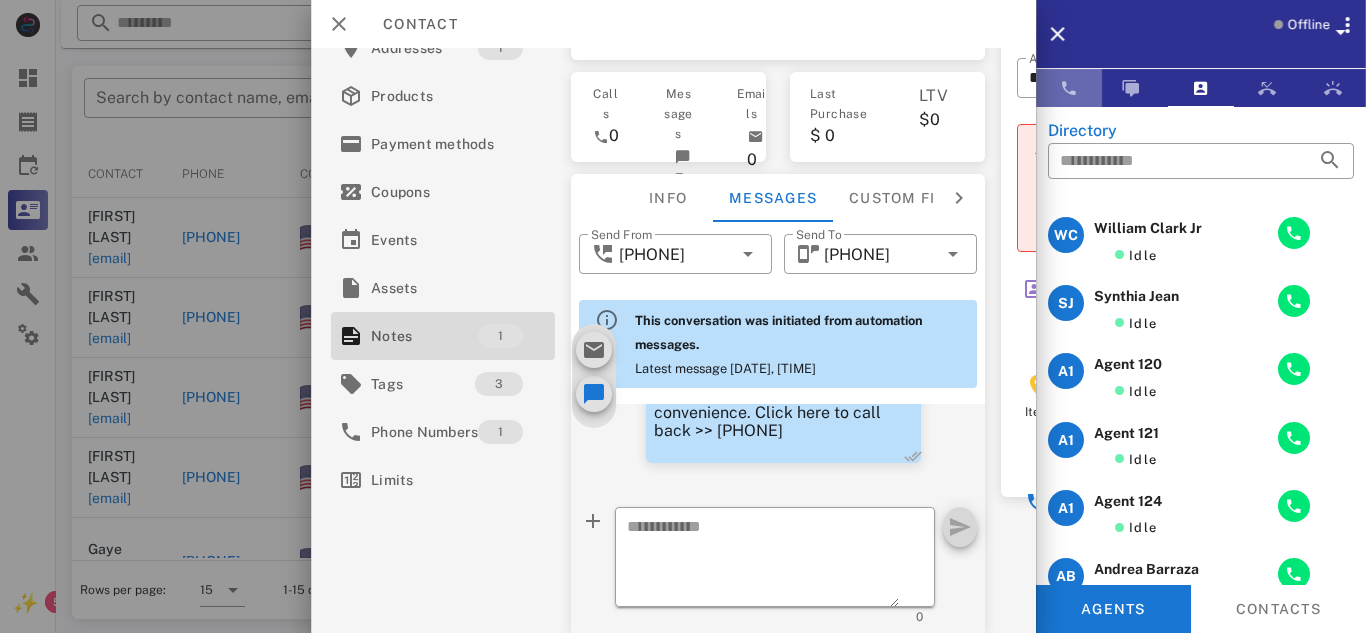 click at bounding box center [1069, 88] 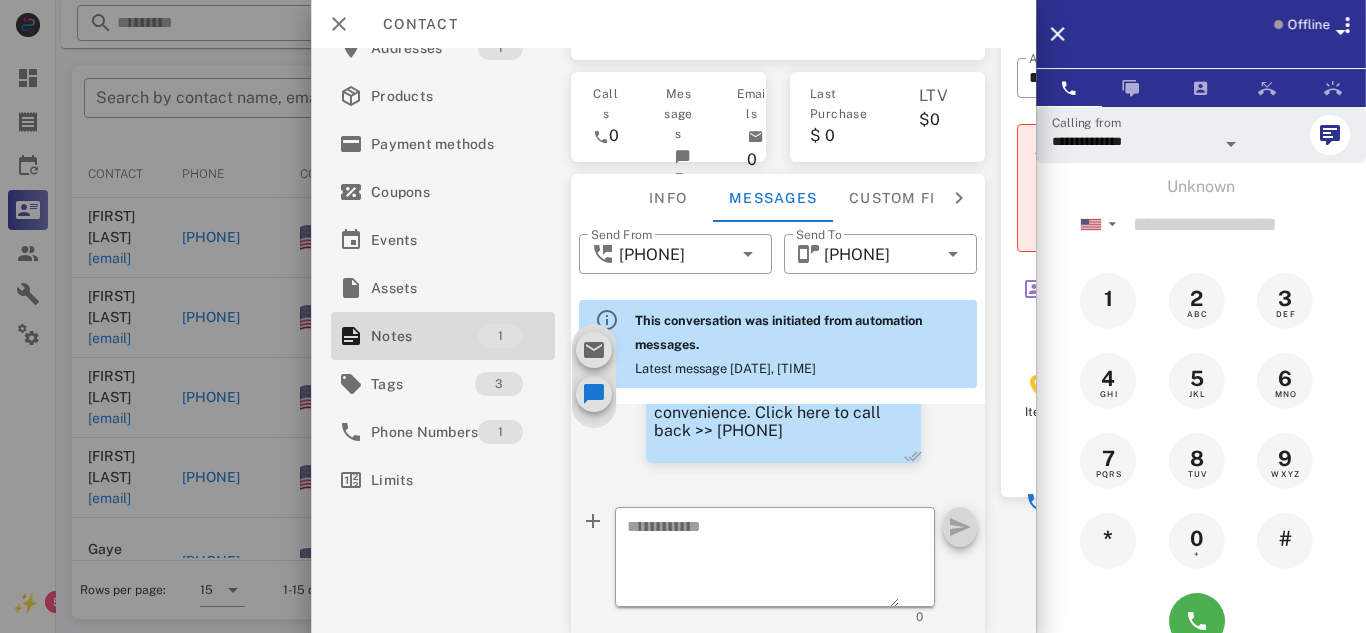 click at bounding box center (1231, 144) 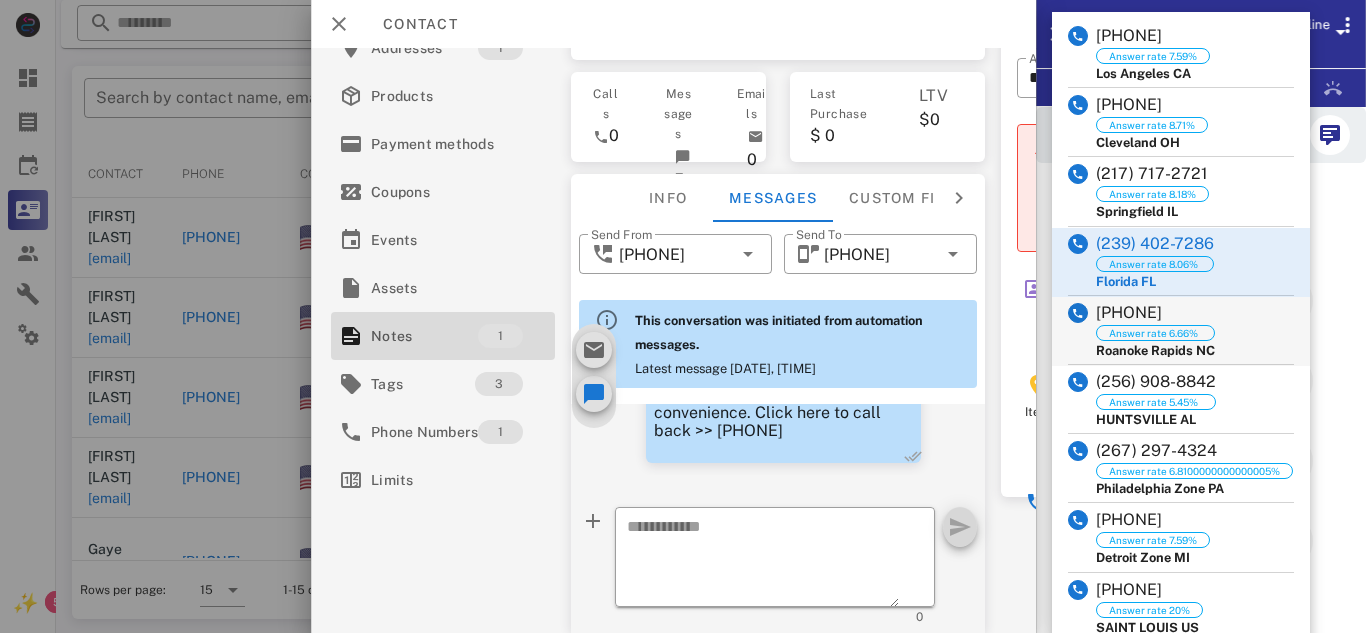 click on "[PHONE]" at bounding box center [1155, 313] 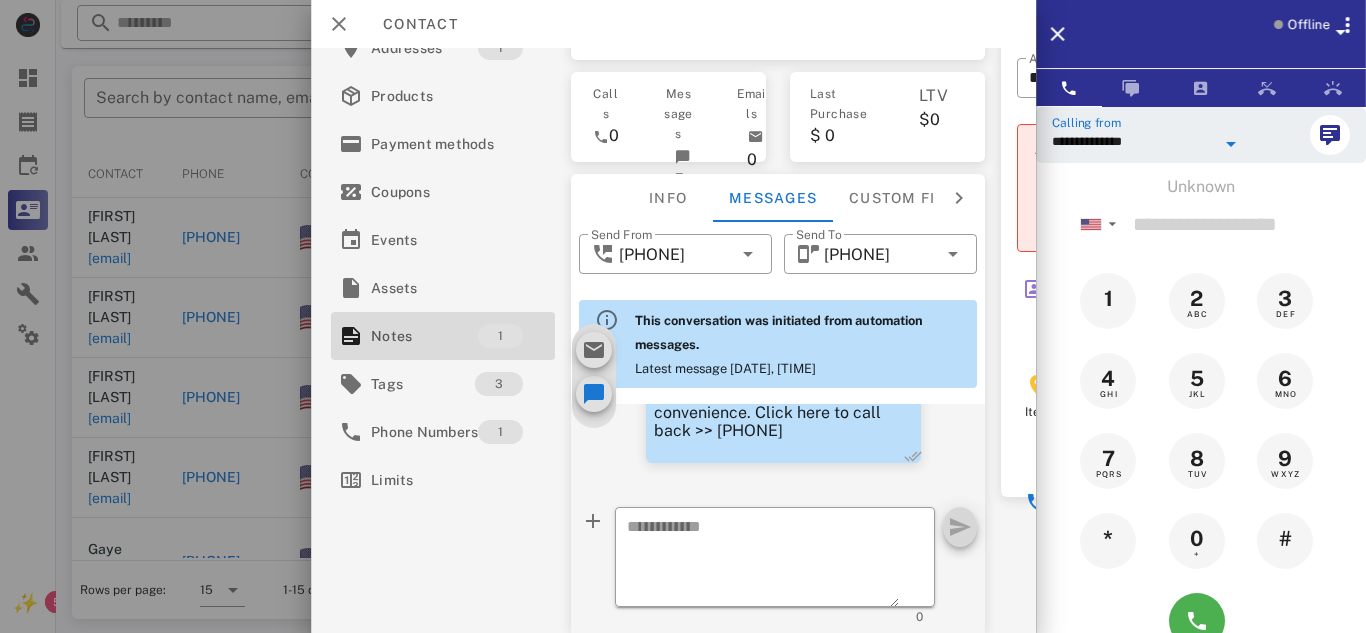 click on "**********" at bounding box center [1133, 141] 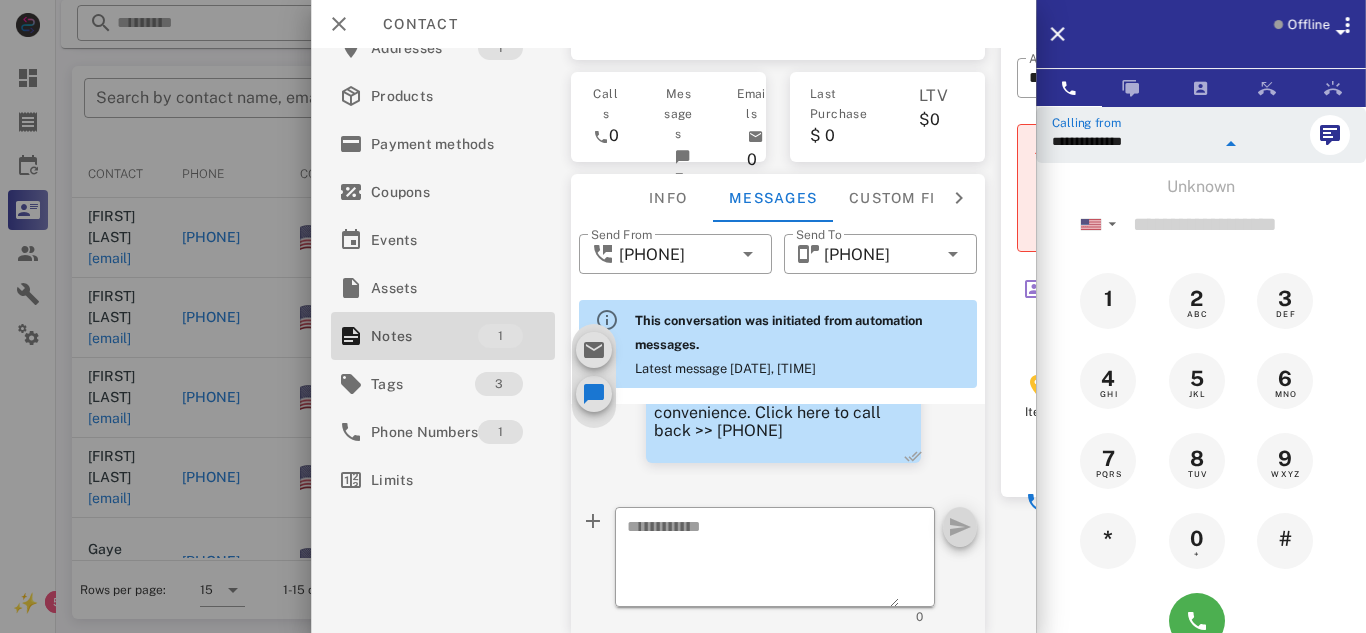 click on "Cleveland" at bounding box center [0, 0] 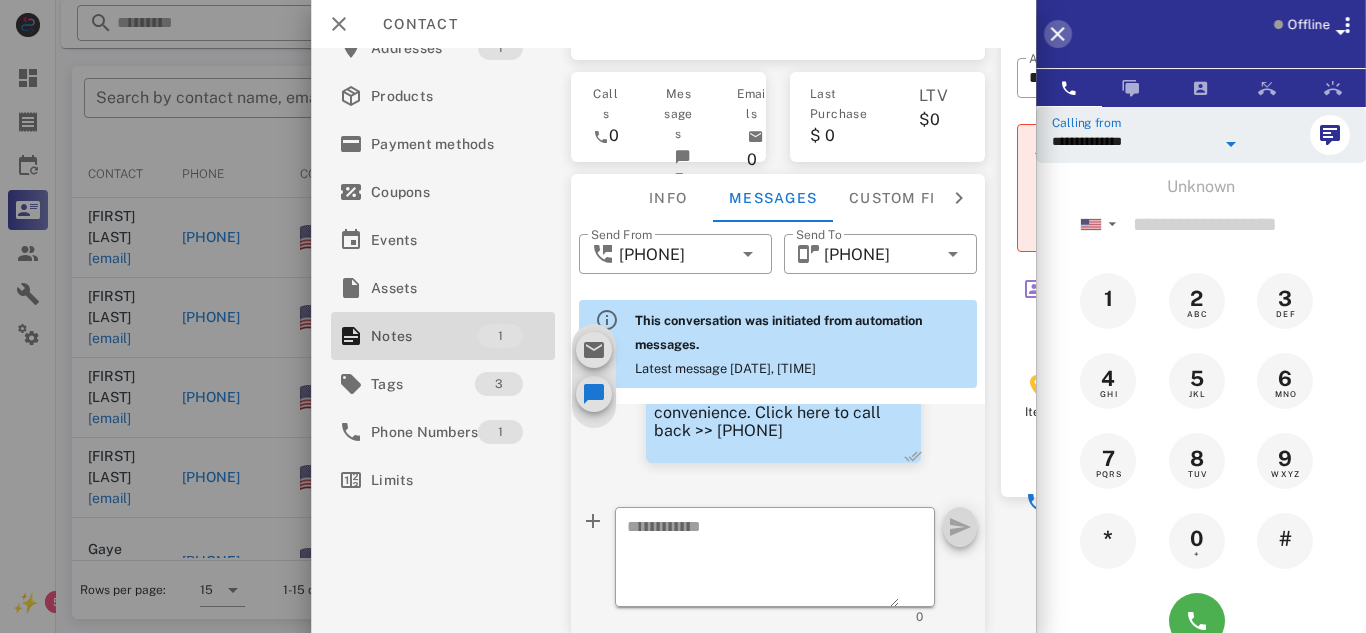 click at bounding box center (1058, 34) 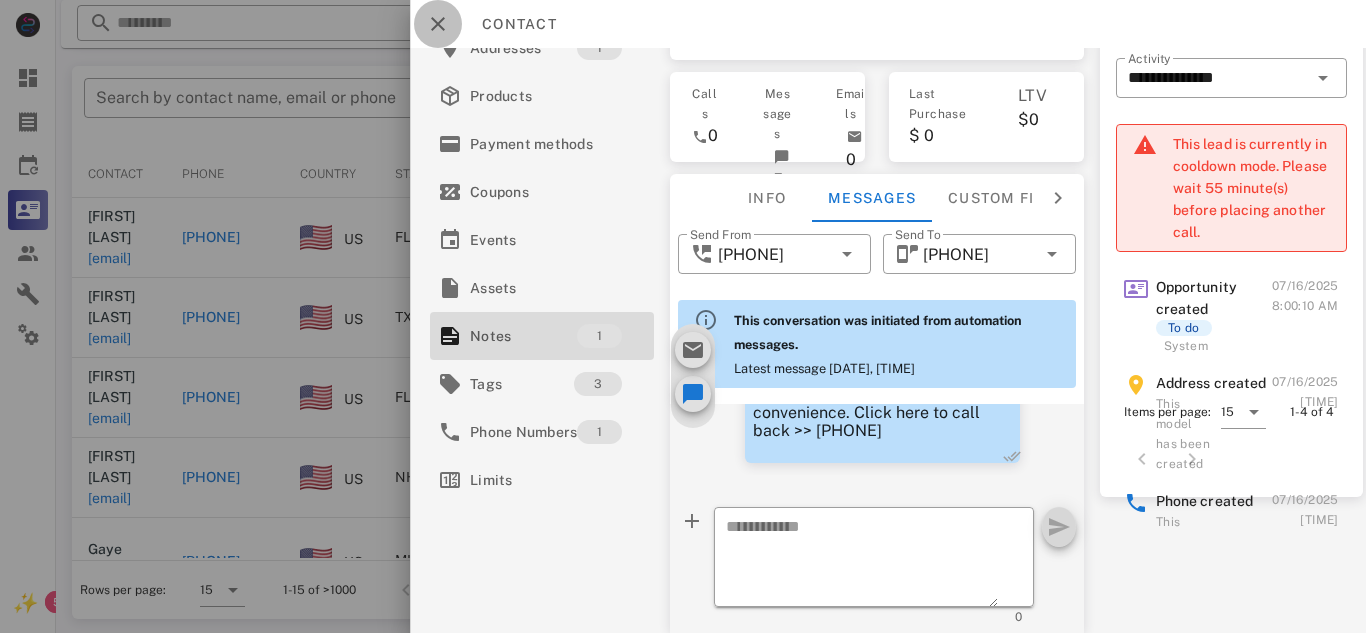 click at bounding box center (438, 24) 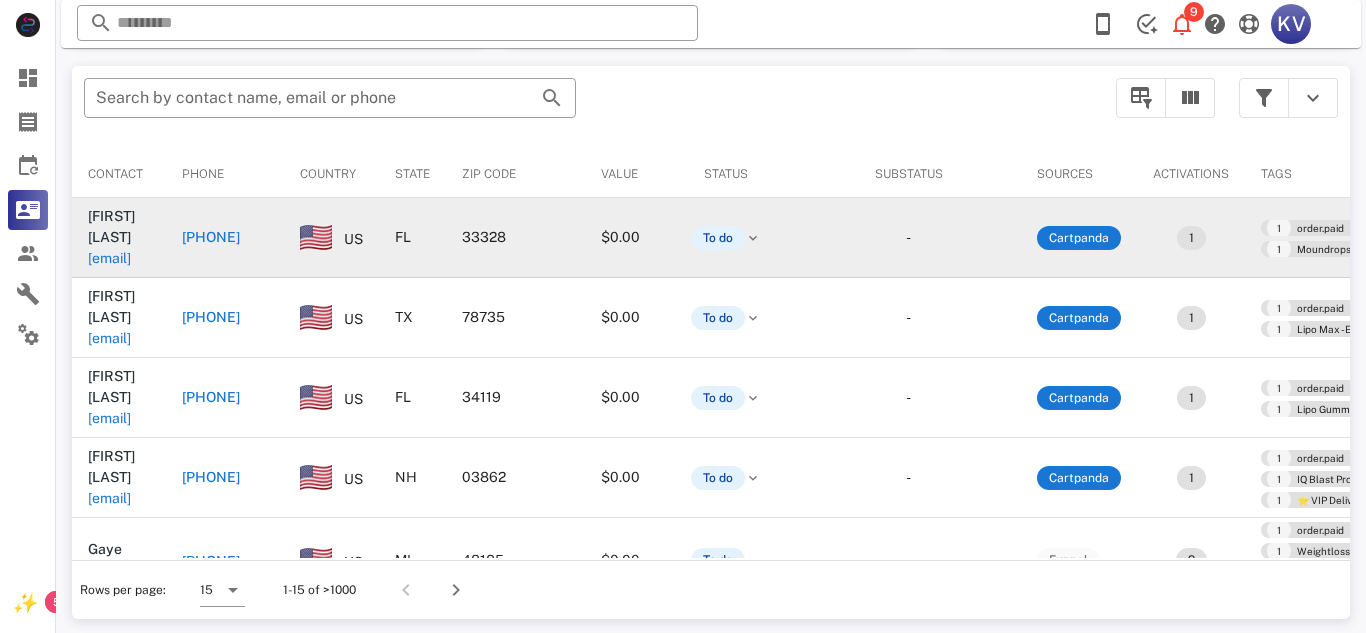 click on "[PHONE]" at bounding box center (211, 237) 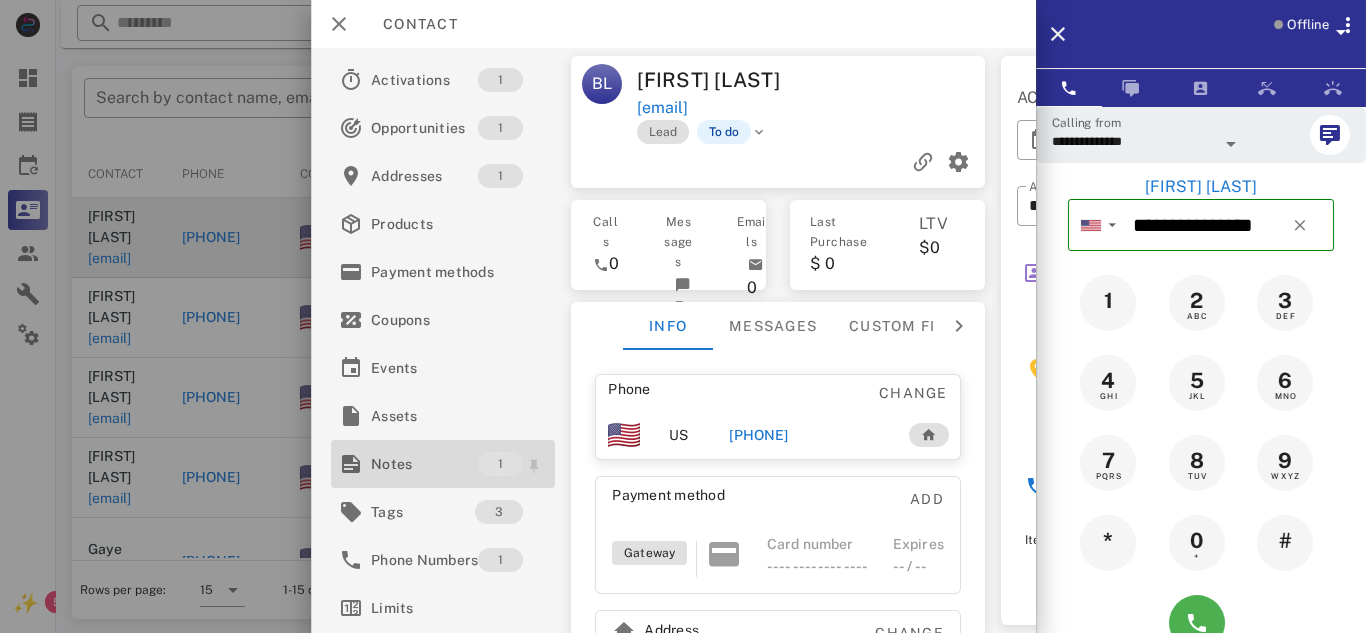 click on "Notes" at bounding box center [424, 464] 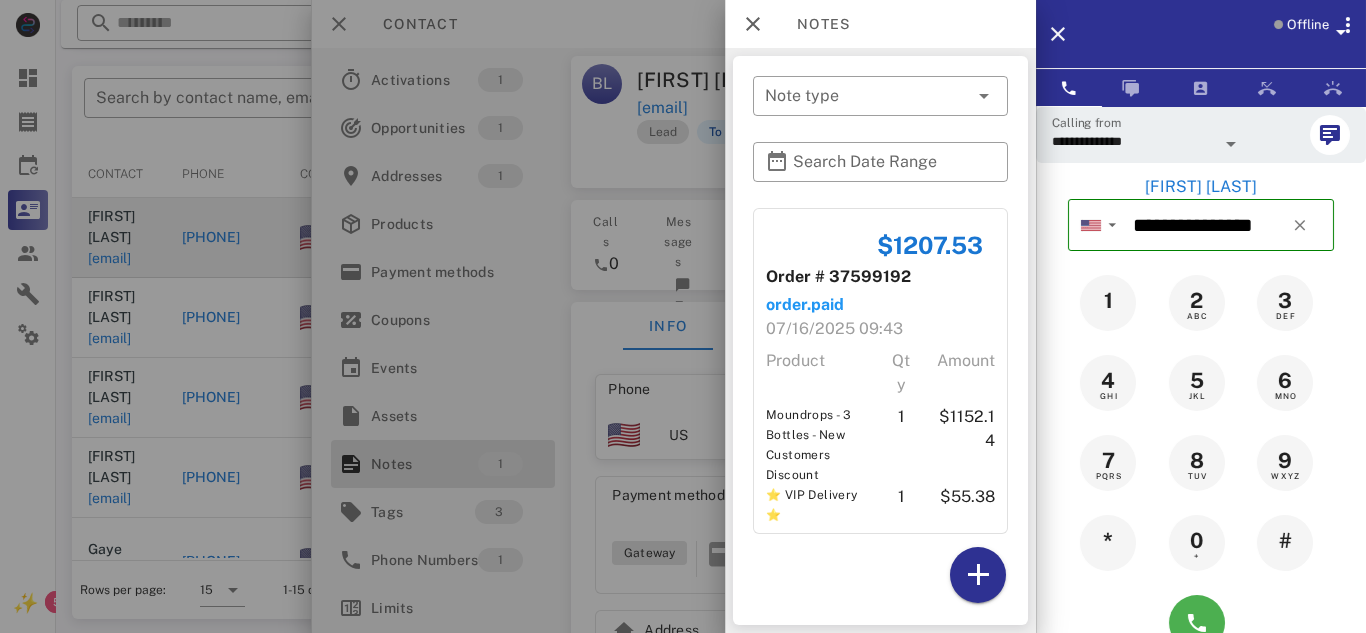 scroll, scrollTop: 380, scrollLeft: 0, axis: vertical 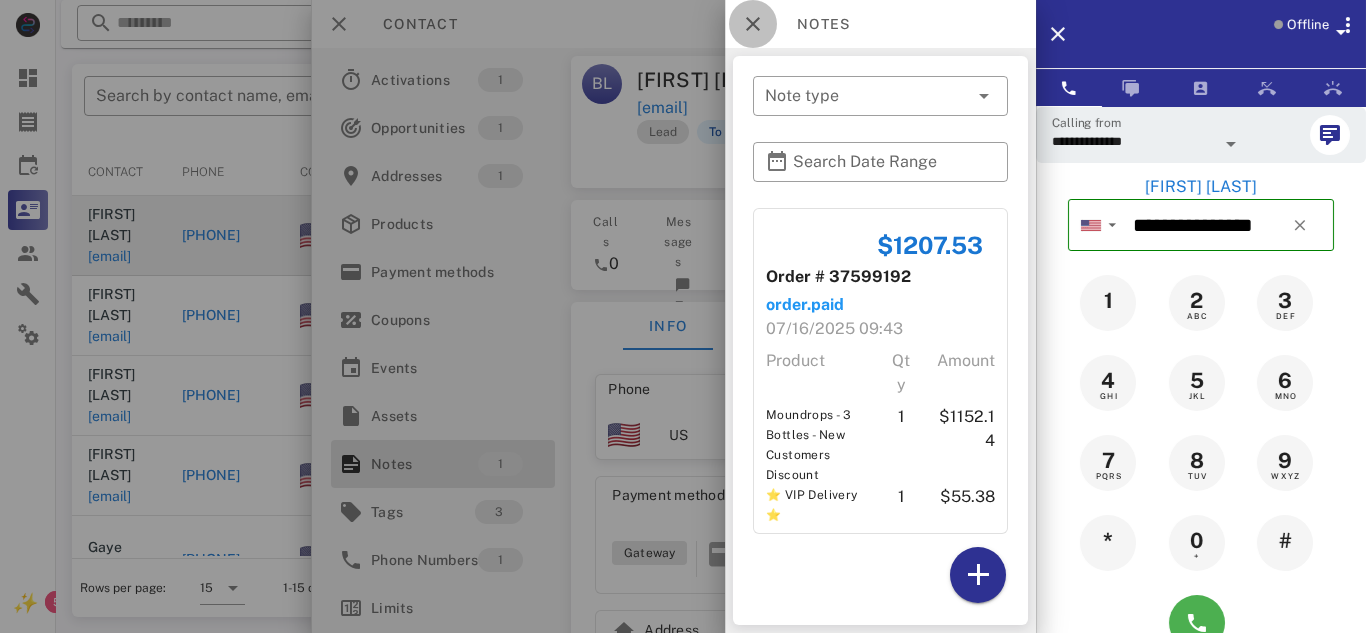 click at bounding box center [753, 24] 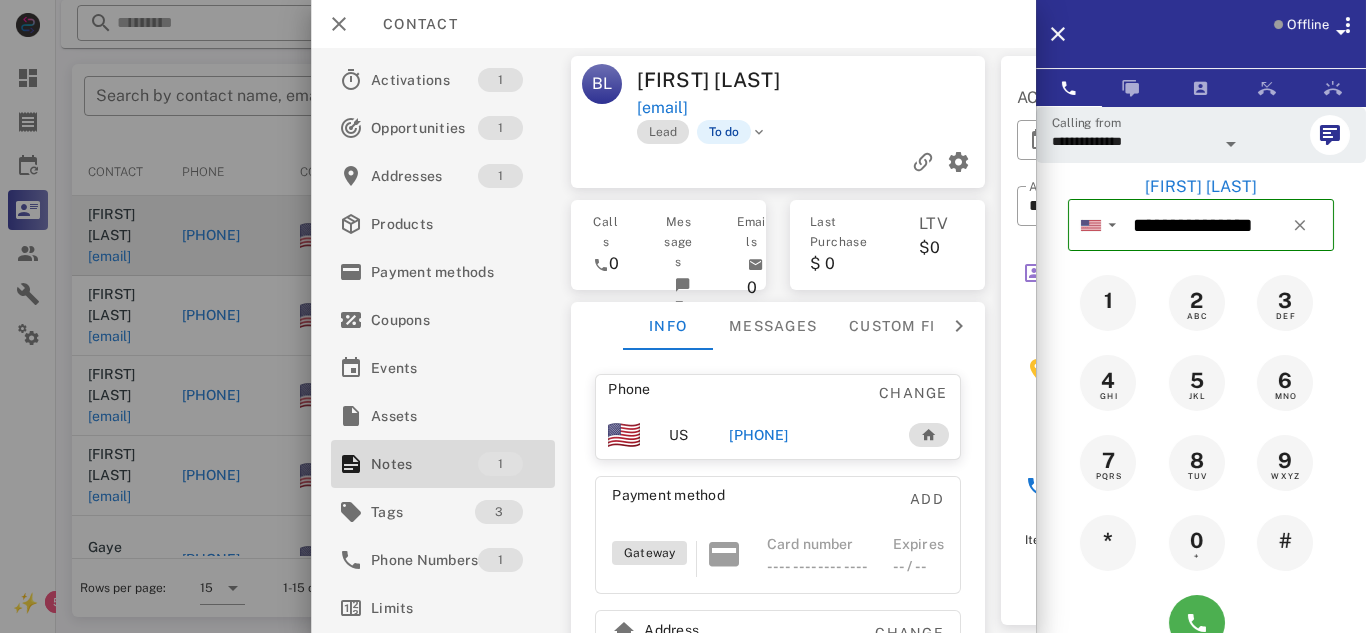 click on "[PHONE]" at bounding box center [758, 435] 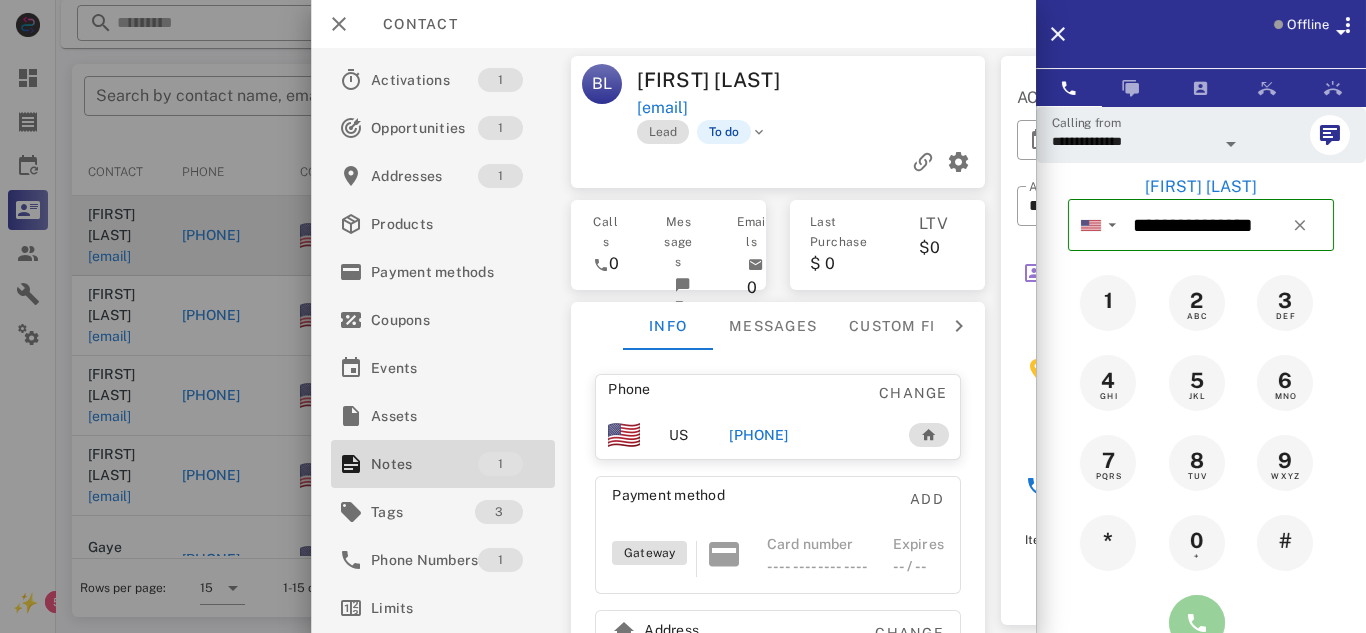 click at bounding box center (1197, 623) 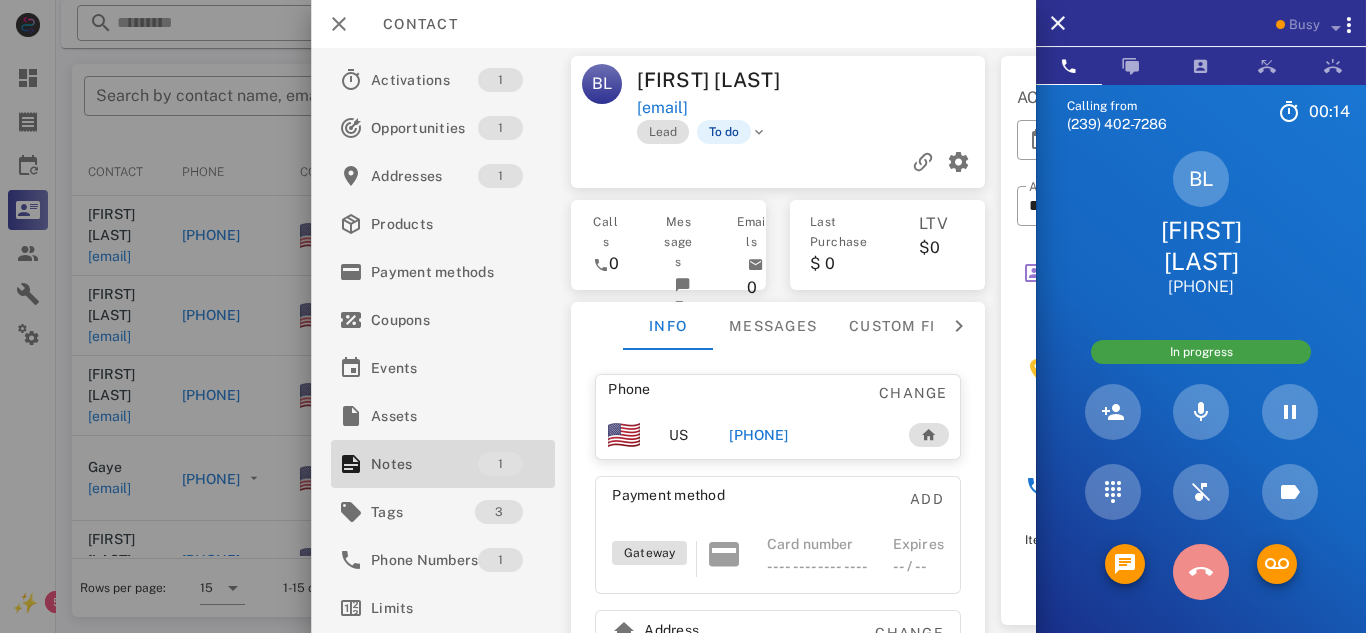 click at bounding box center (1201, 572) 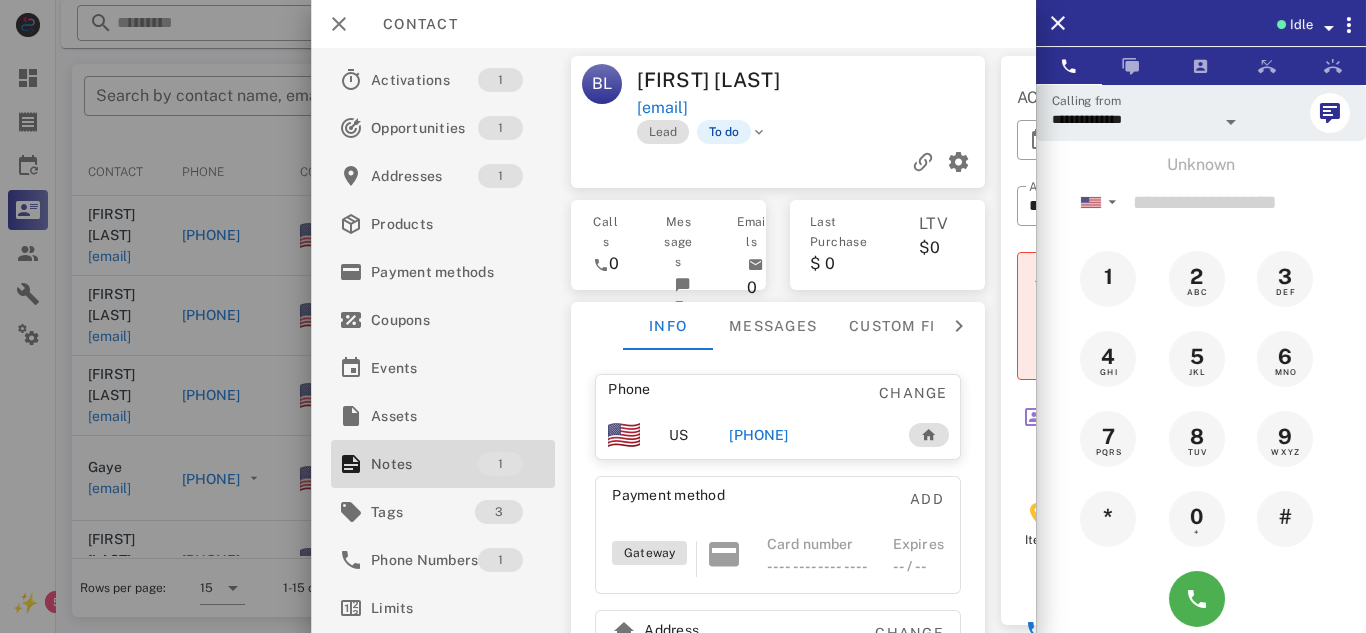 click on "[PHONE]" at bounding box center (758, 435) 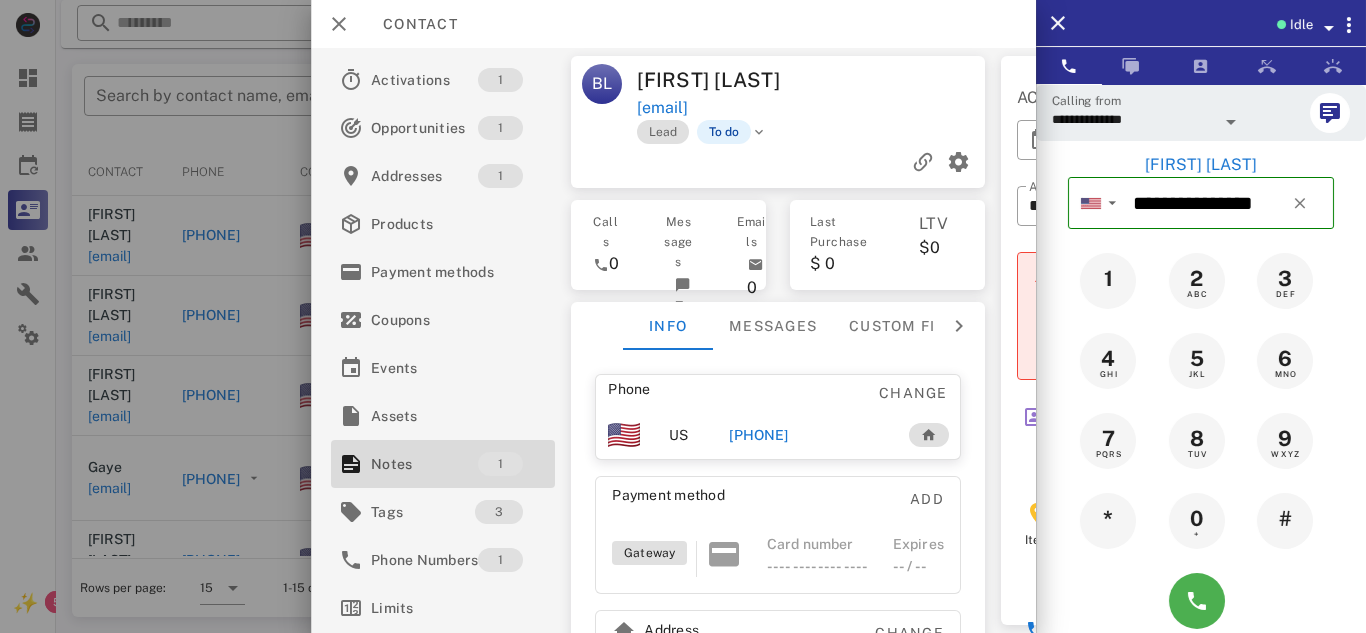 click at bounding box center (1231, 122) 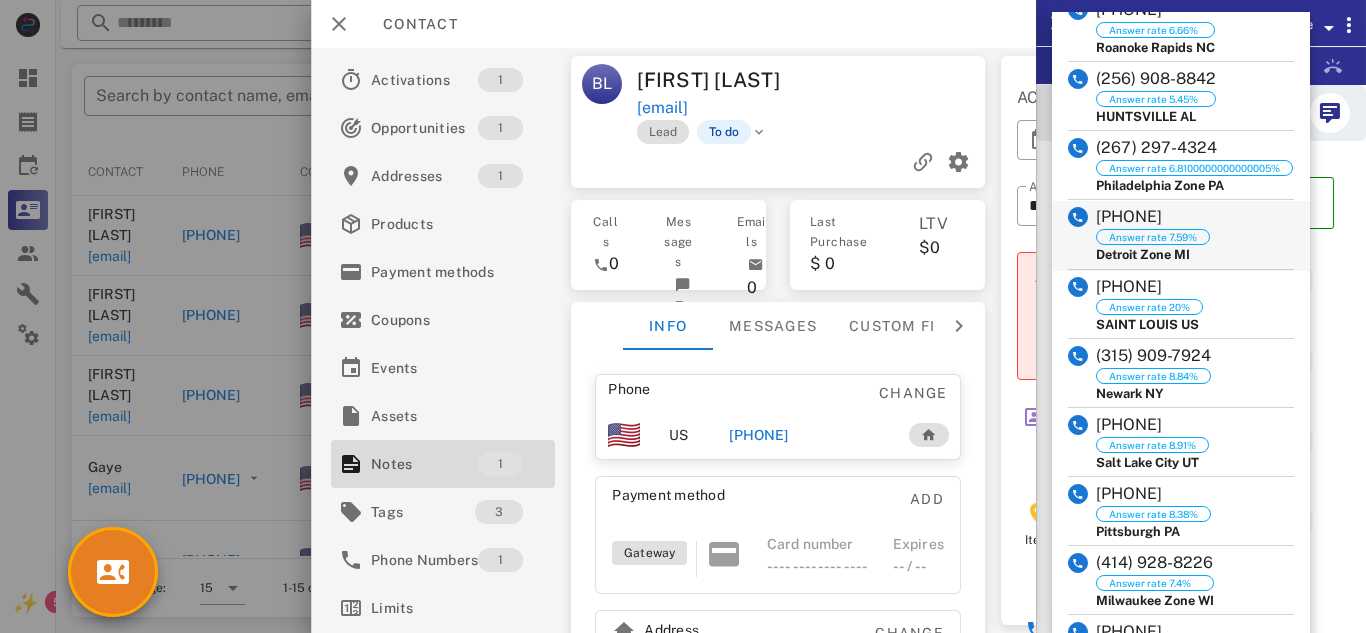 scroll, scrollTop: 316, scrollLeft: 0, axis: vertical 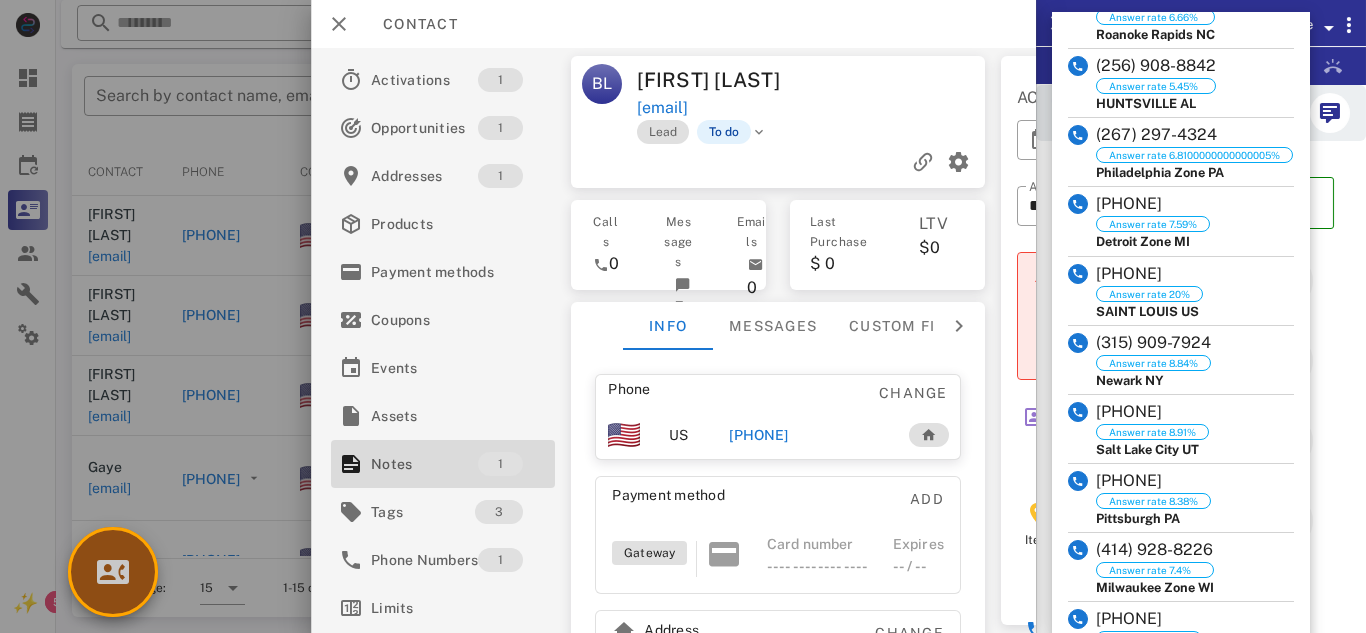 click at bounding box center (113, 572) 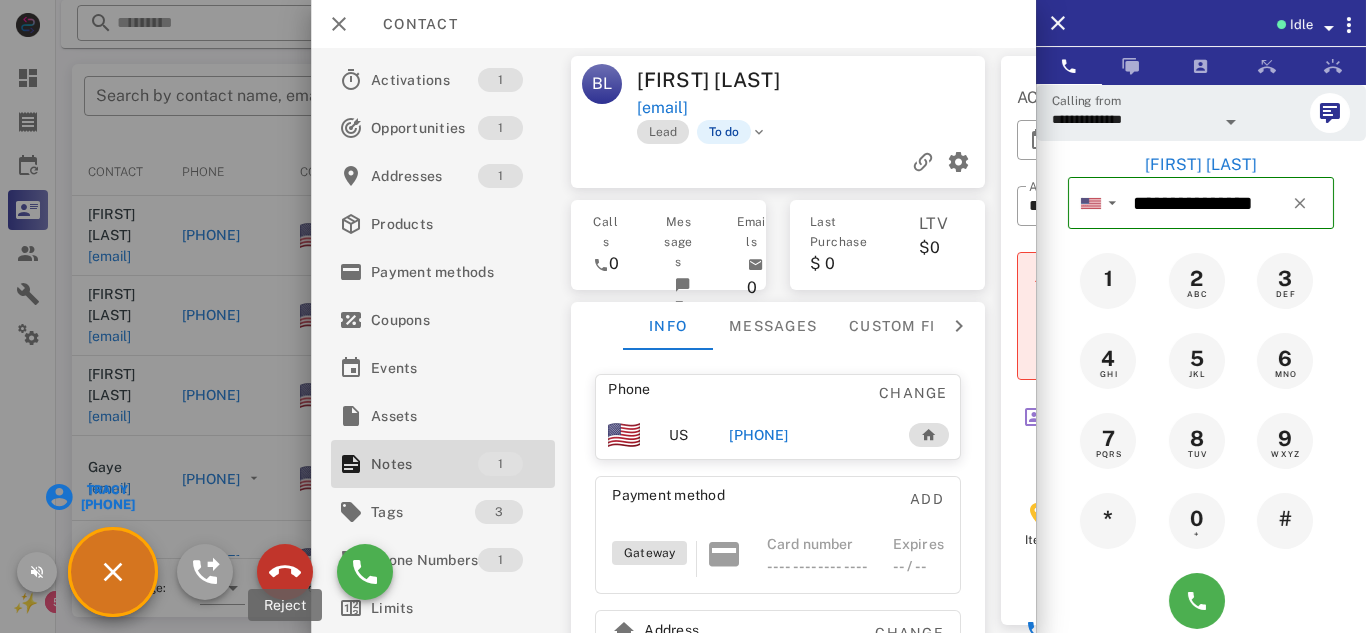 click at bounding box center [285, 572] 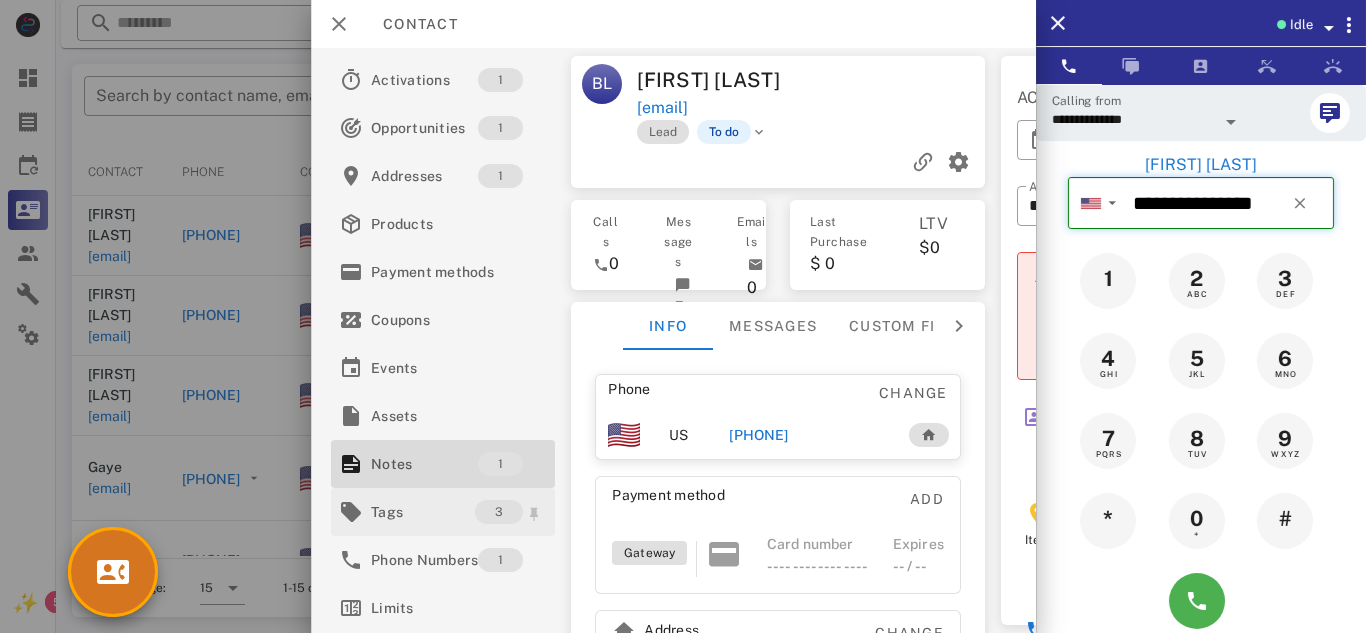 type 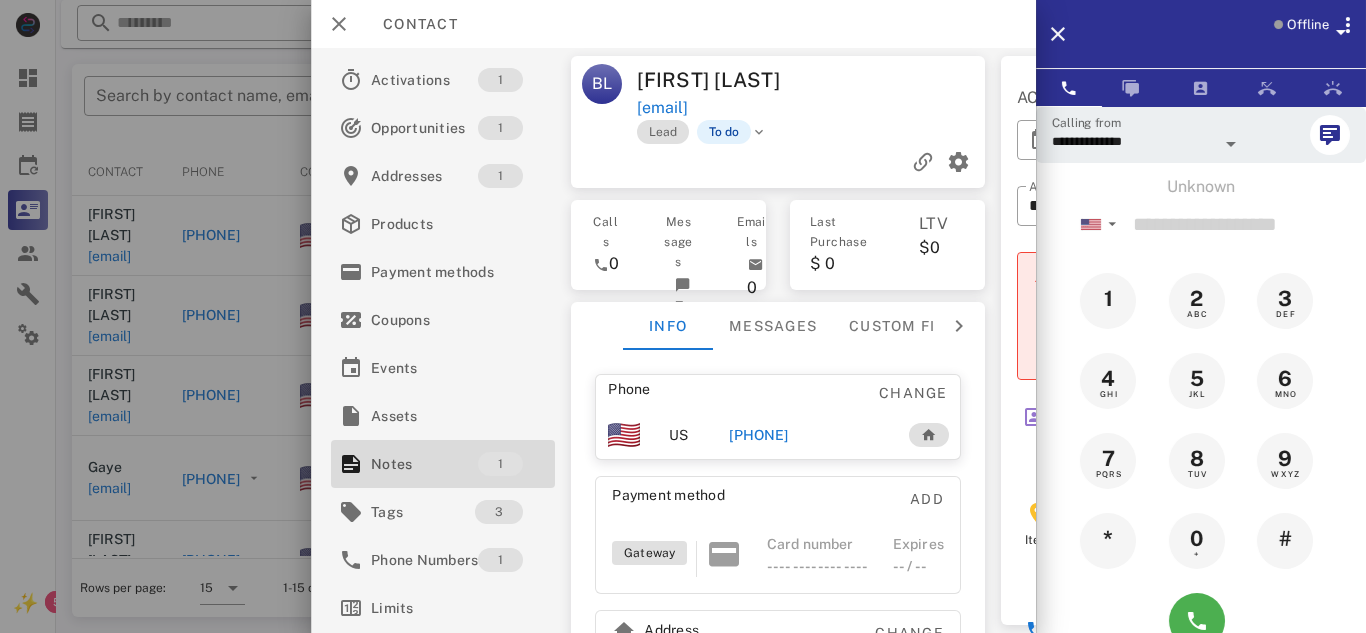 click at bounding box center [1231, 144] 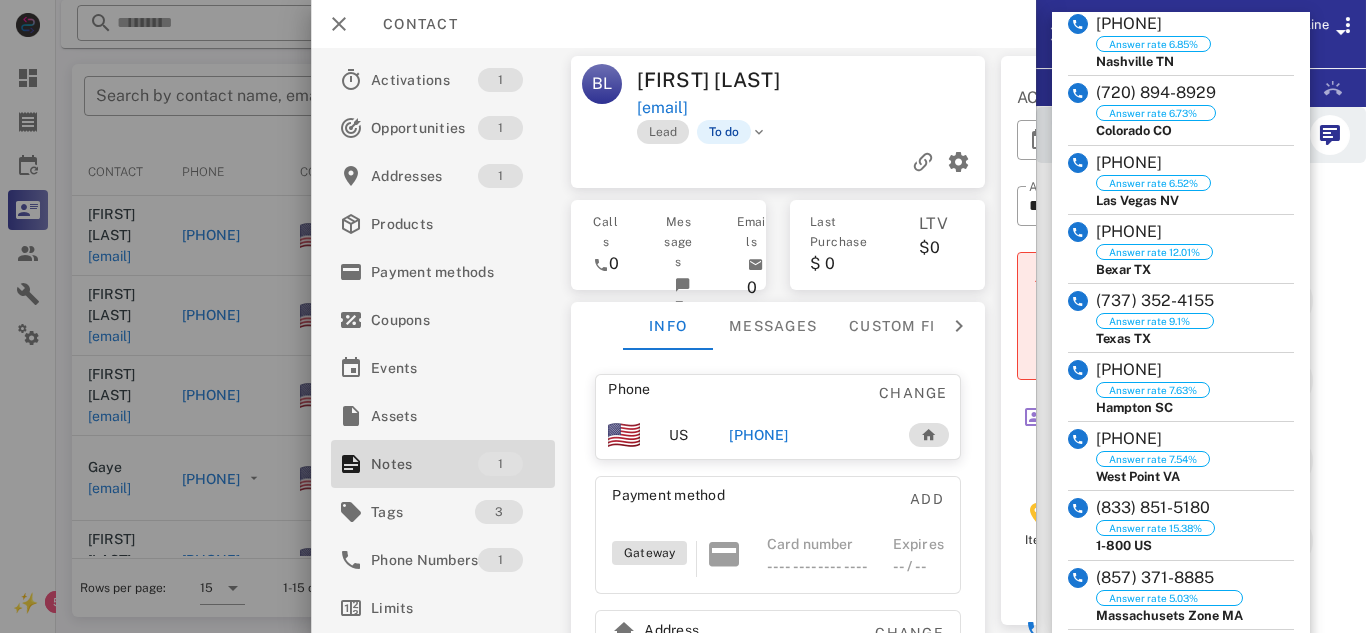 scroll, scrollTop: 1539, scrollLeft: 0, axis: vertical 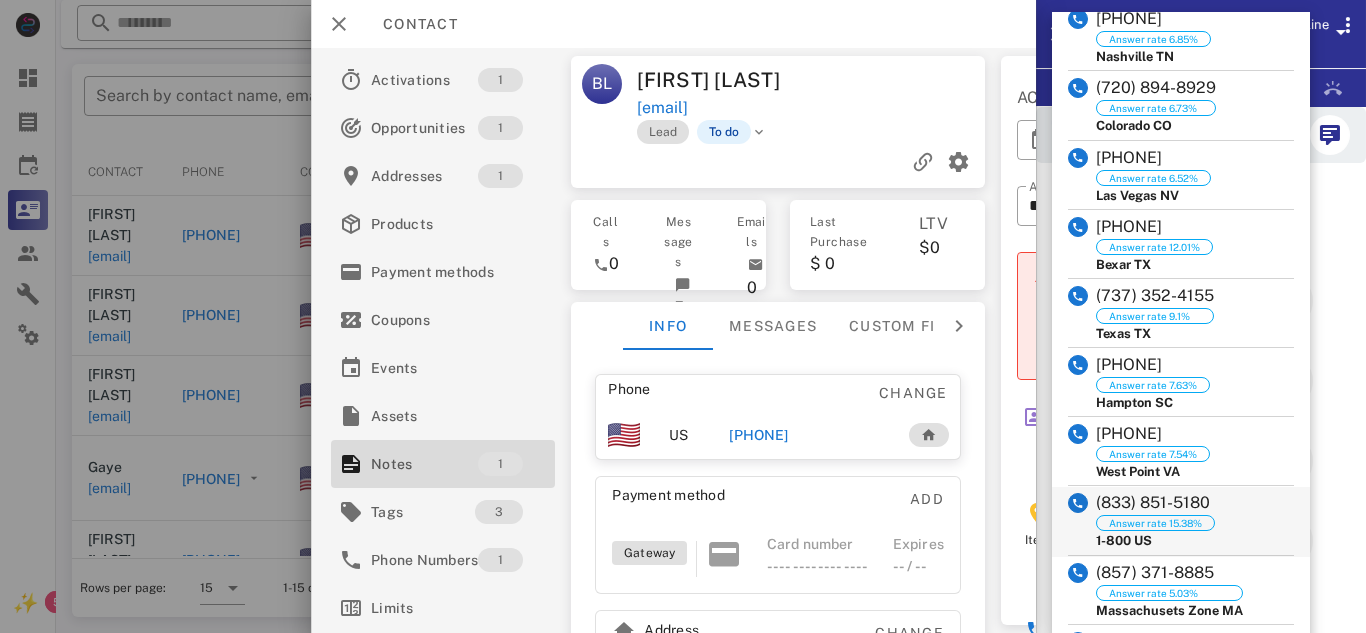 click on "[PHONE]   Answer rate 15.38%    1-800   US" at bounding box center (1181, 521) 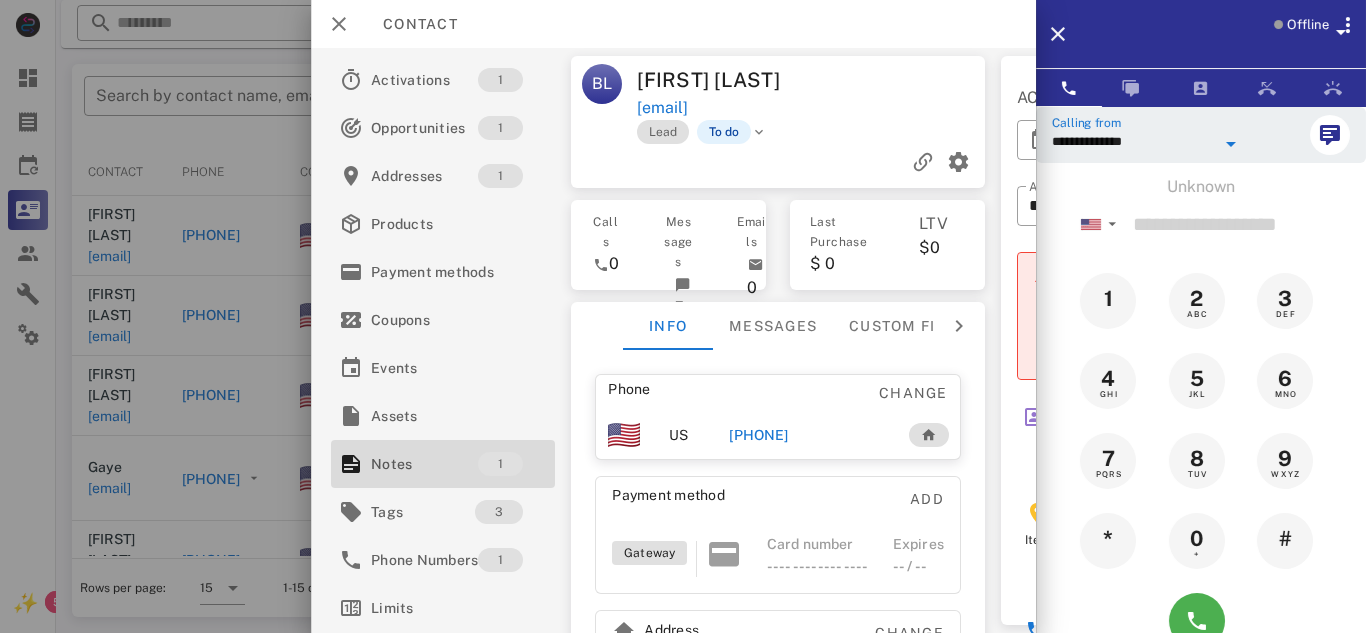 click on "[PHONE]" at bounding box center (758, 435) 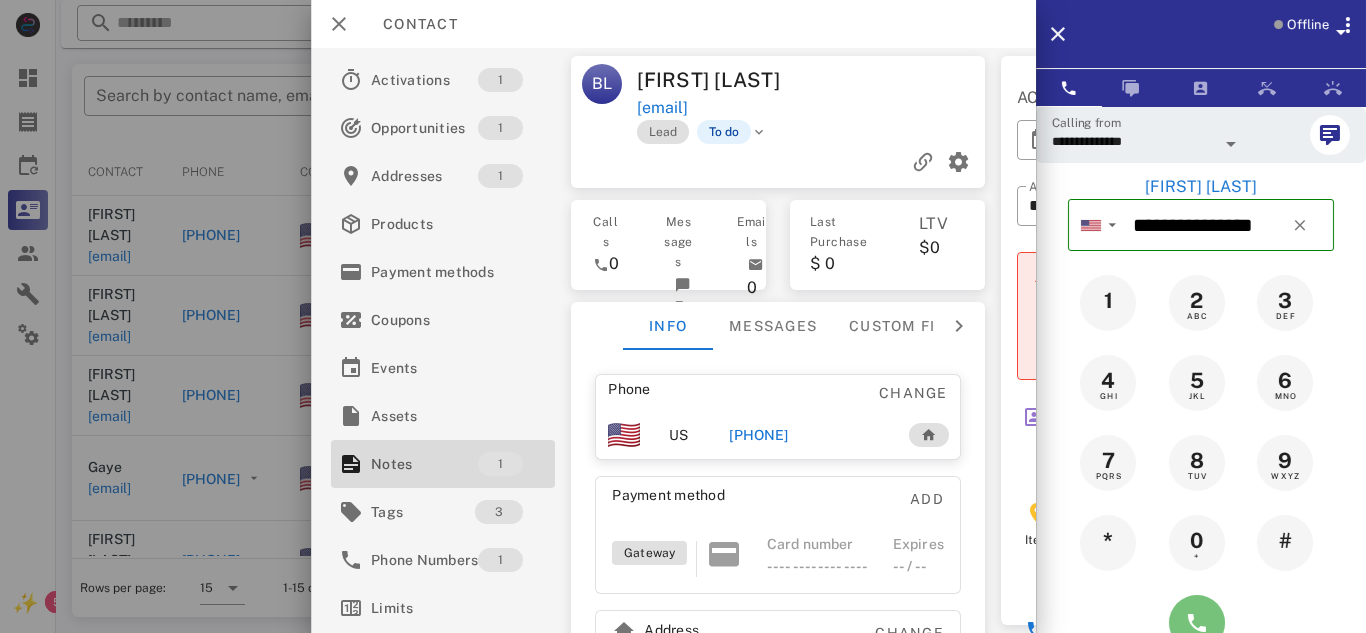 click at bounding box center [1197, 623] 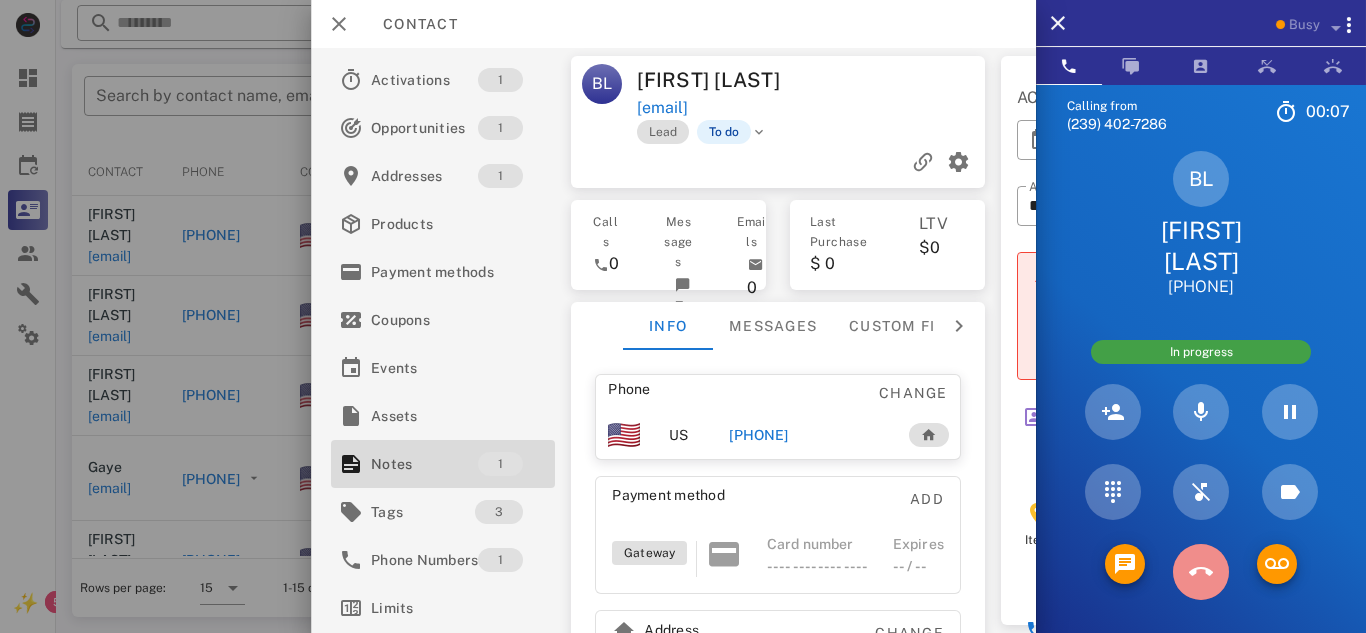 click at bounding box center (1201, 572) 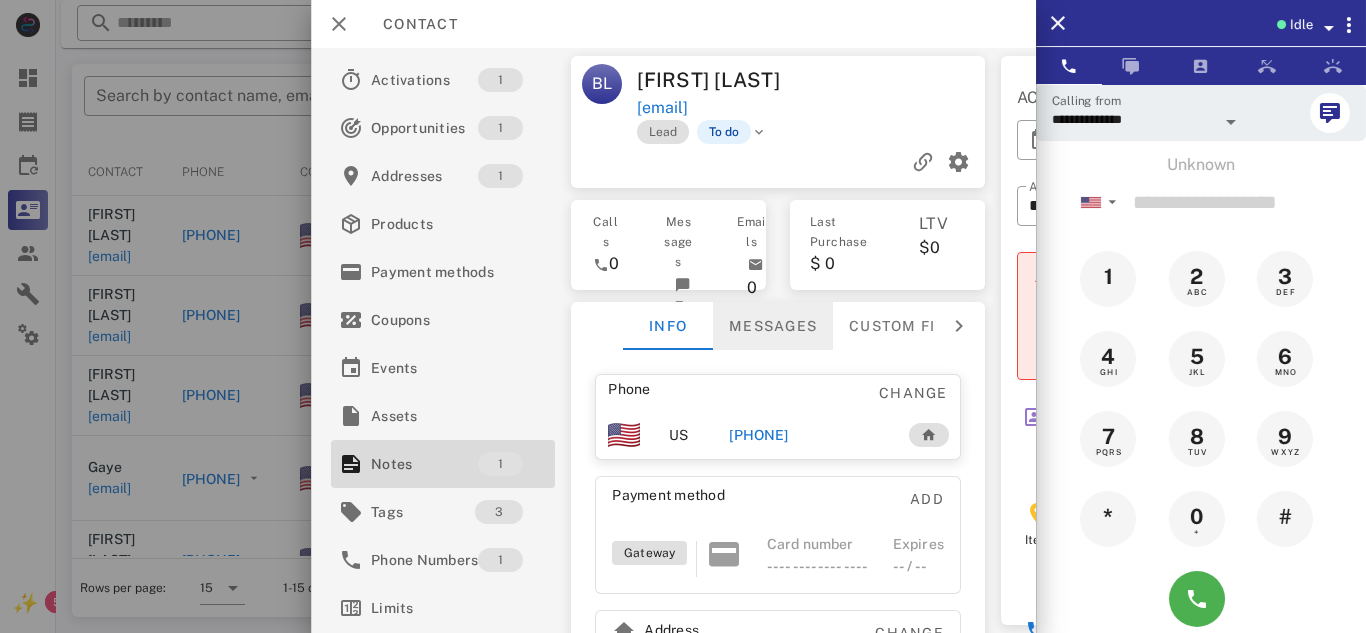 click on "Messages" at bounding box center (773, 326) 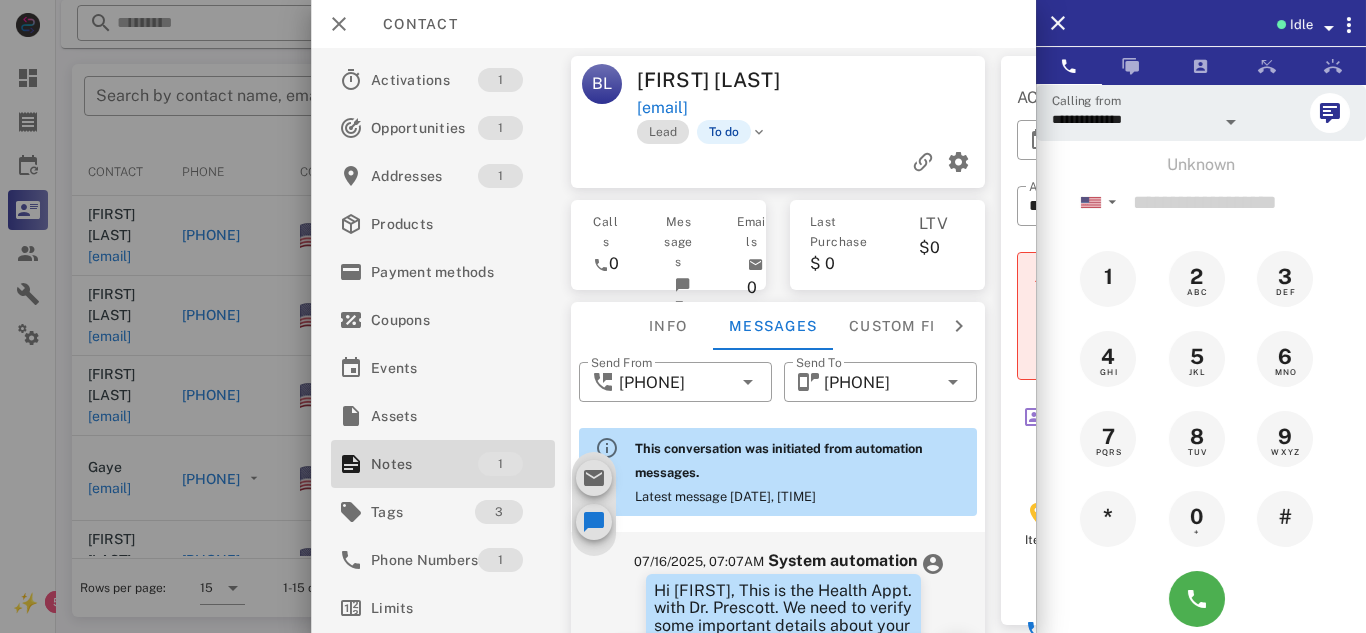scroll, scrollTop: 712, scrollLeft: 0, axis: vertical 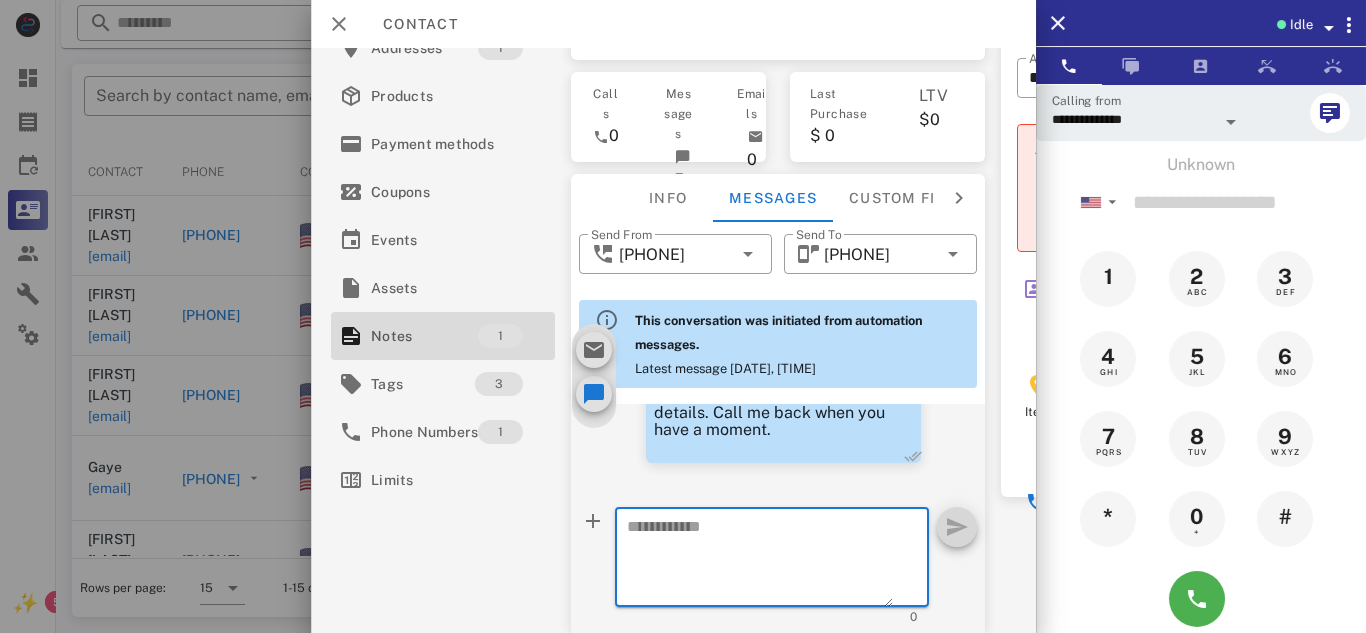 paste on "**********" 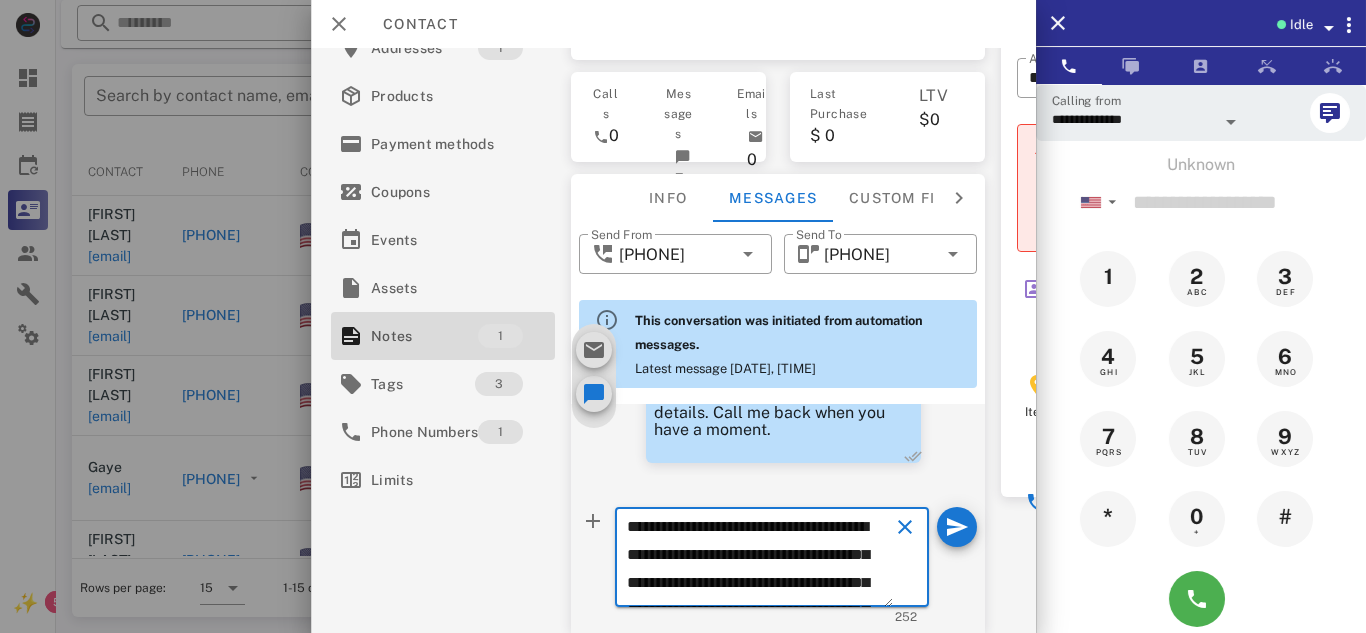 scroll, scrollTop: 154, scrollLeft: 0, axis: vertical 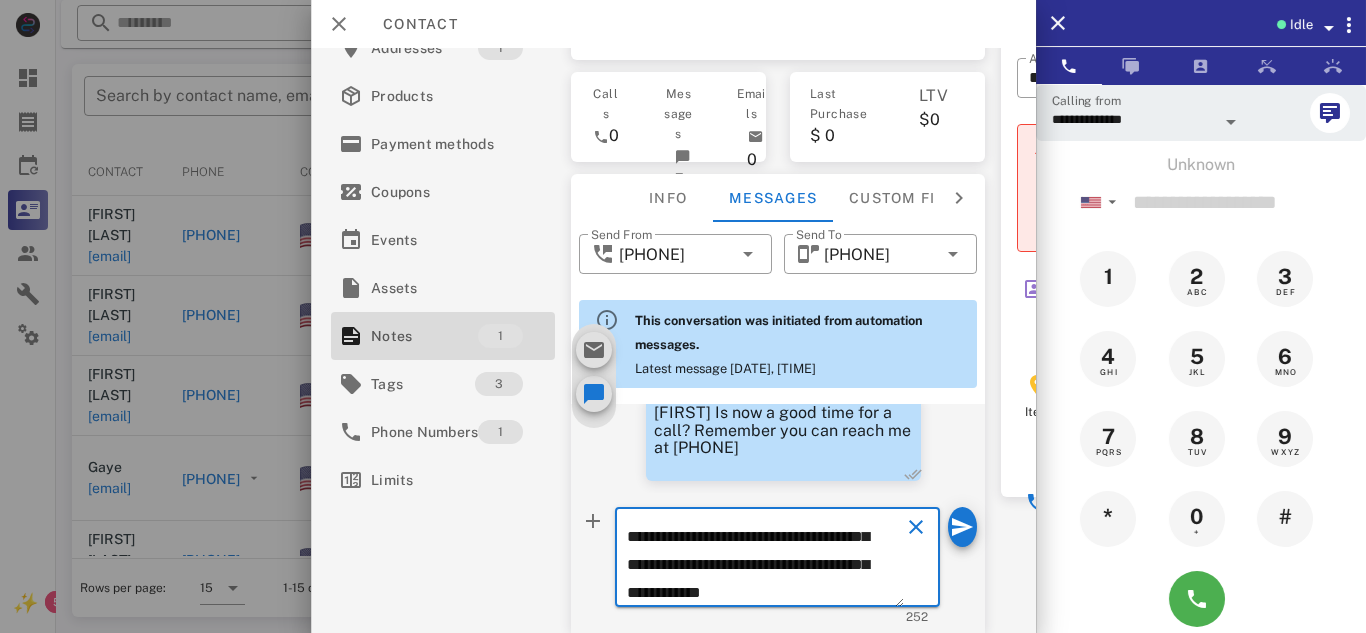 click on "[FIRST] Is now a good time for a call? Remember you can reach me at [PHONE]" at bounding box center [783, 430] 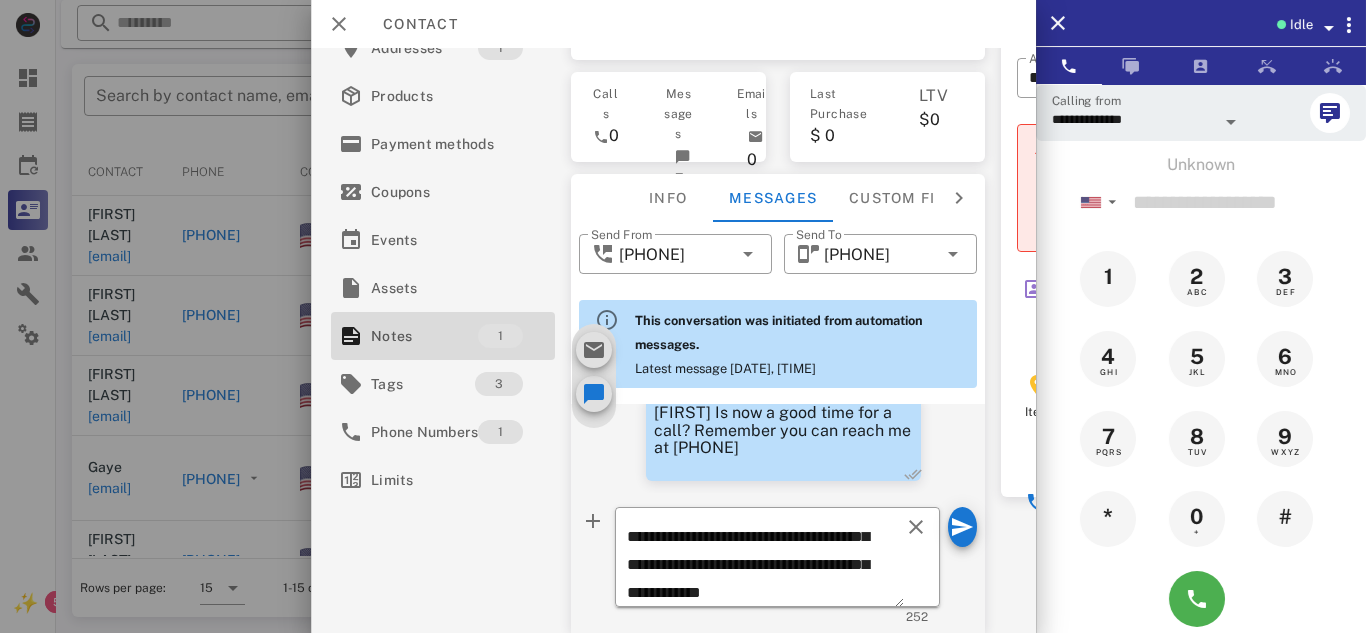 click on "[FIRST] Is now a good time for a call? Remember you can reach me at [PHONE]" at bounding box center [783, 430] 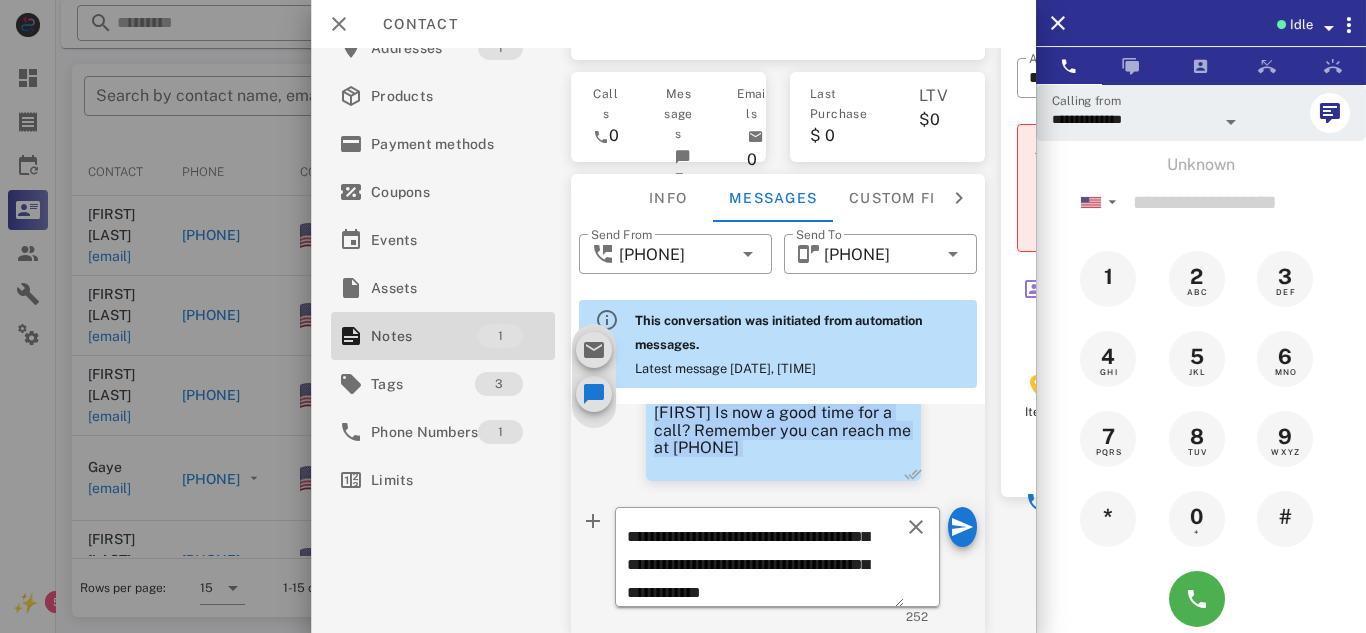 click on "[FIRST] Is now a good time for a call? Remember you can reach me at [PHONE]" at bounding box center [783, 430] 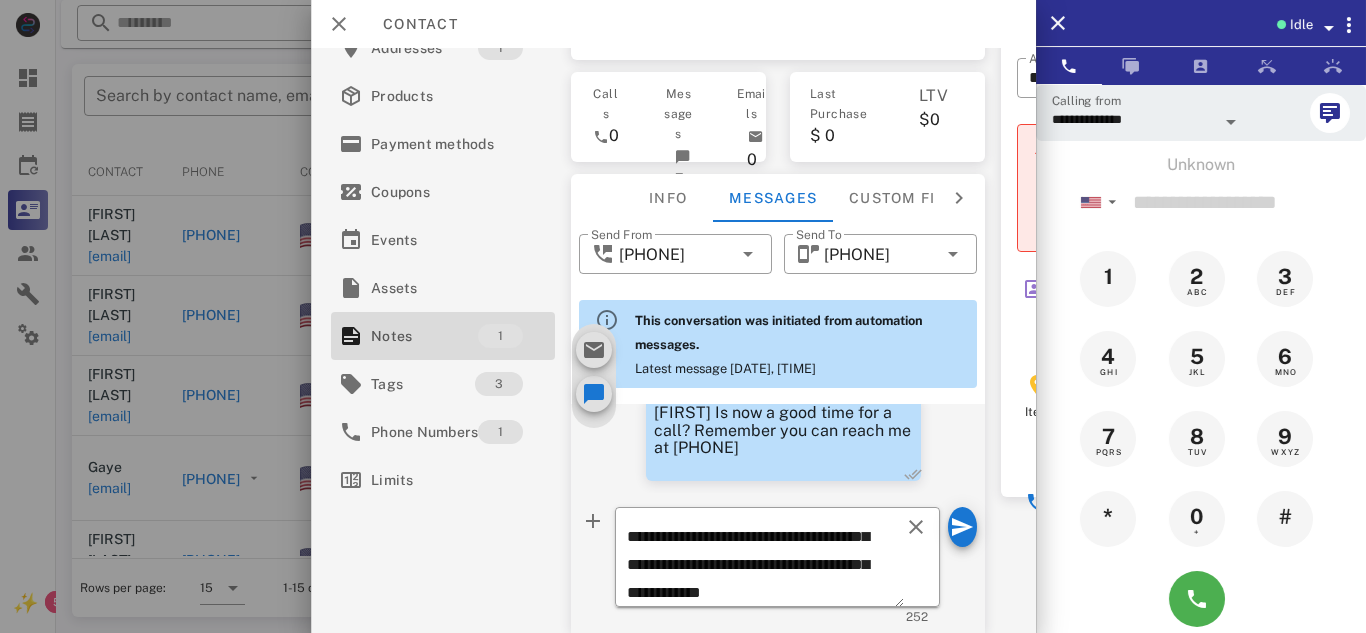 click on "[FIRST] Is now a good time for a call? Remember you can reach me at [PHONE]" at bounding box center (783, 430) 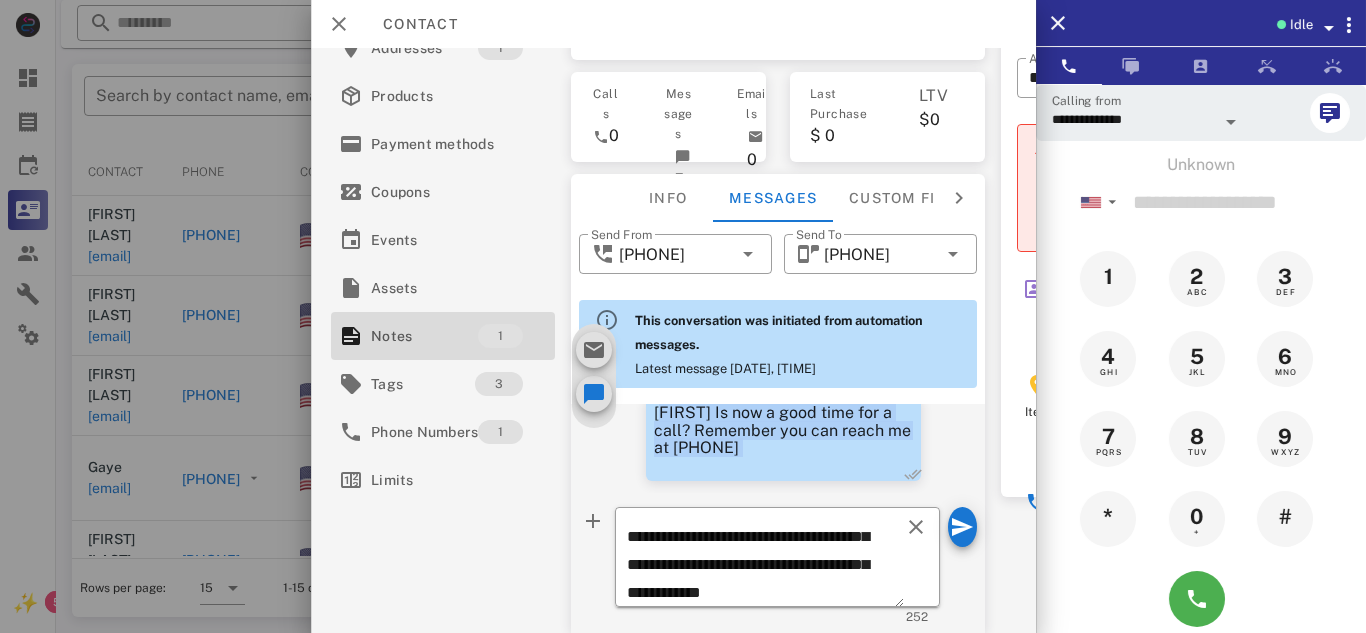 click on "[FIRST] Is now a good time for a call? Remember you can reach me at [PHONE]" at bounding box center (783, 430) 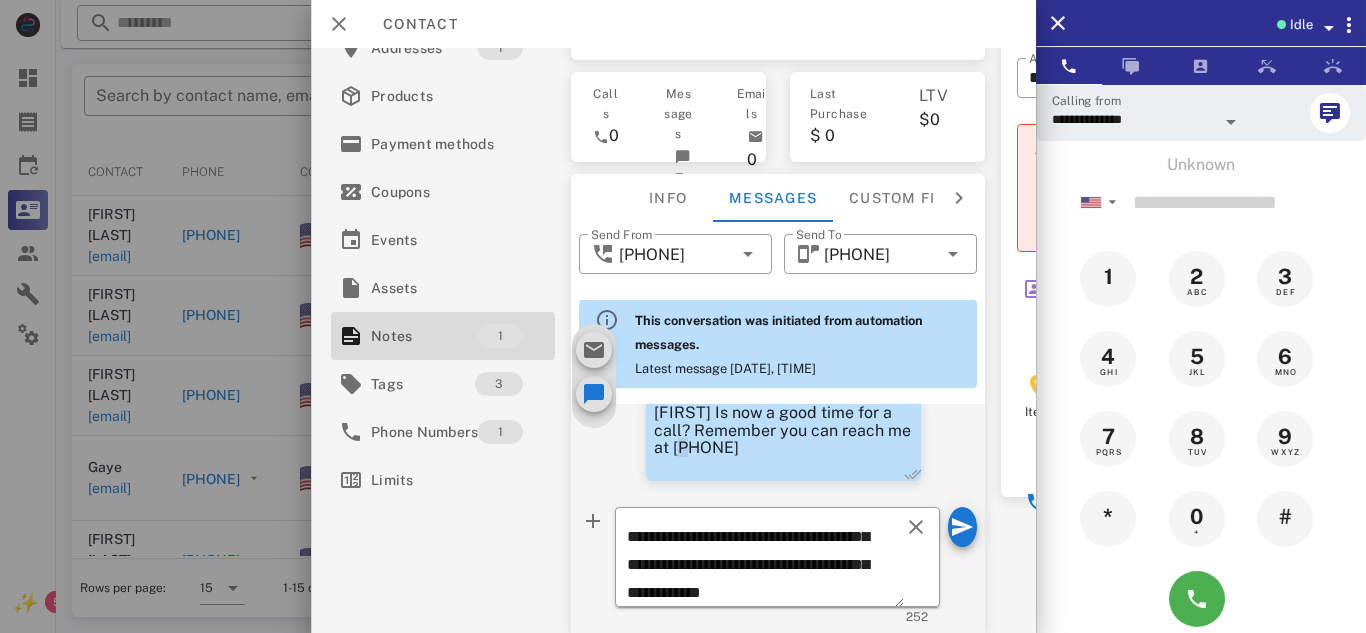drag, startPoint x: 681, startPoint y: 449, endPoint x: 694, endPoint y: 450, distance: 13.038404 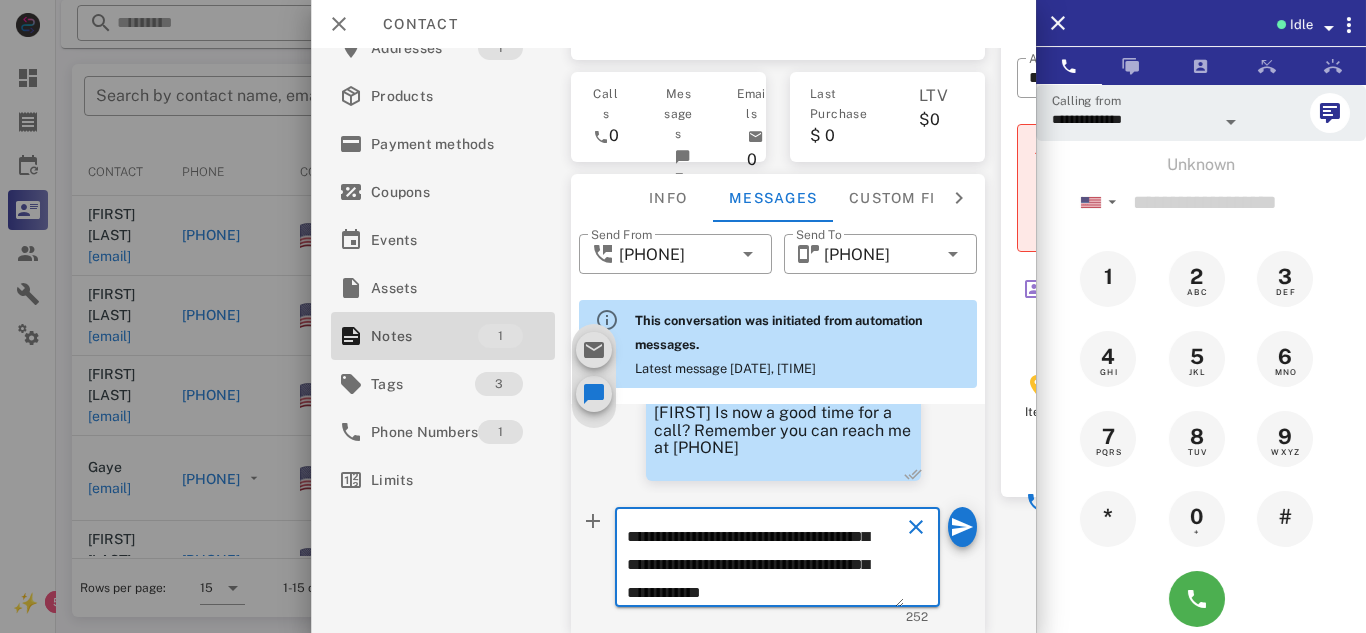 click on "**********" at bounding box center [765, 560] 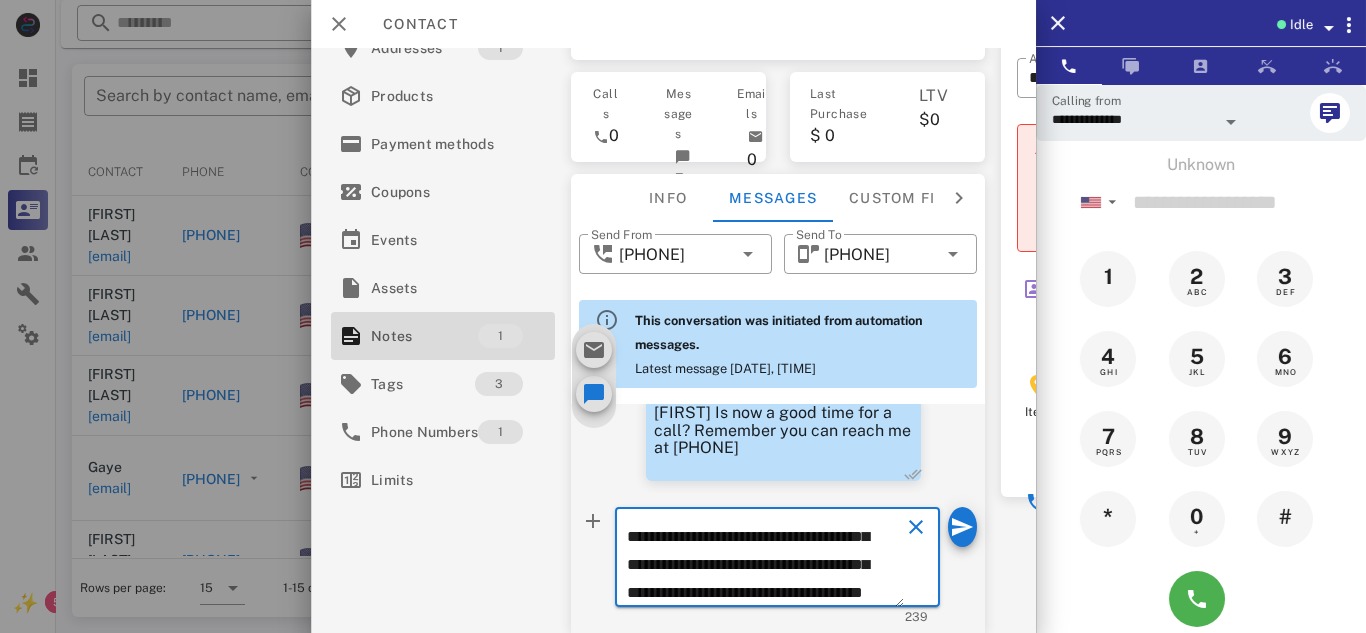 scroll, scrollTop: 154, scrollLeft: 0, axis: vertical 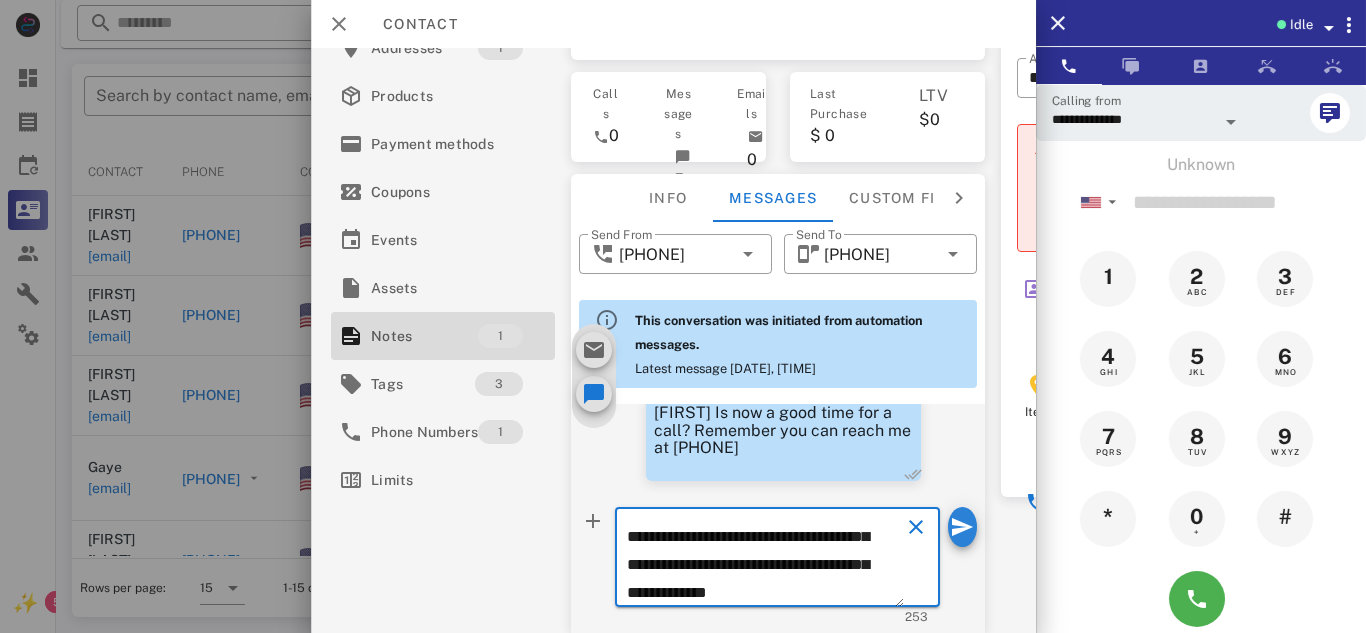 type on "**********" 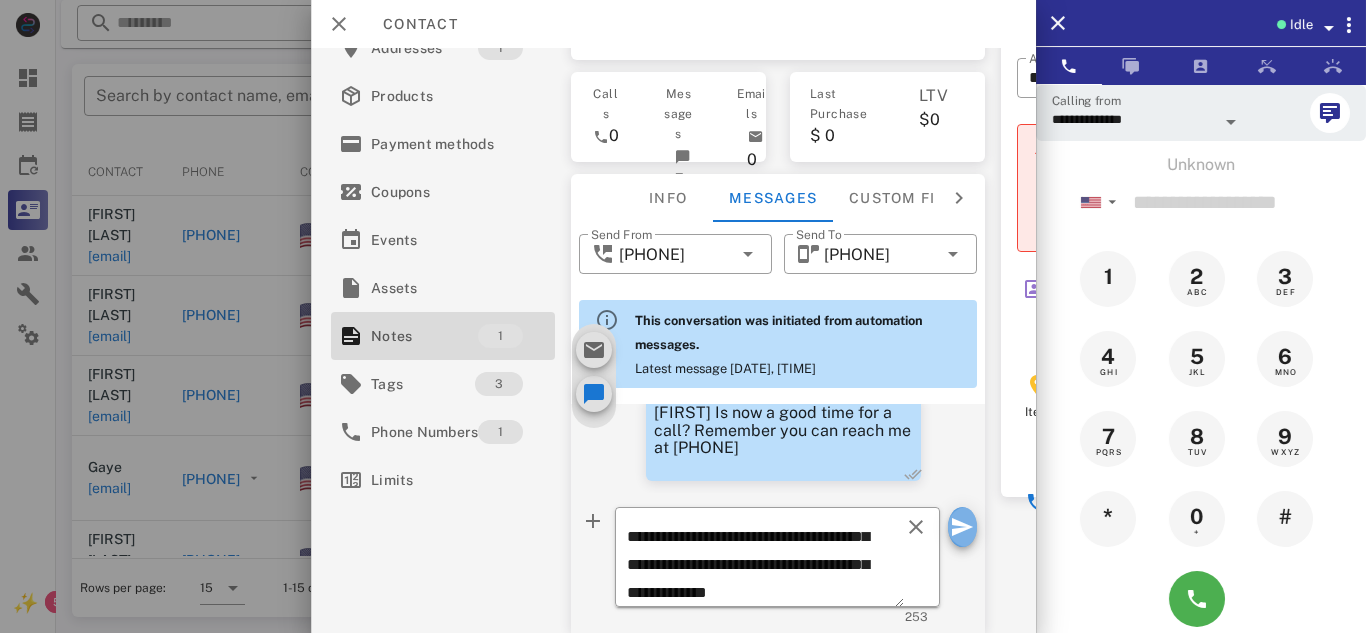 click at bounding box center (962, 527) 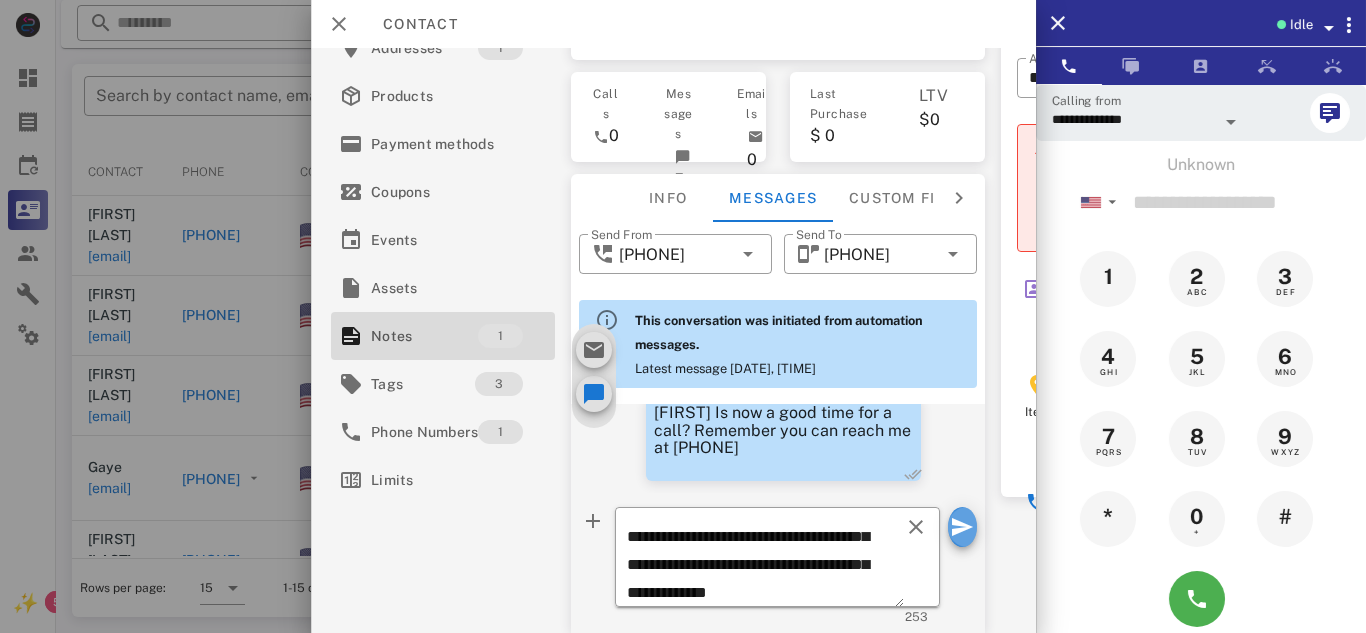 type 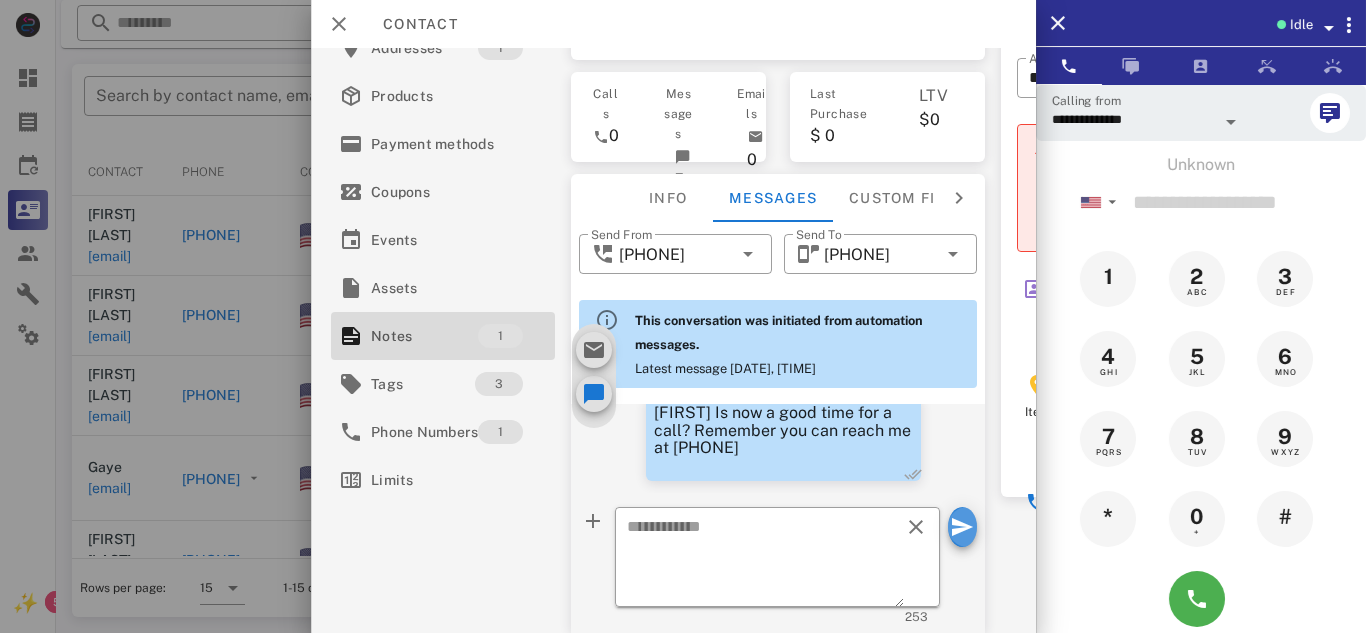 scroll, scrollTop: 0, scrollLeft: 0, axis: both 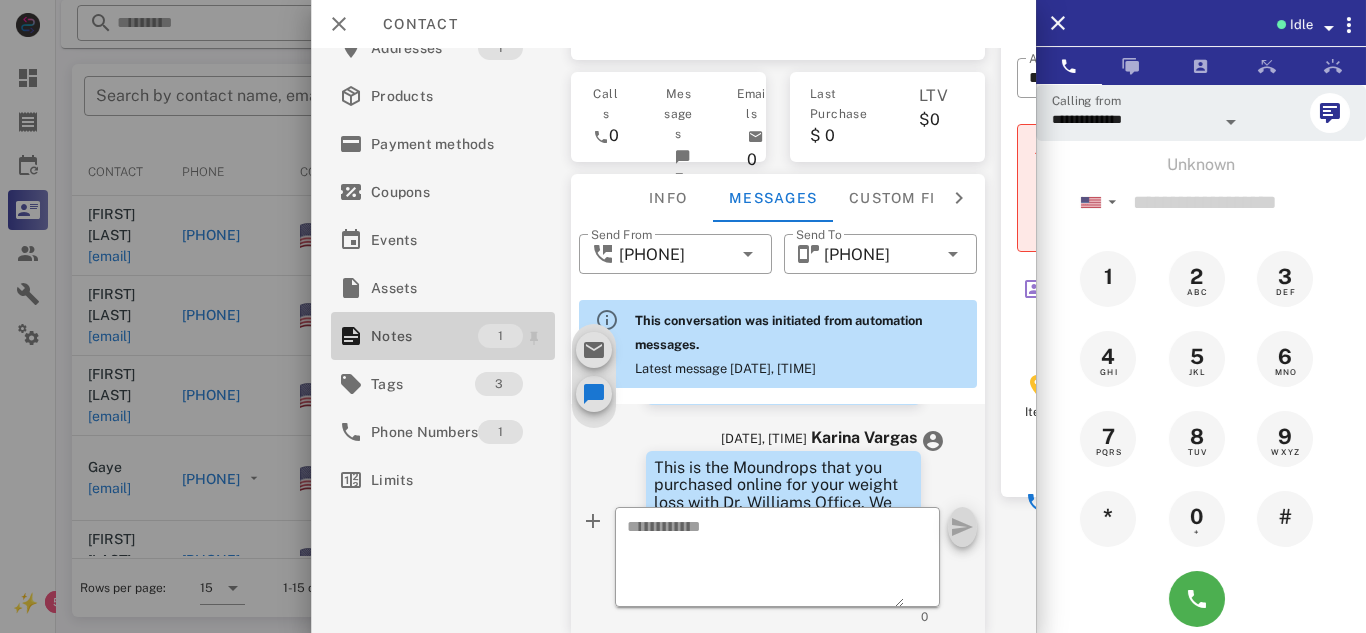 click on "Notes" at bounding box center [424, 336] 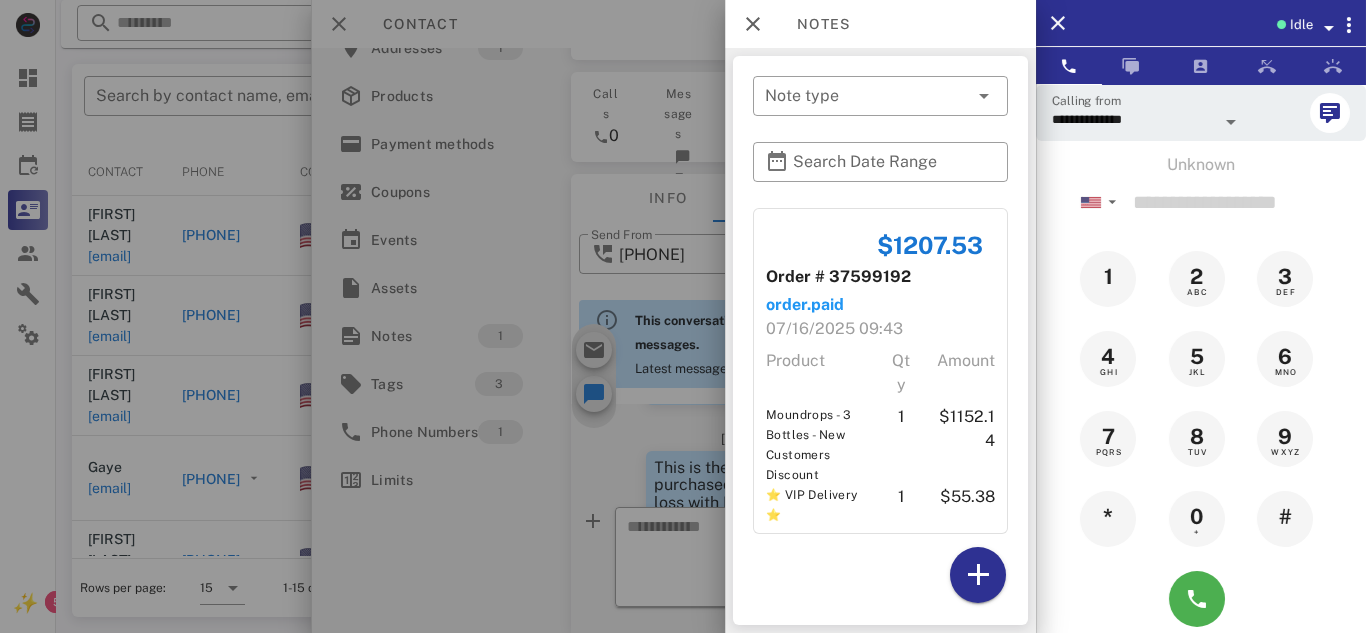click at bounding box center (683, 316) 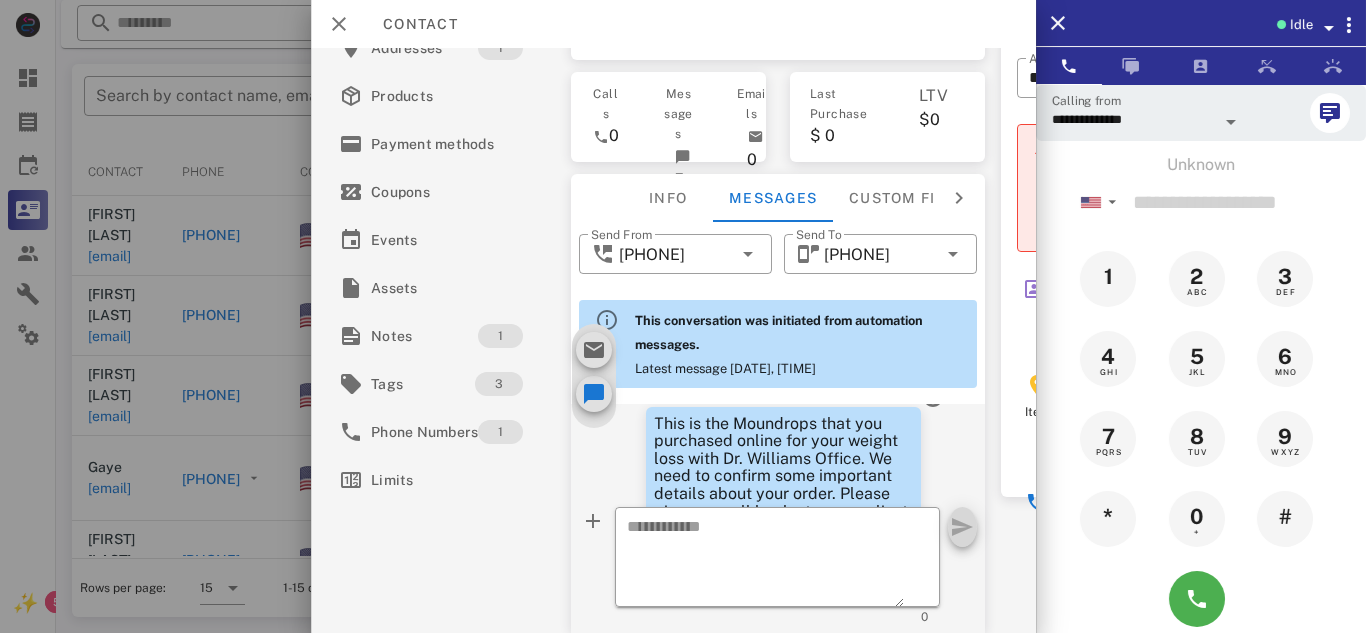 scroll, scrollTop: 823, scrollLeft: 0, axis: vertical 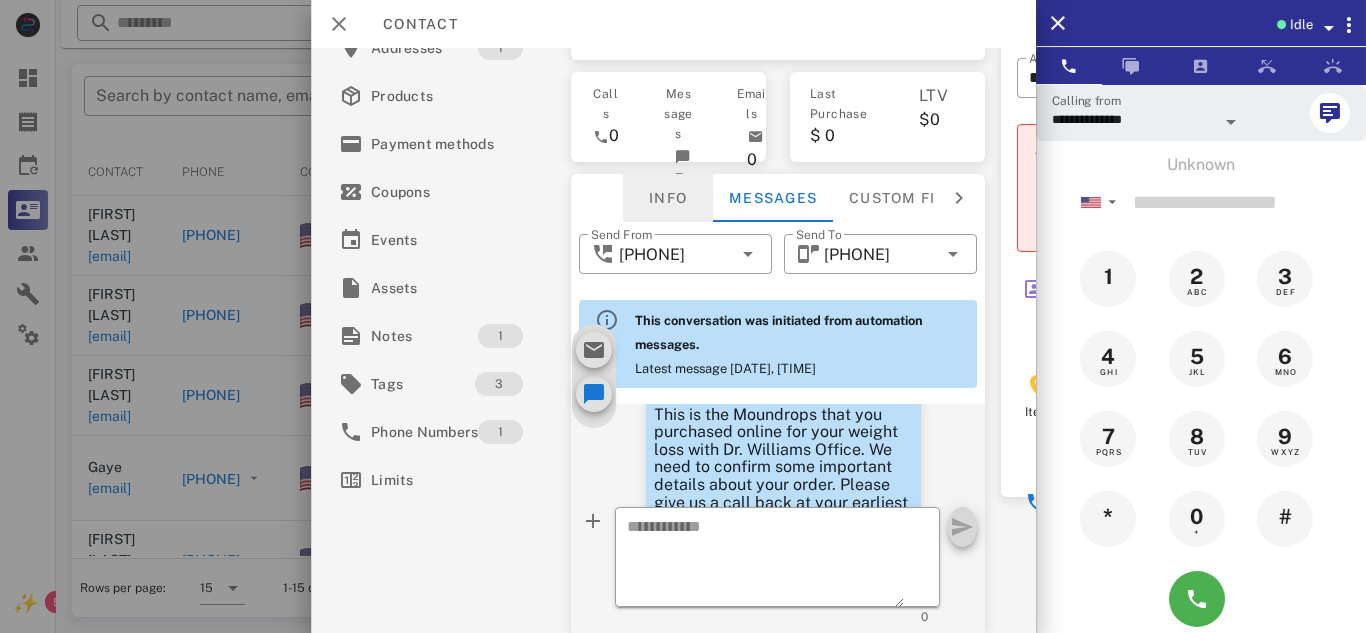 click on "Info" at bounding box center [668, 198] 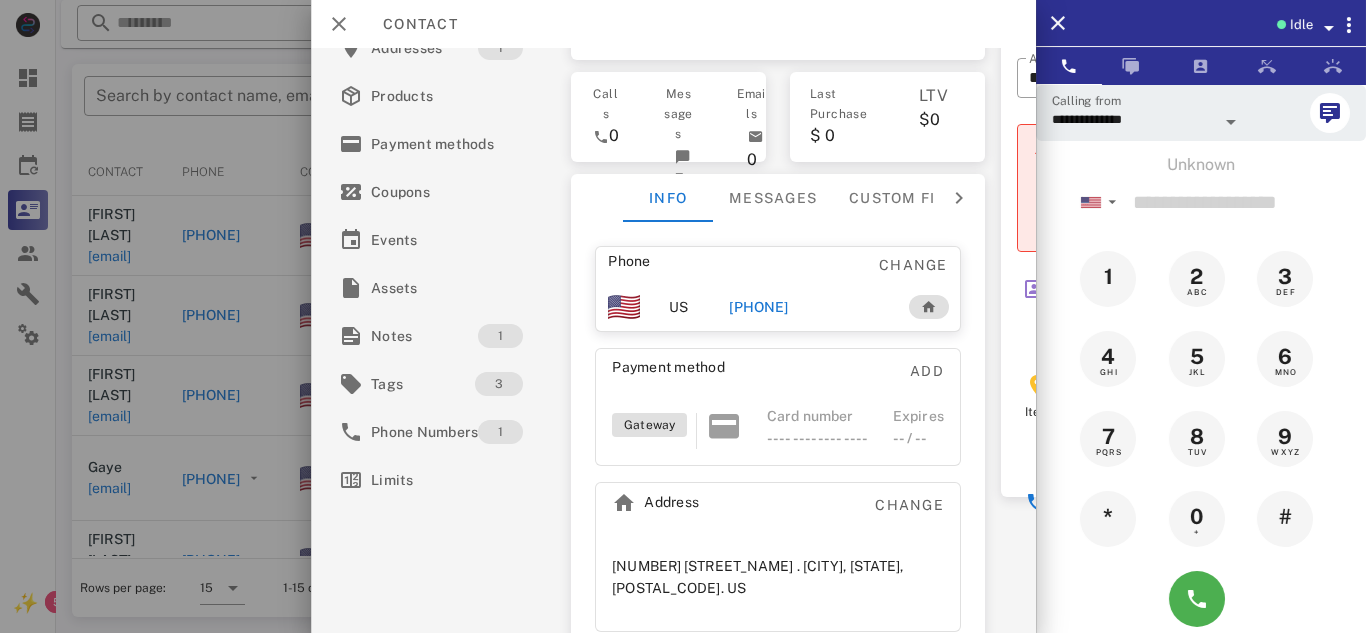 click on "[PHONE]" at bounding box center [758, 307] 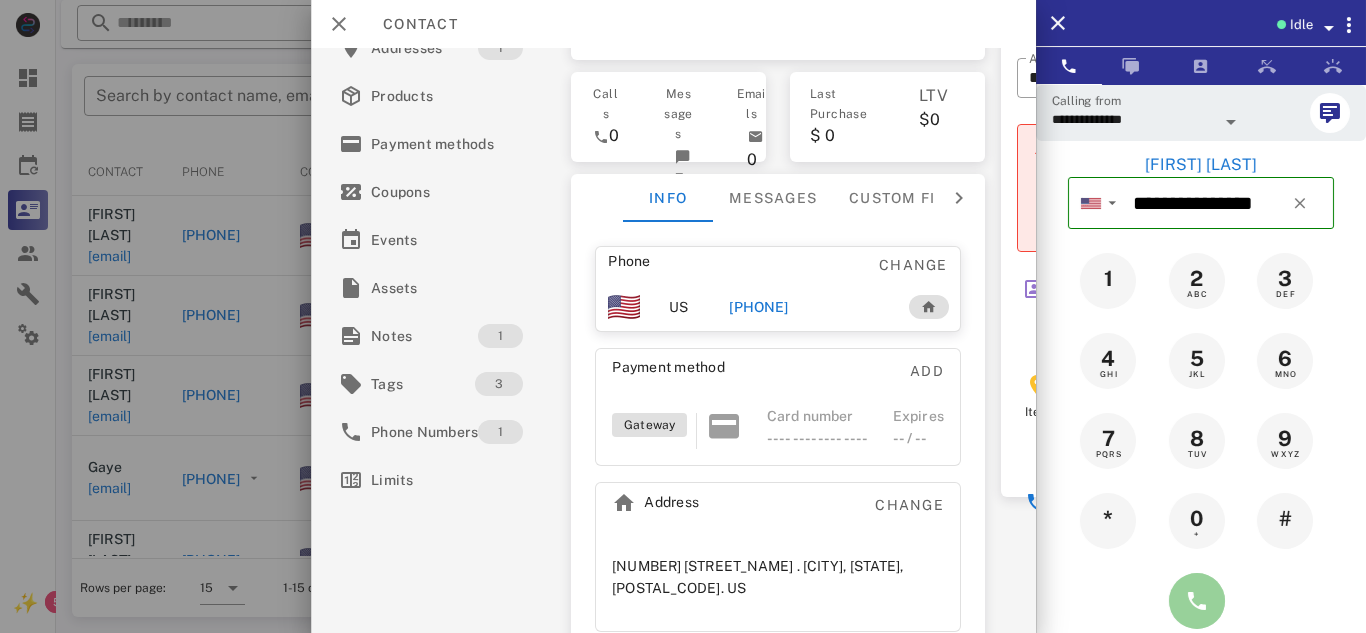 click at bounding box center (1197, 601) 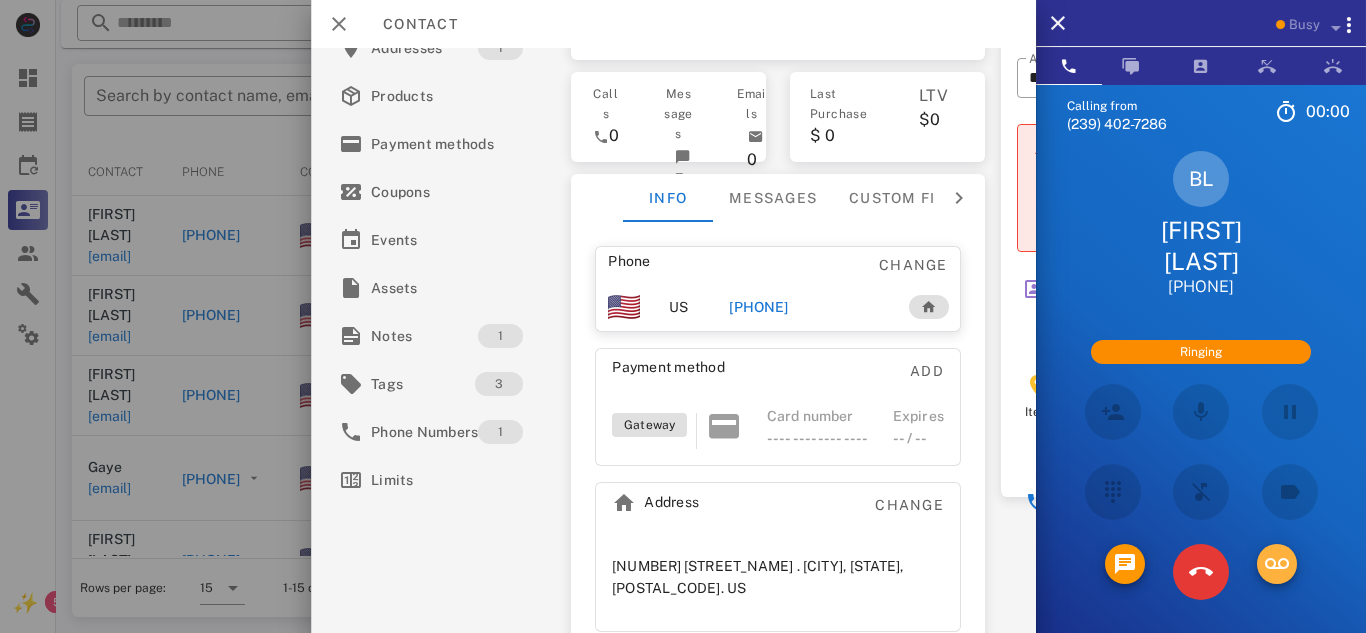 click at bounding box center [1277, 564] 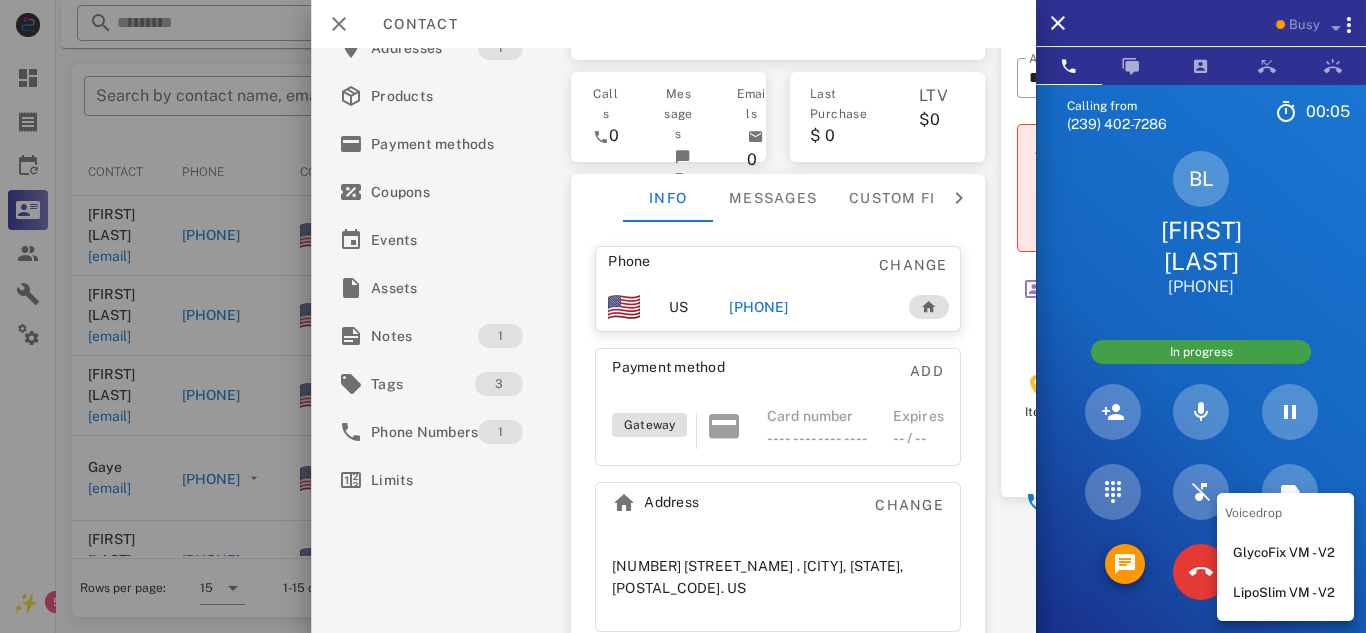 click at bounding box center (1112, 572) 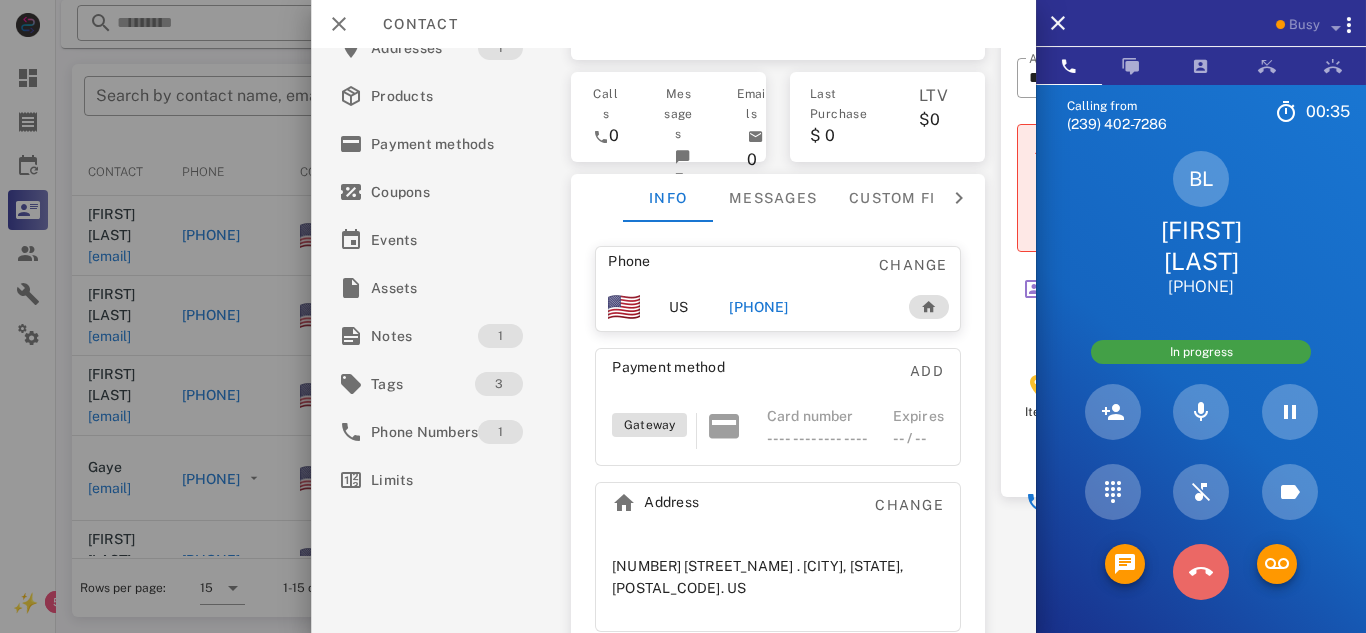 click at bounding box center [1201, 572] 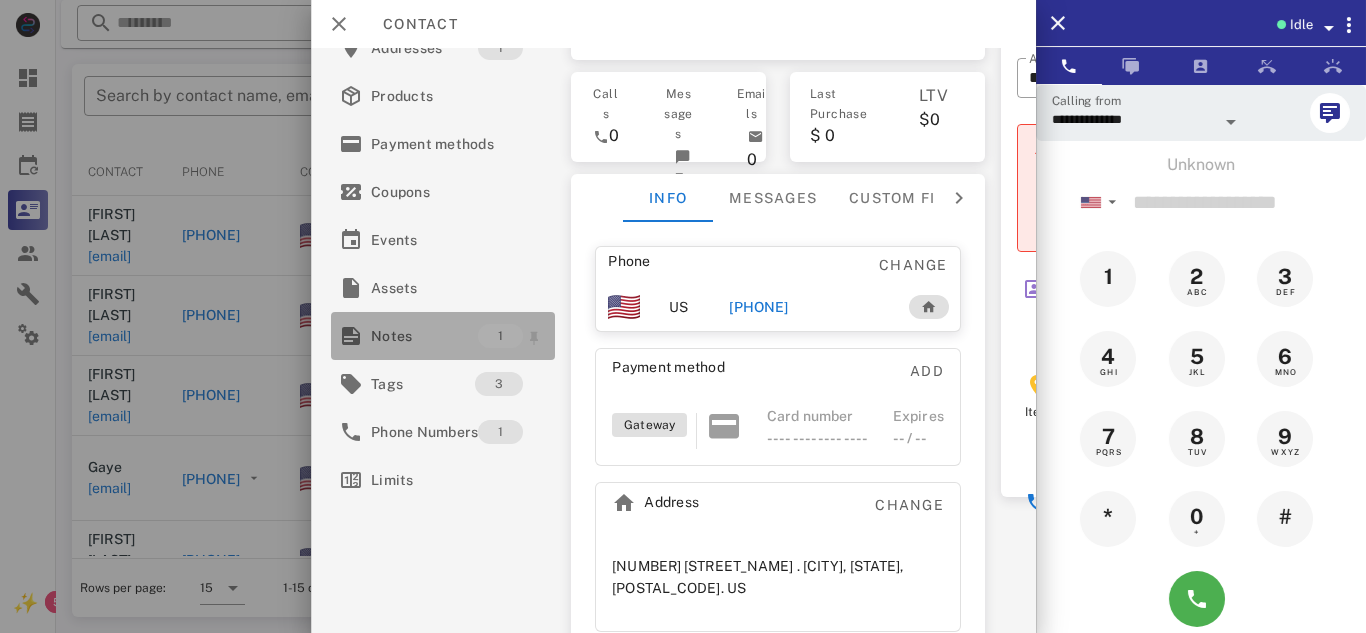 click on "Notes" at bounding box center [424, 336] 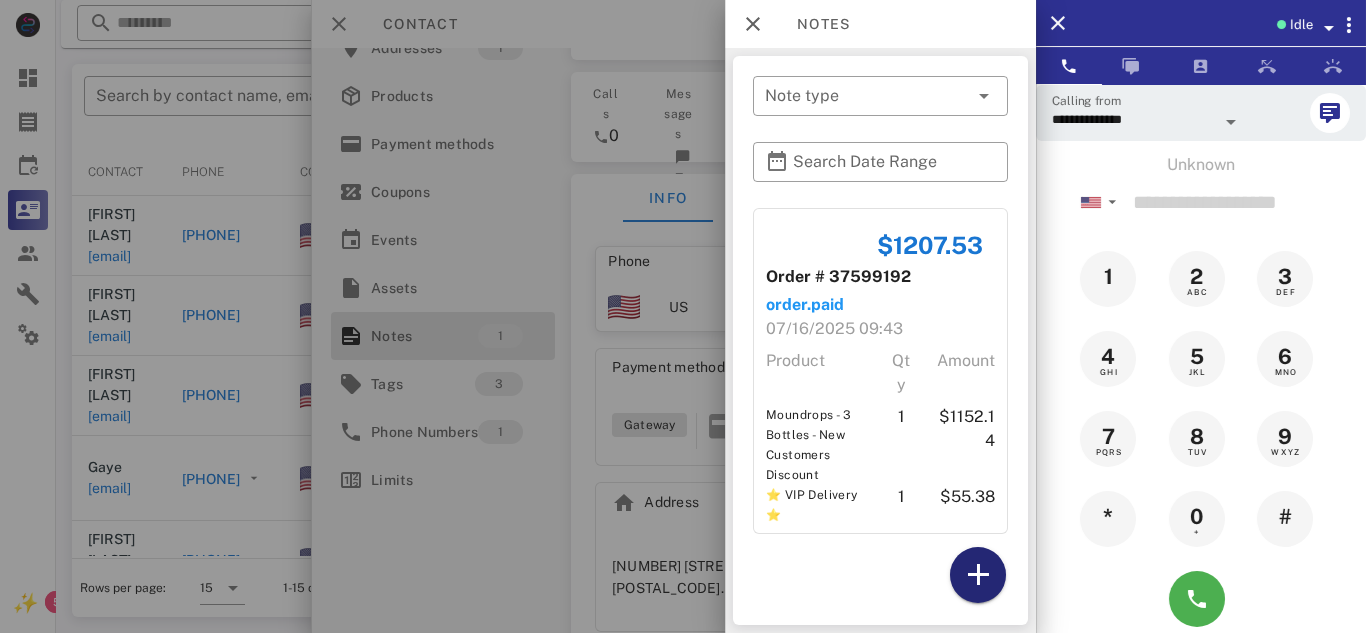 click at bounding box center [978, 575] 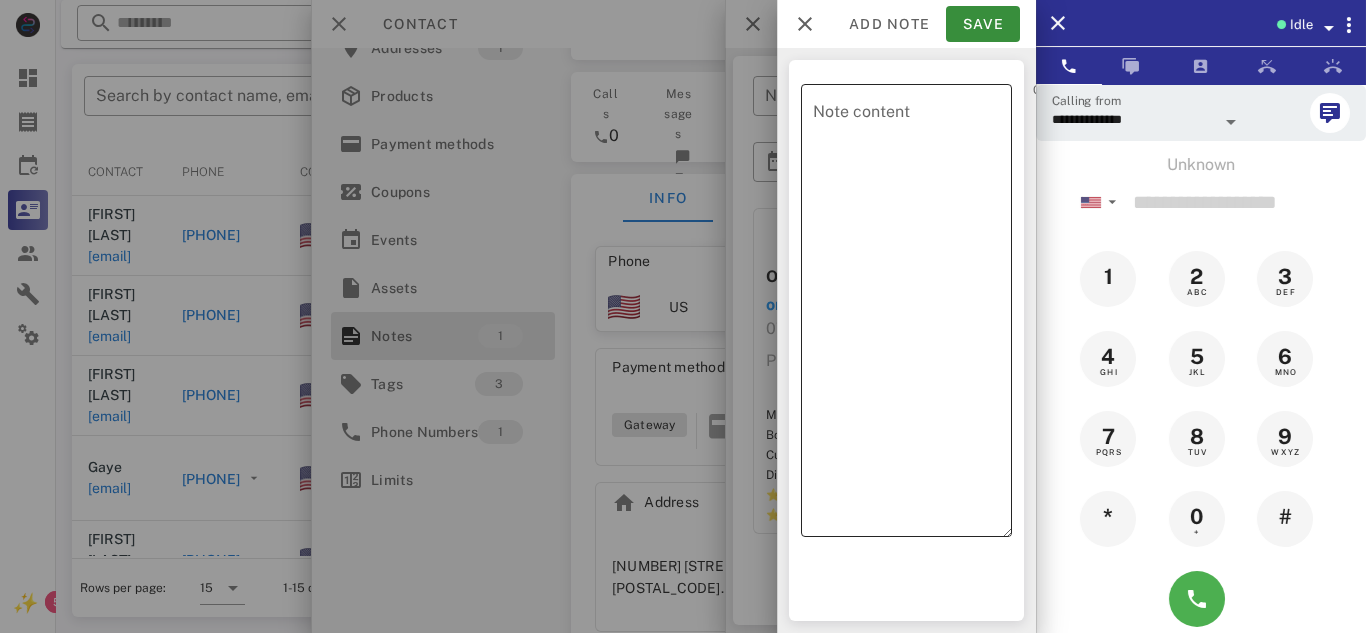 click on "Note content" at bounding box center (912, 315) 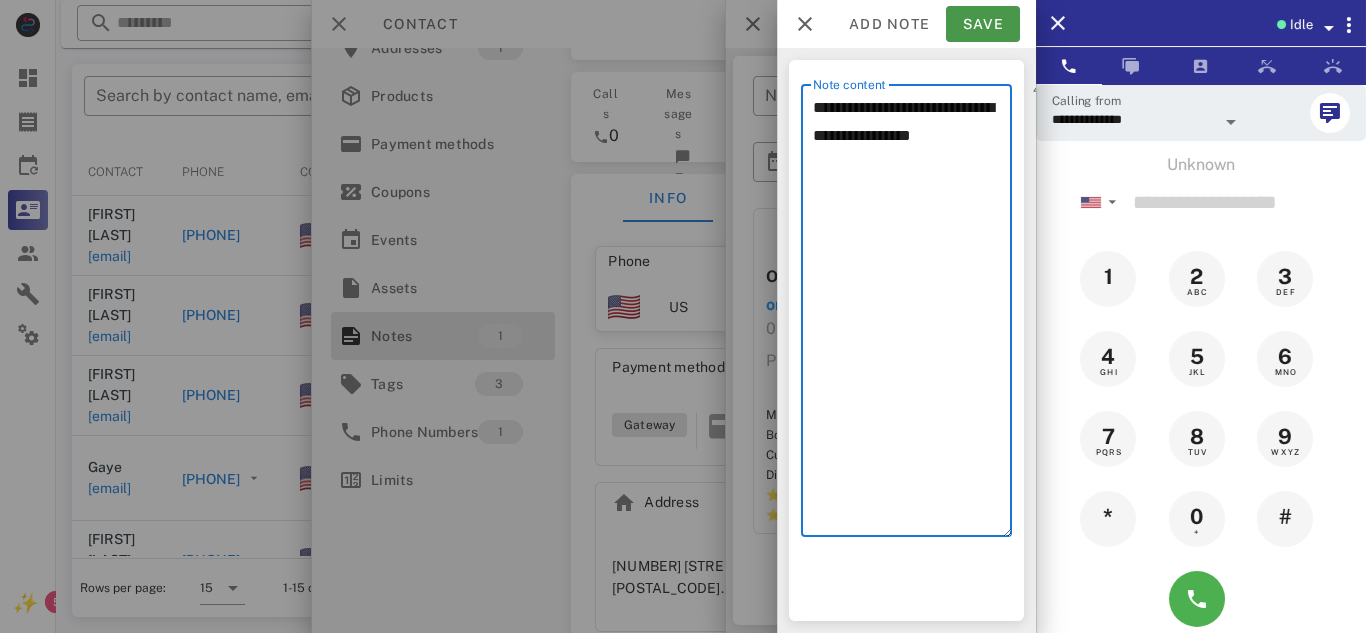 type on "**********" 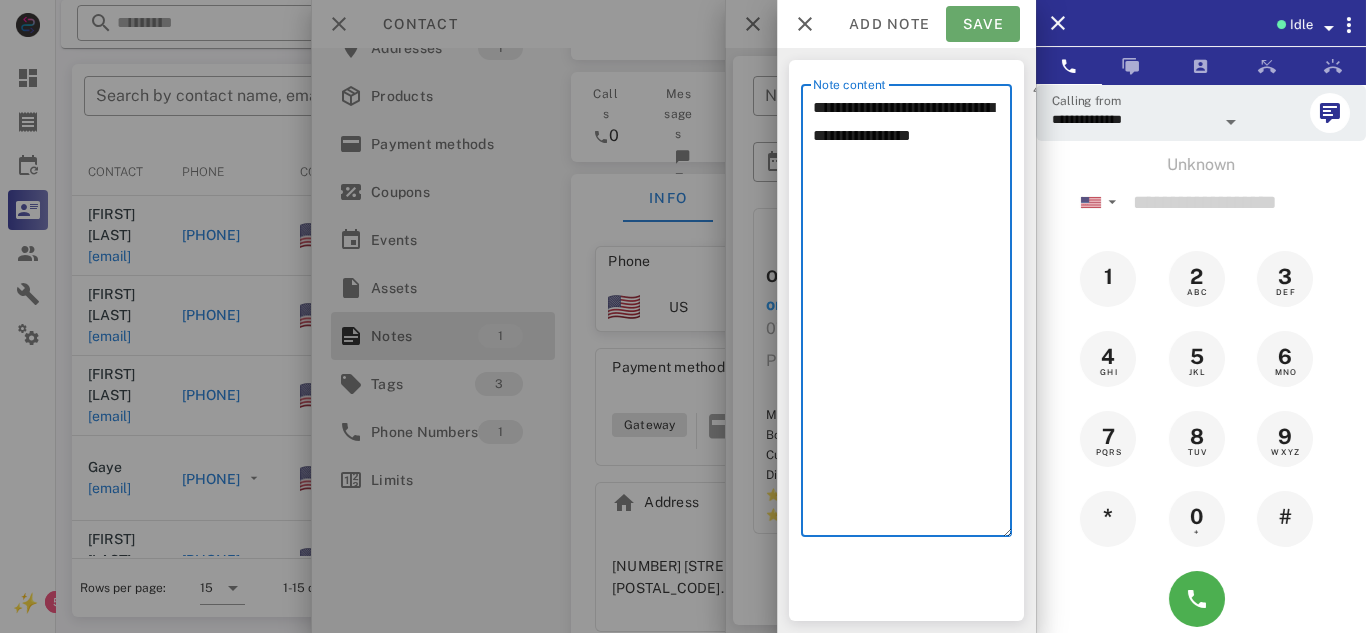 click on "Save" at bounding box center (983, 24) 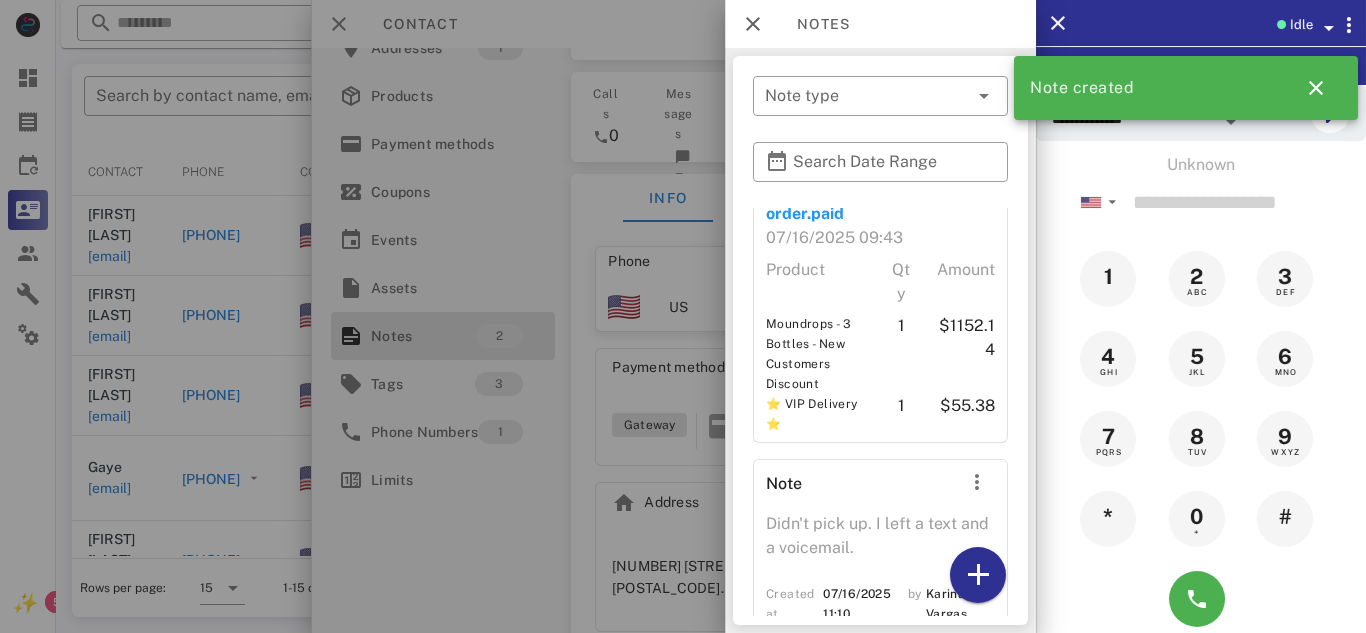 scroll, scrollTop: 104, scrollLeft: 0, axis: vertical 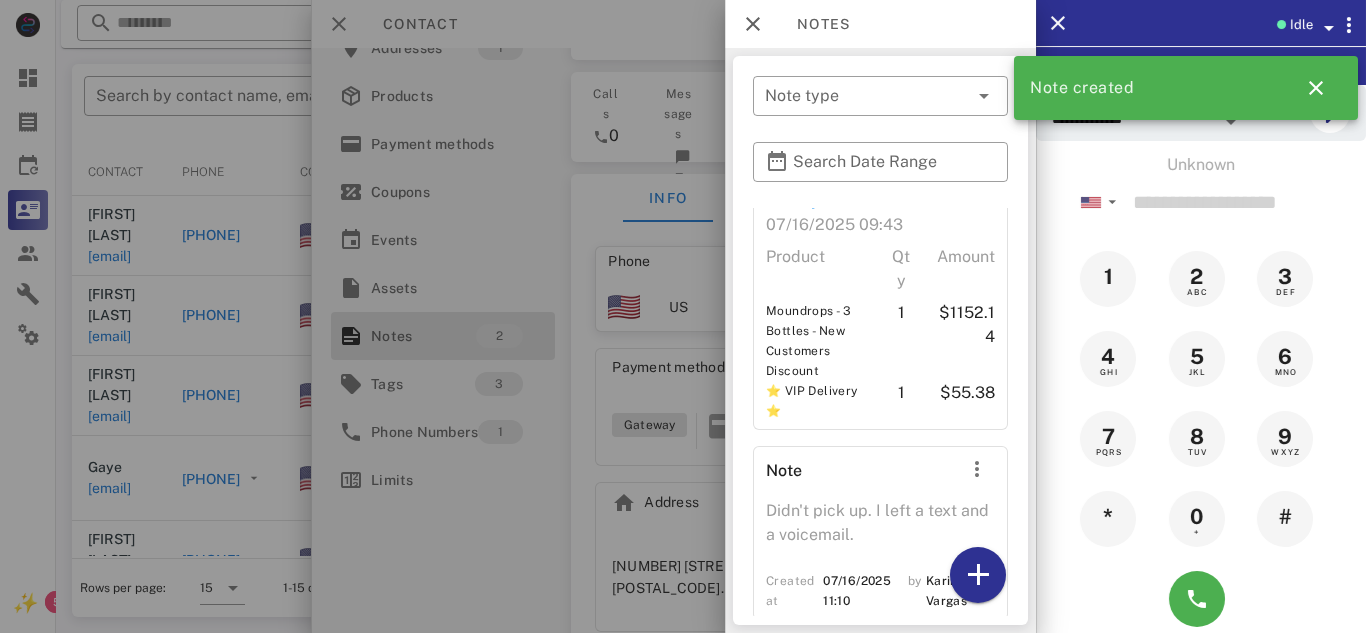 click at bounding box center (683, 316) 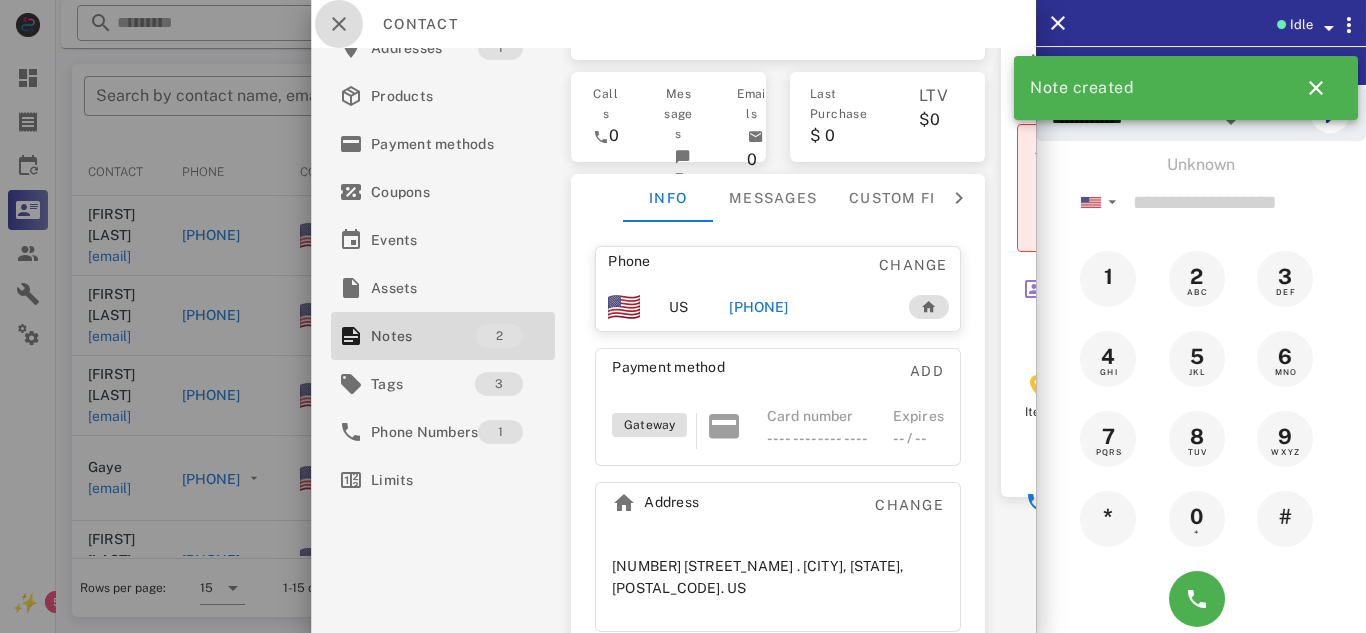 click at bounding box center [339, 24] 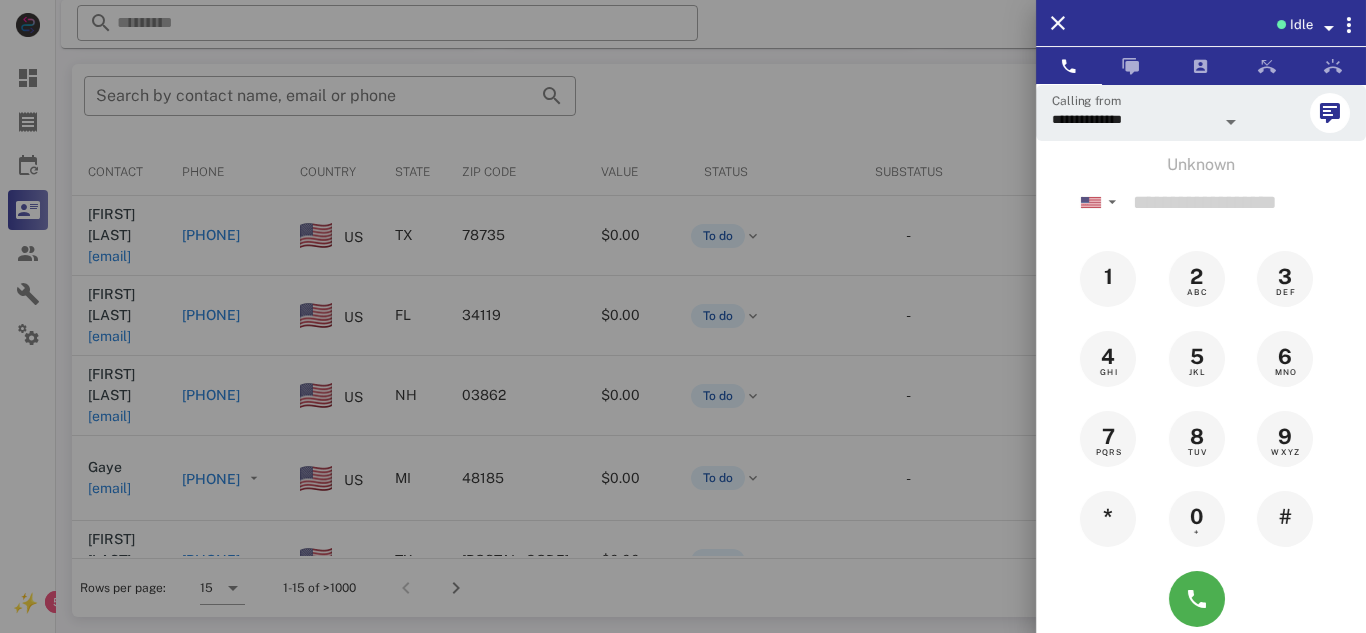 click at bounding box center (683, 316) 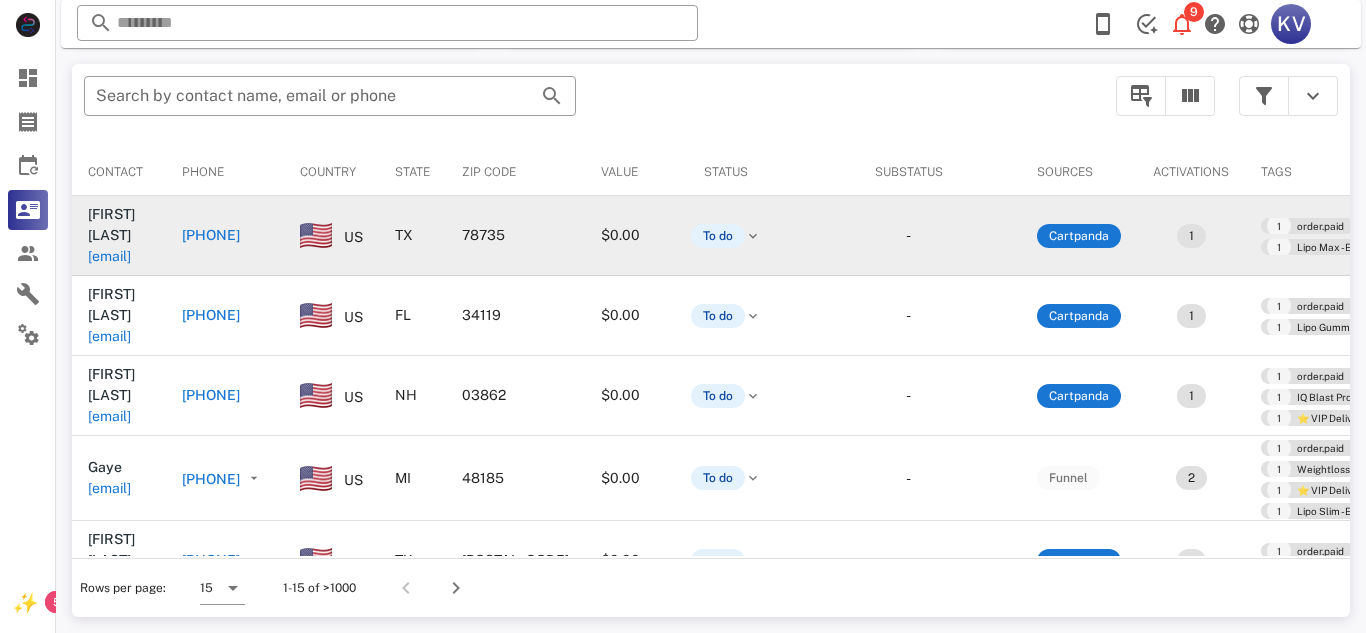 click on "[PHONE]" at bounding box center (211, 235) 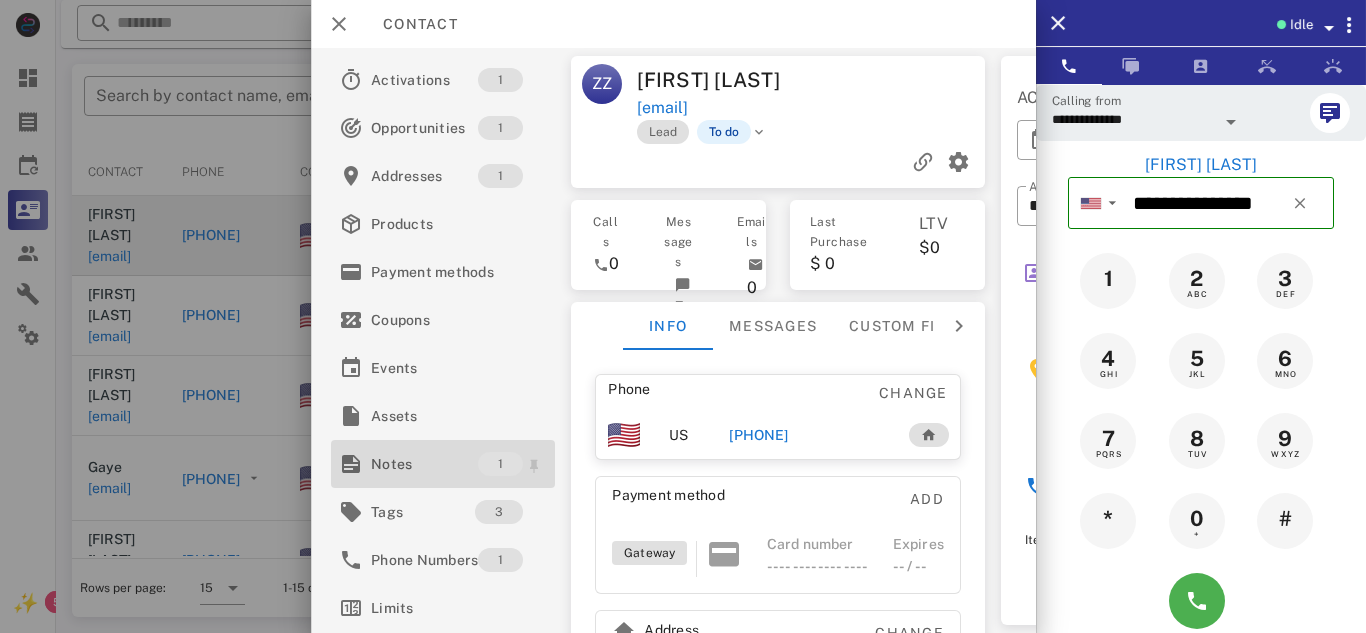 click on "Notes" at bounding box center (424, 464) 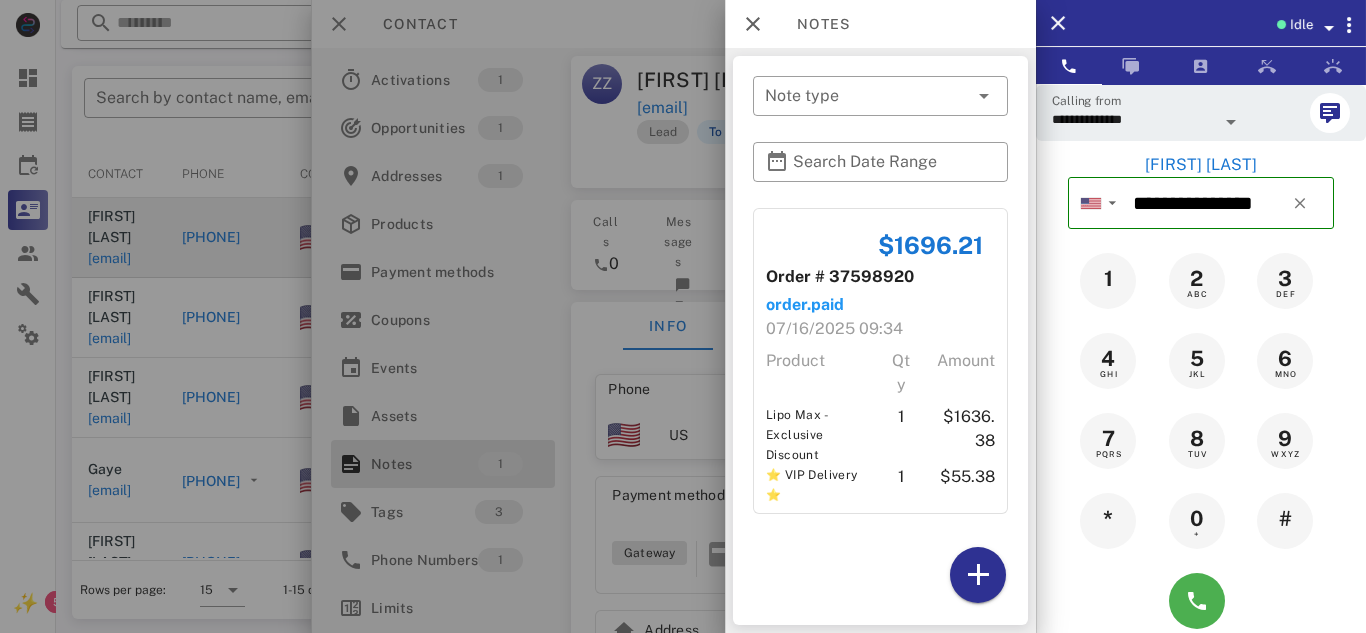 scroll, scrollTop: 380, scrollLeft: 0, axis: vertical 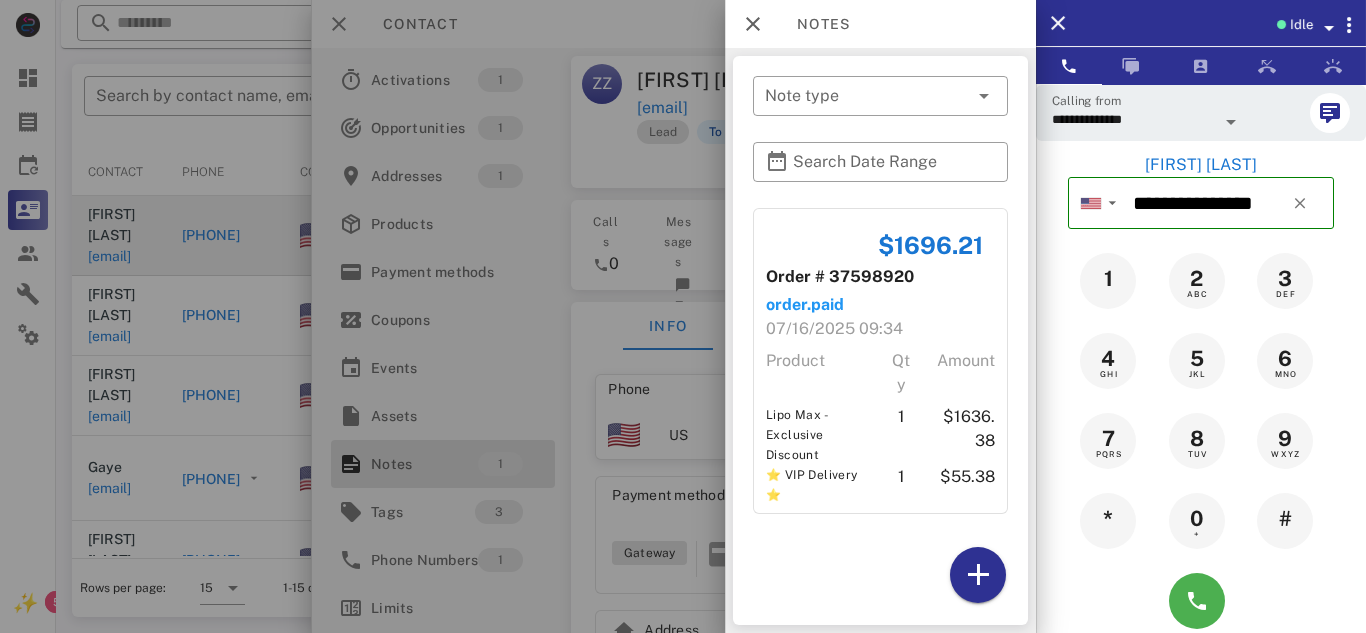 click at bounding box center (683, 316) 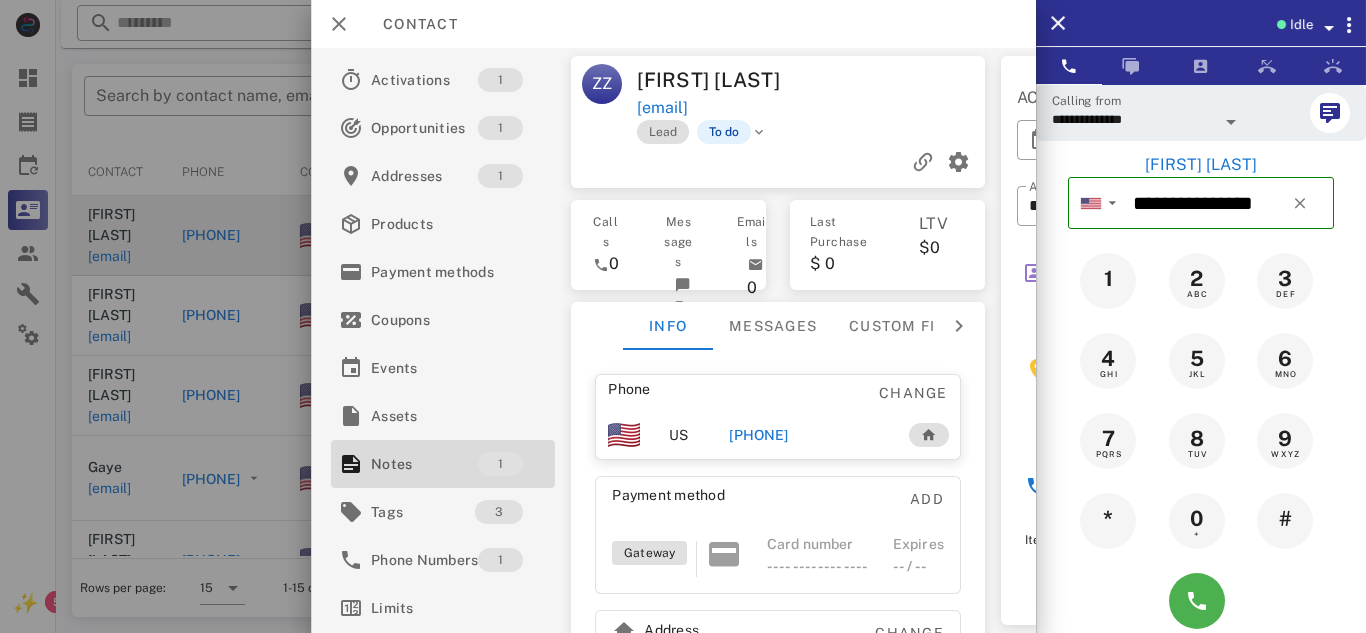 click on "[PHONE]" at bounding box center [758, 435] 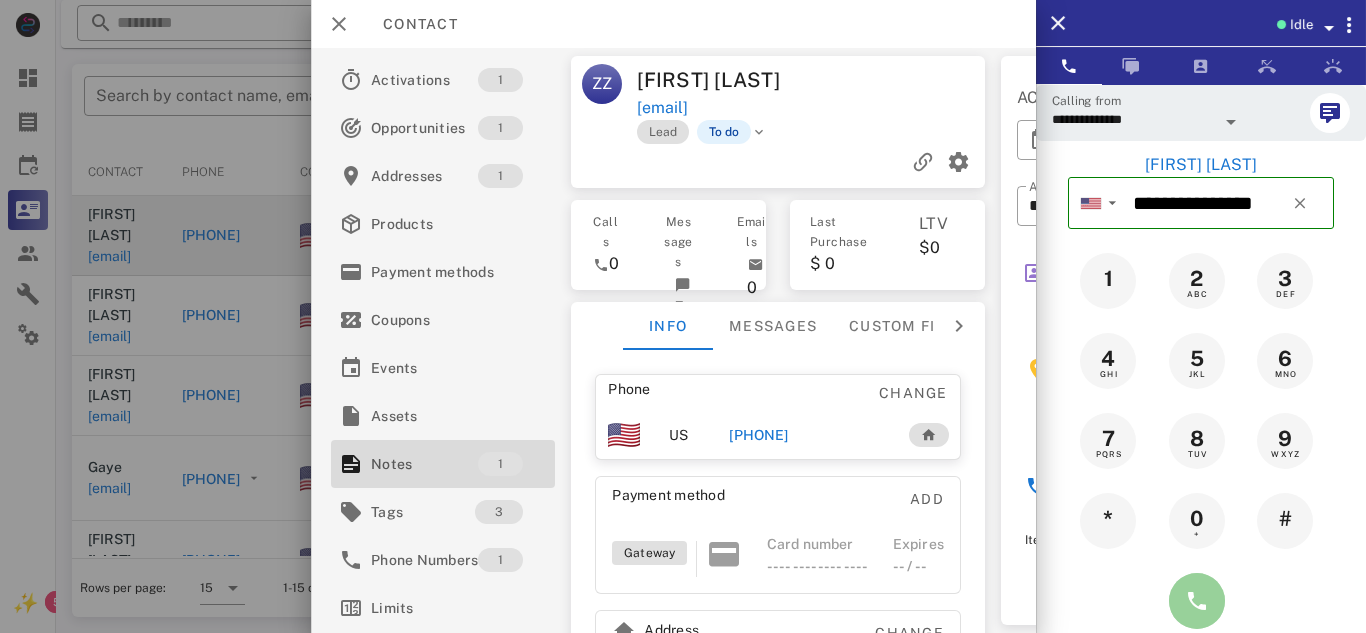 click at bounding box center [1197, 601] 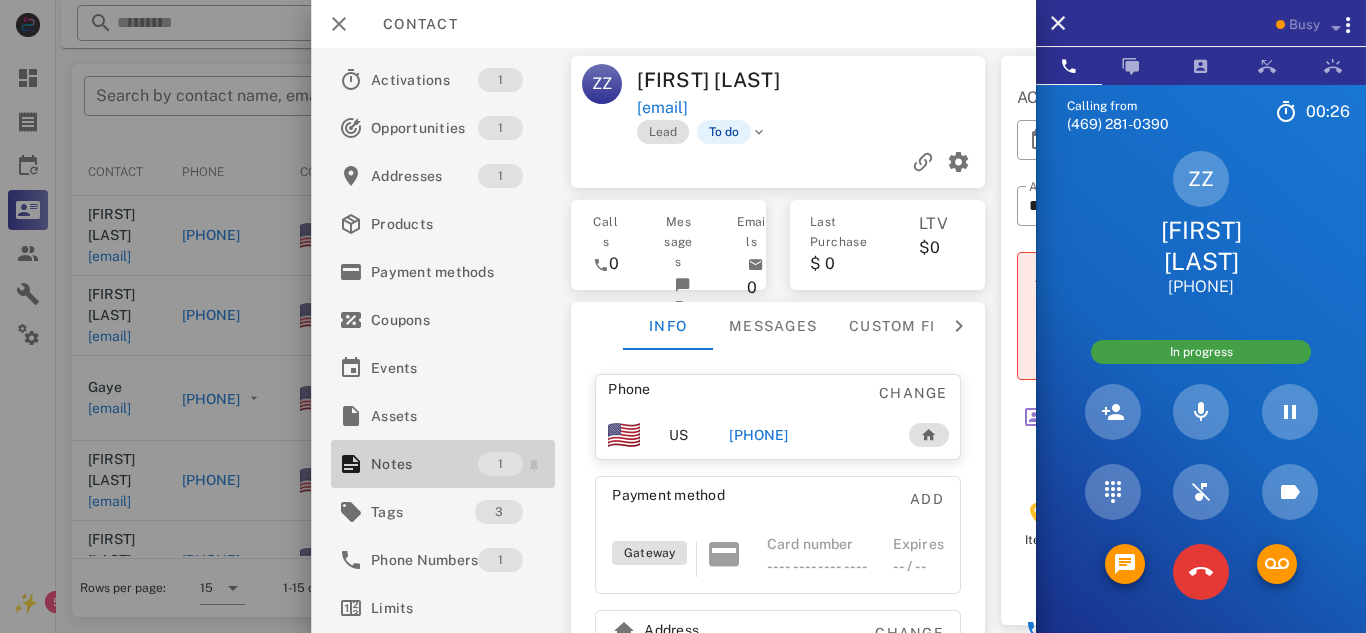click on "Notes" at bounding box center (424, 464) 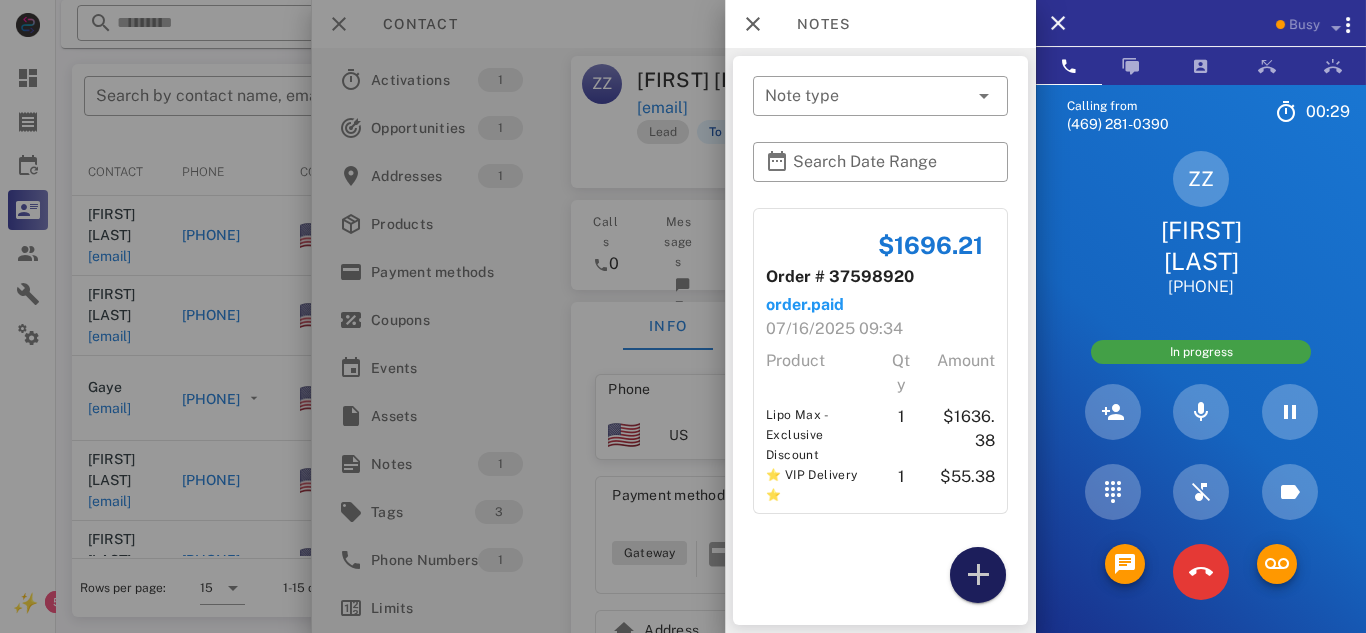 click at bounding box center (978, 575) 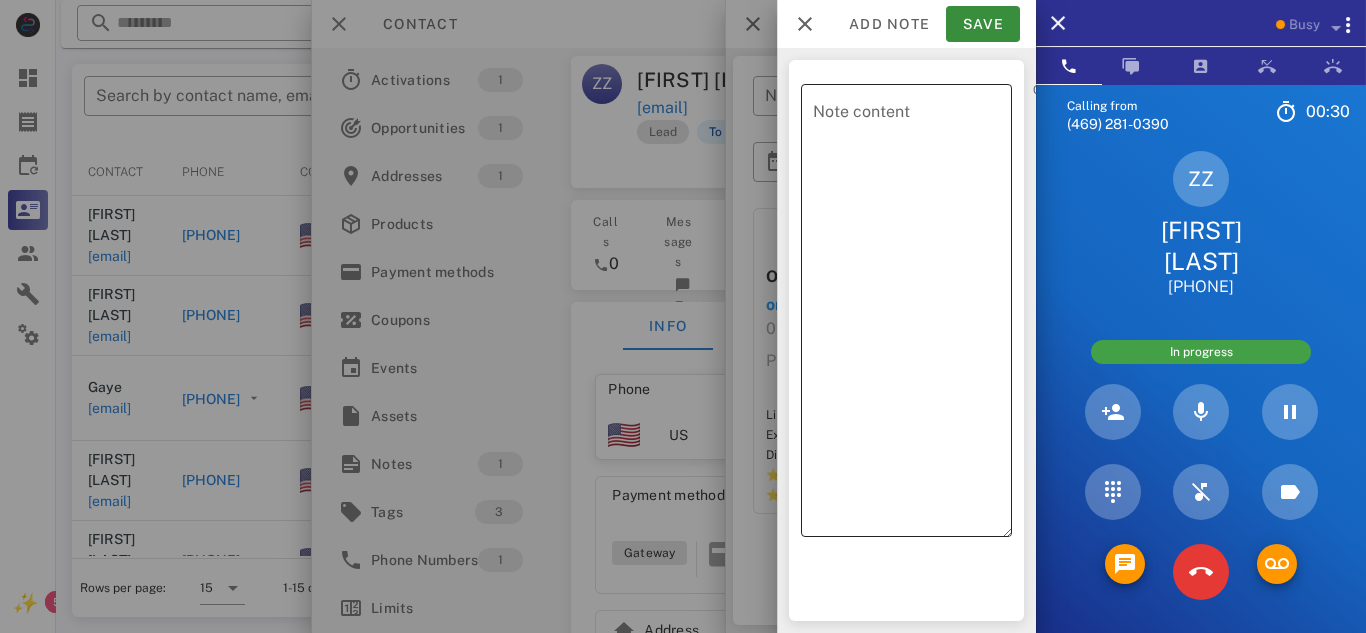 click on "Note content" at bounding box center [912, 315] 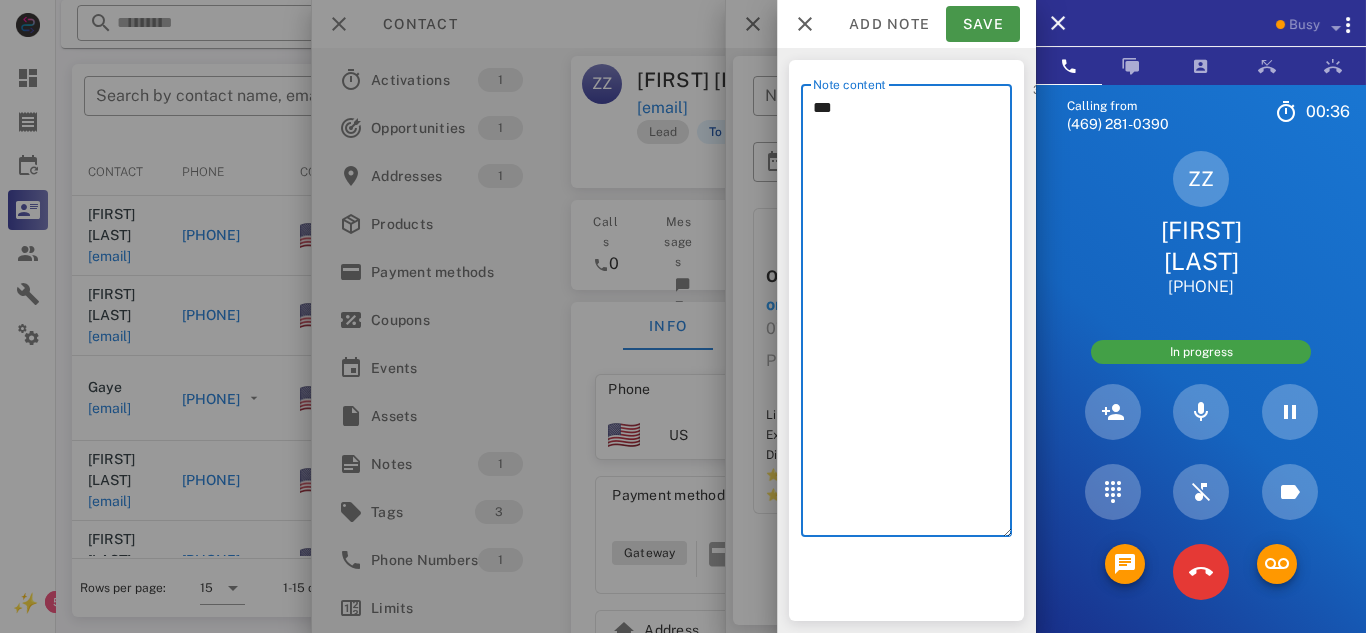 type on "***" 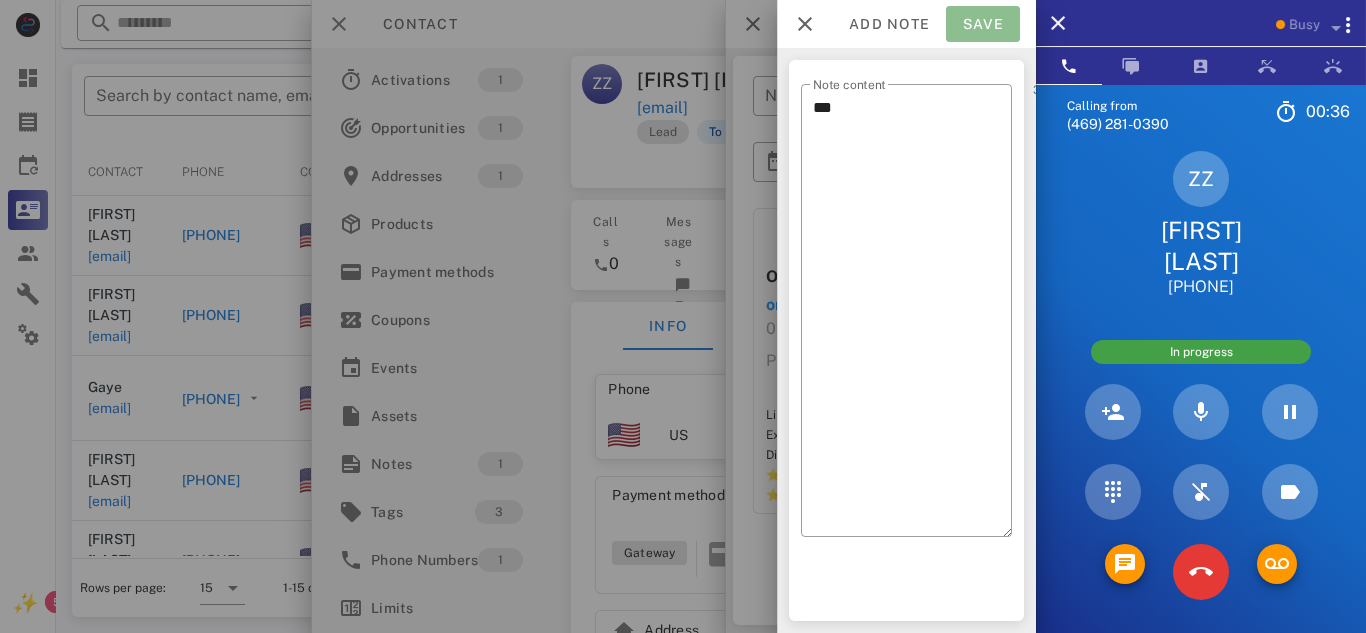 click on "Save" at bounding box center (983, 24) 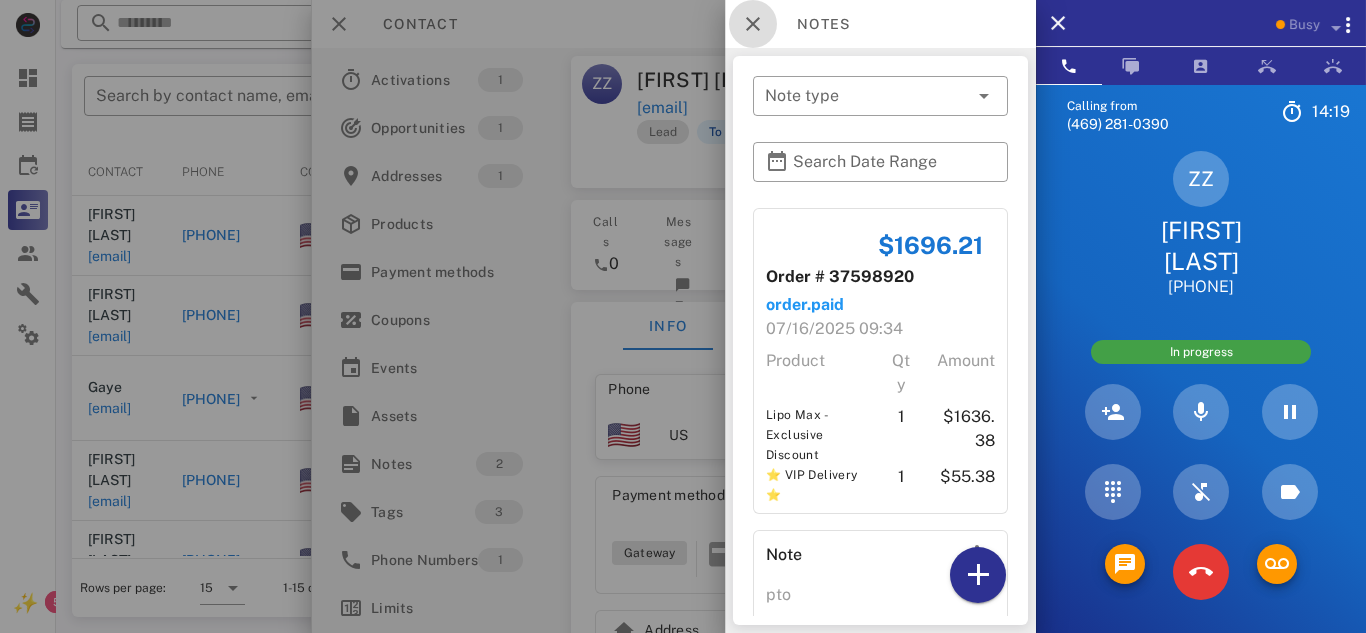 click at bounding box center [753, 24] 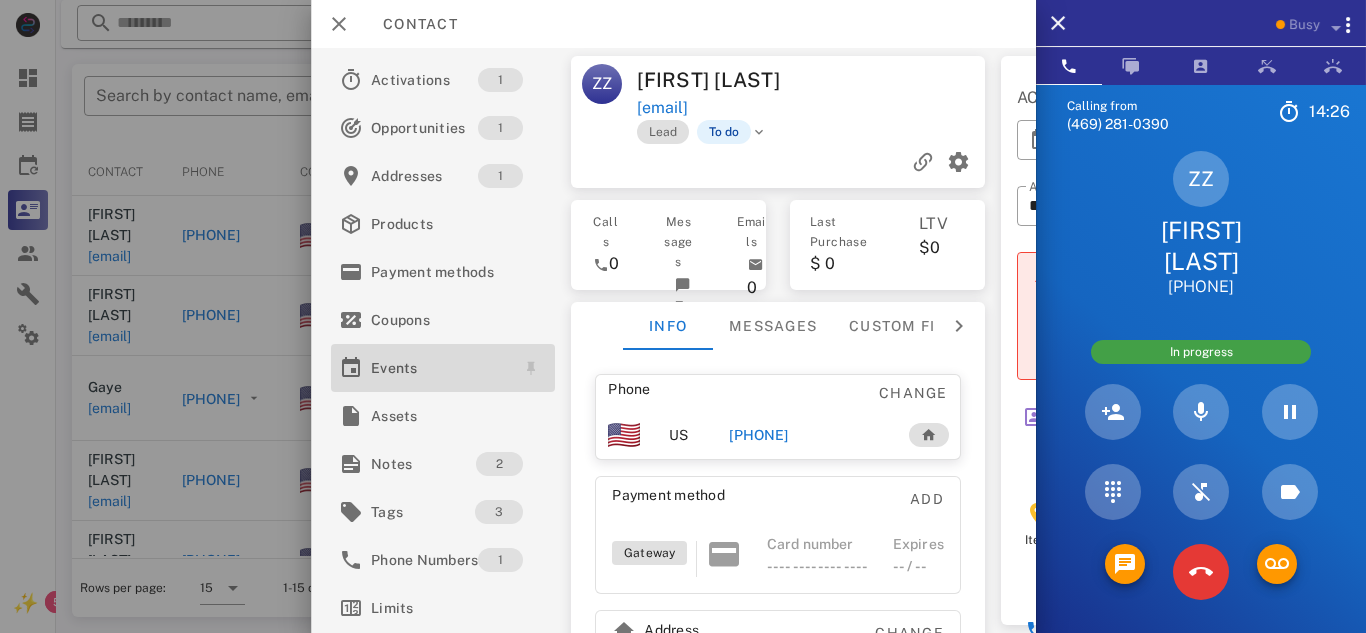 click on "Events" at bounding box center (439, 368) 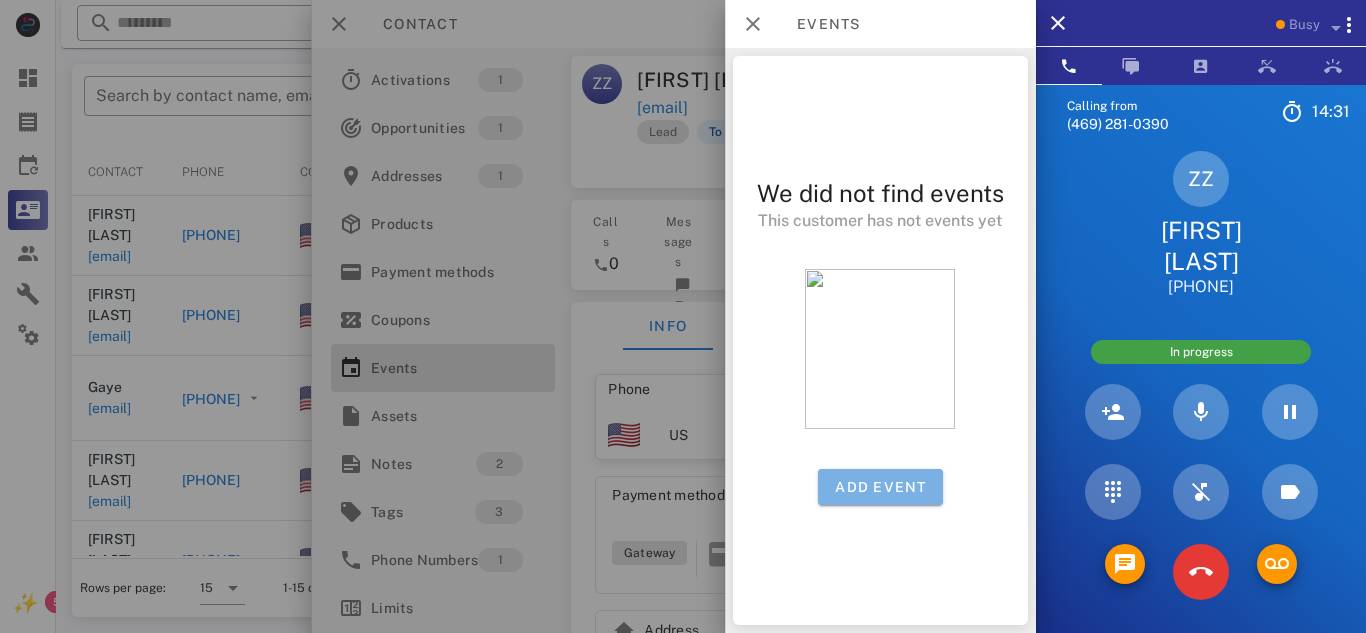 click on "Add event" at bounding box center (880, 487) 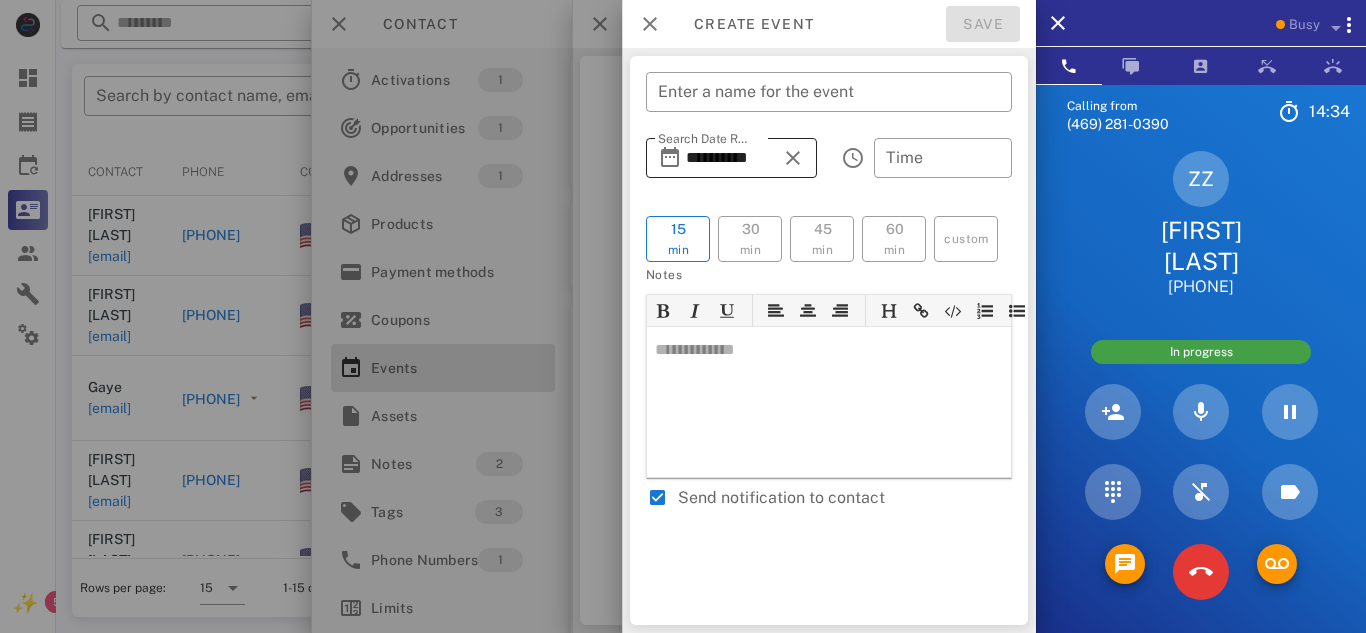 click on "**********" at bounding box center (731, 158) 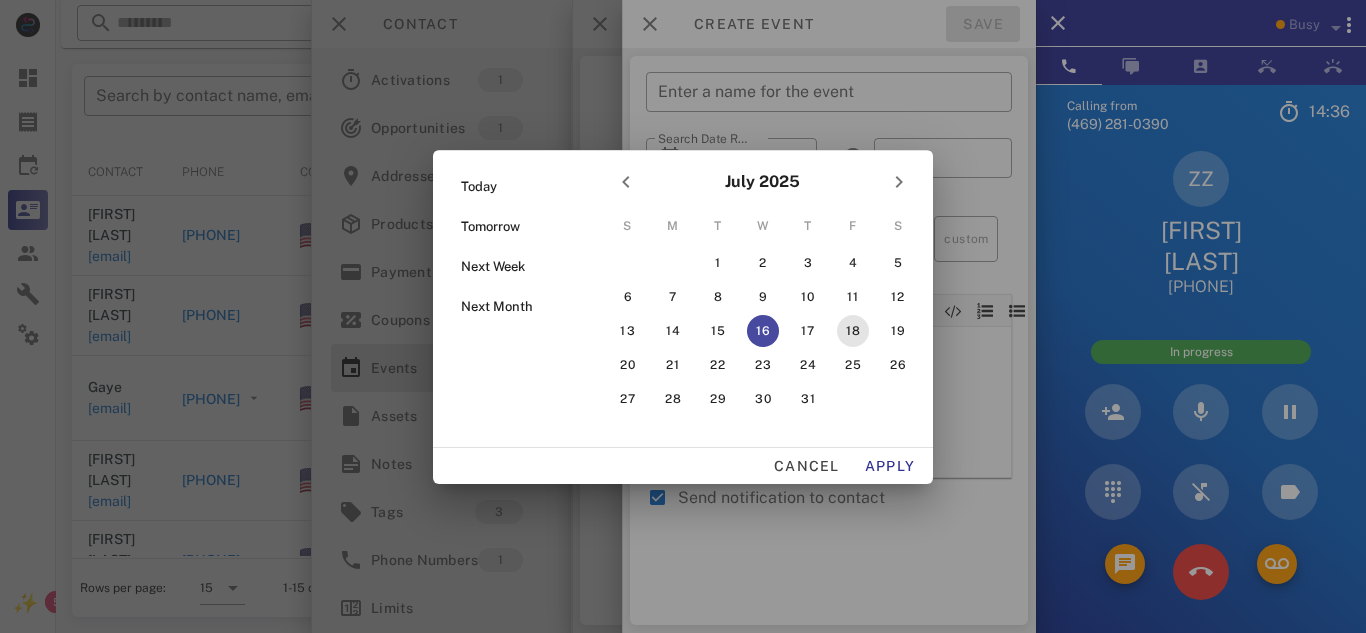 click on "18" at bounding box center [852, 331] 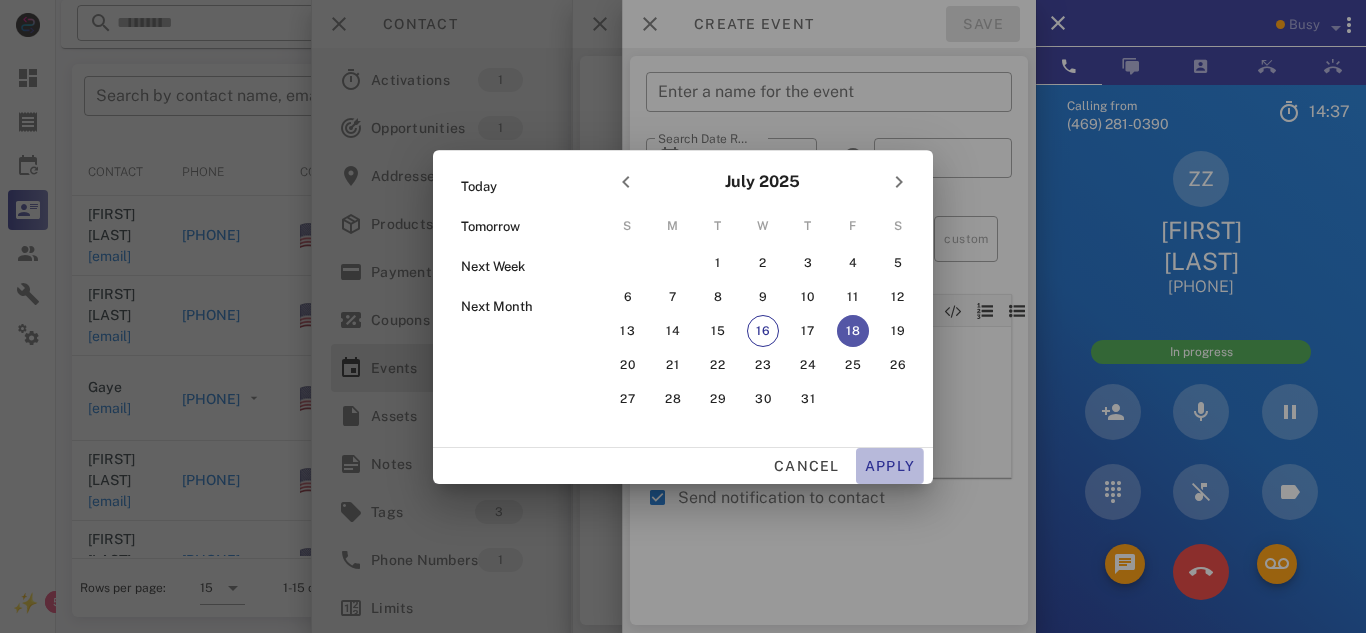 click on "Apply" at bounding box center (890, 466) 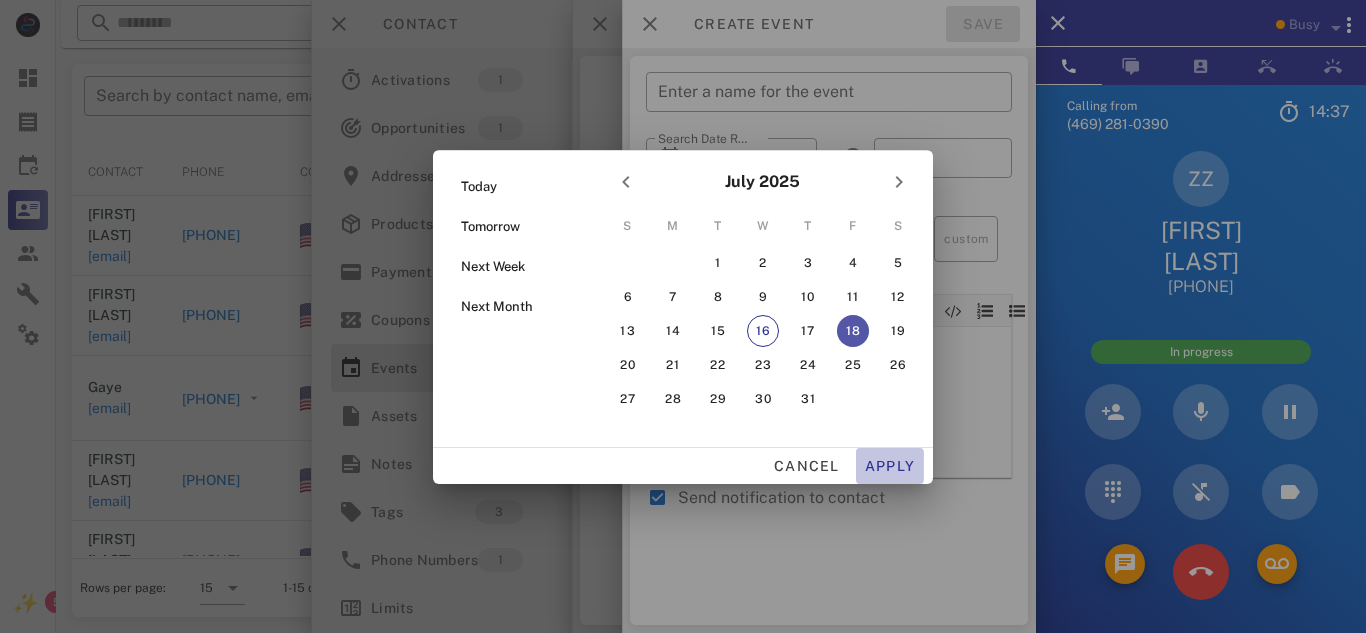 type on "**********" 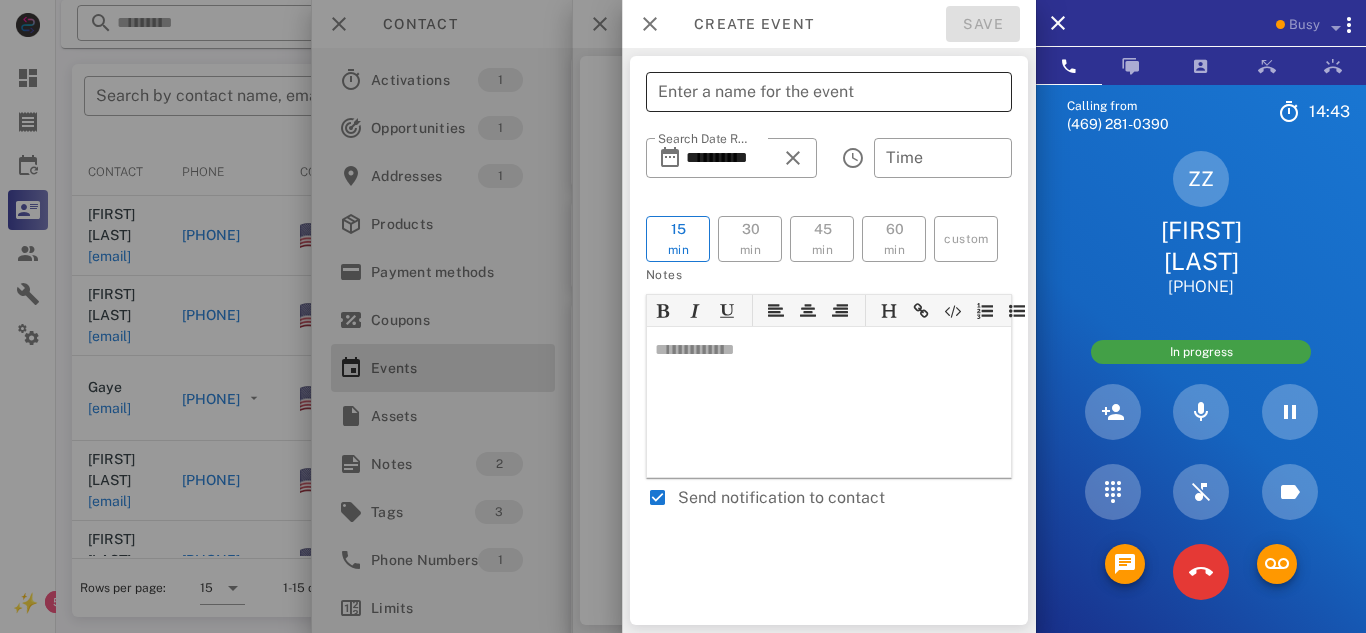 click on "Enter a name for the event" at bounding box center [829, 92] 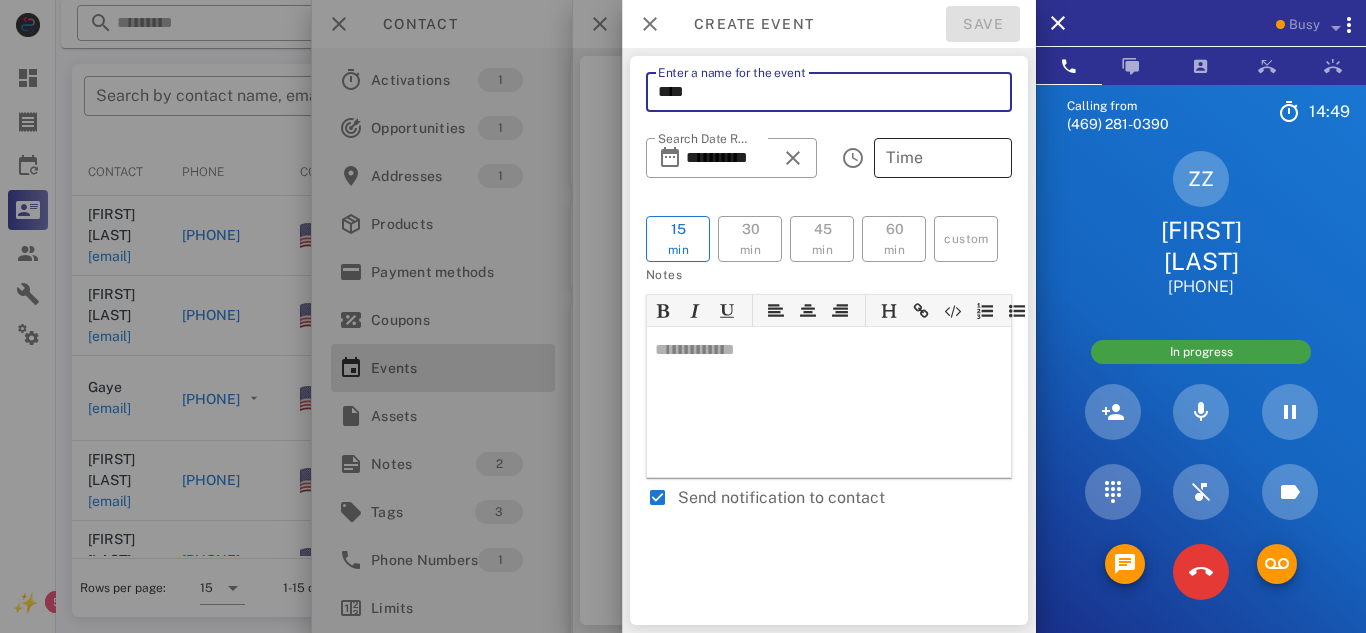 type on "****" 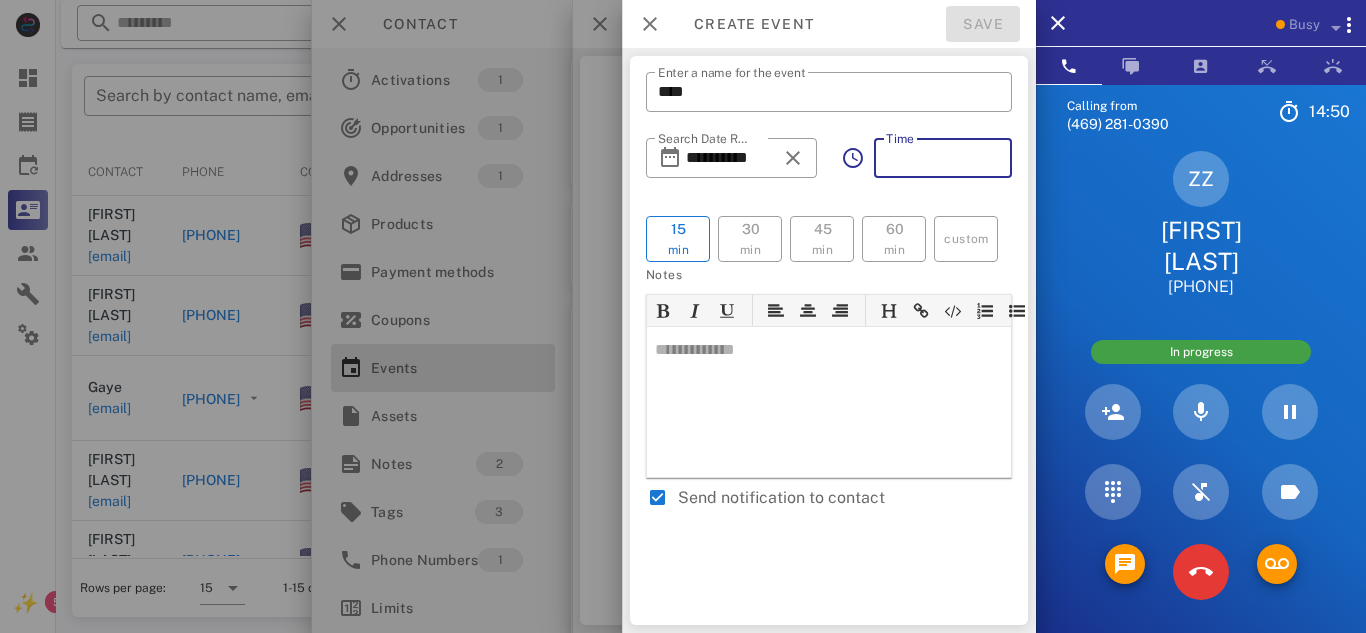 click on "Time" at bounding box center (943, 158) 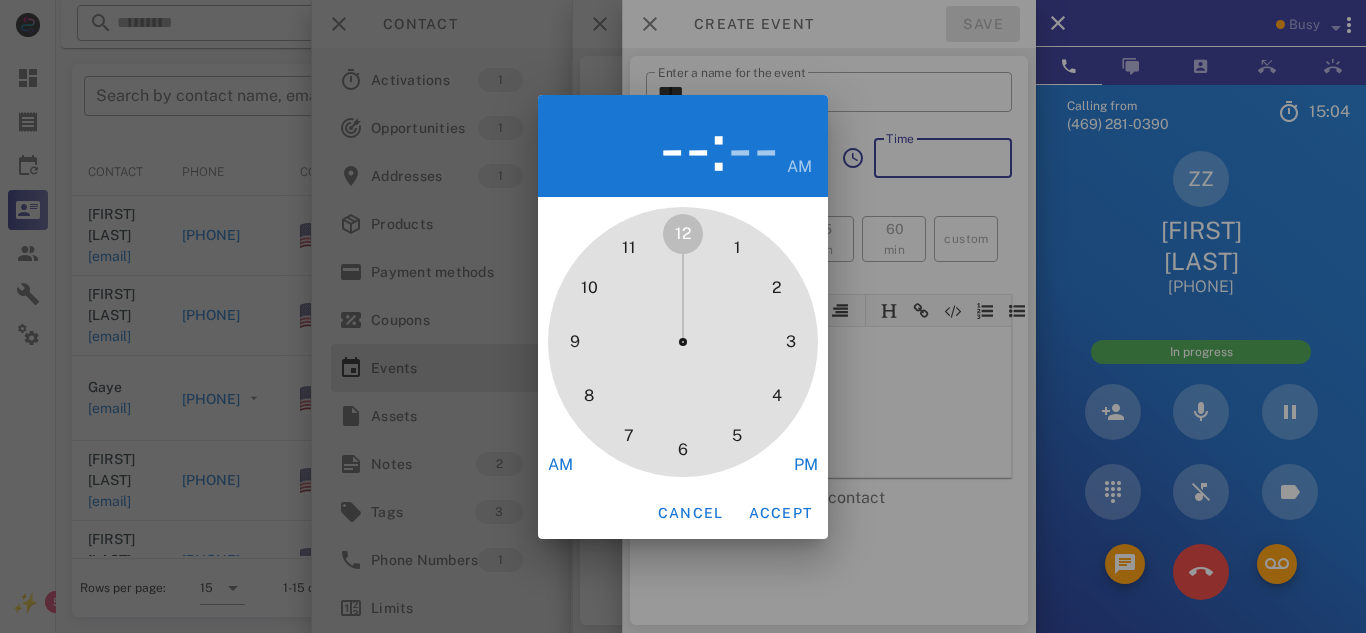 click on "PM" at bounding box center (806, 465) 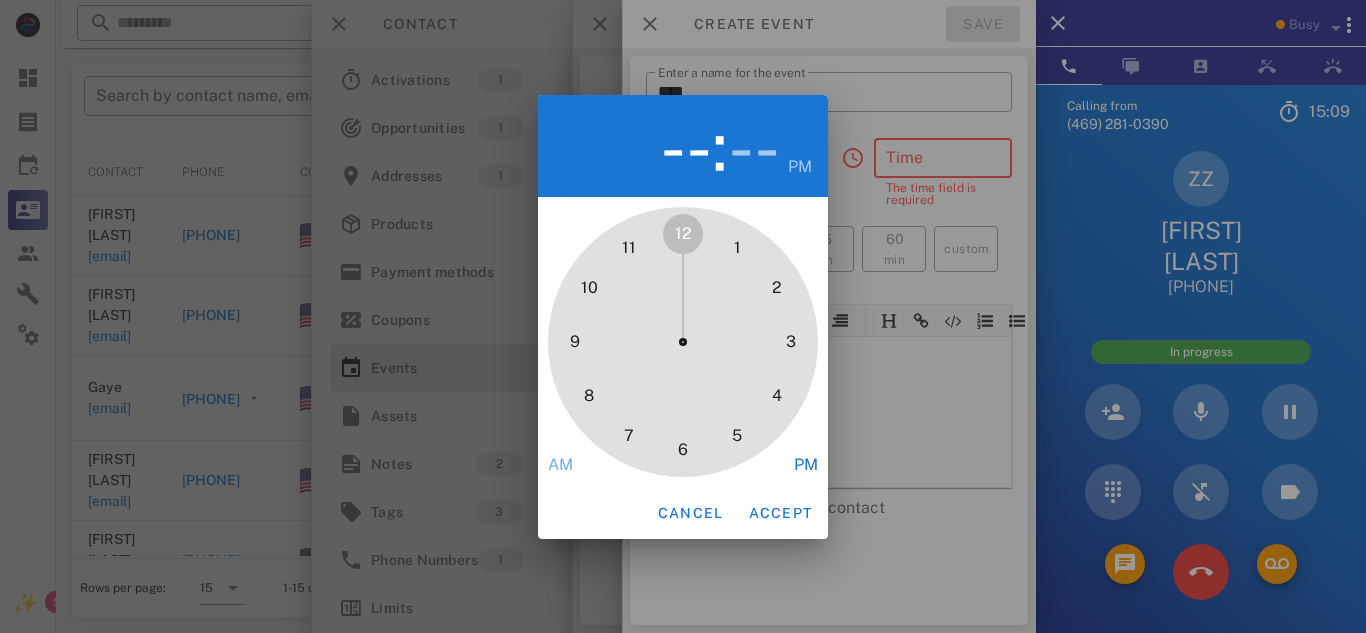 click on "1" at bounding box center [737, 248] 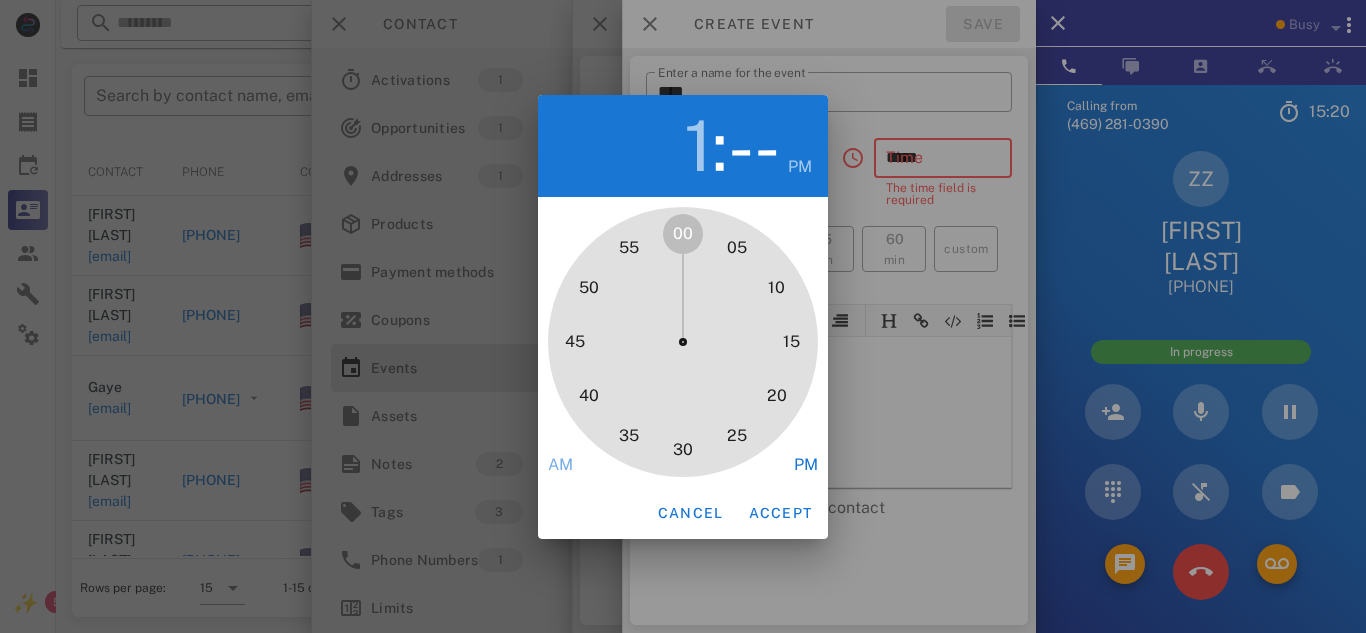 click on "00 05 10 15 20 25 30 35 40 45 50 55" at bounding box center [683, 342] 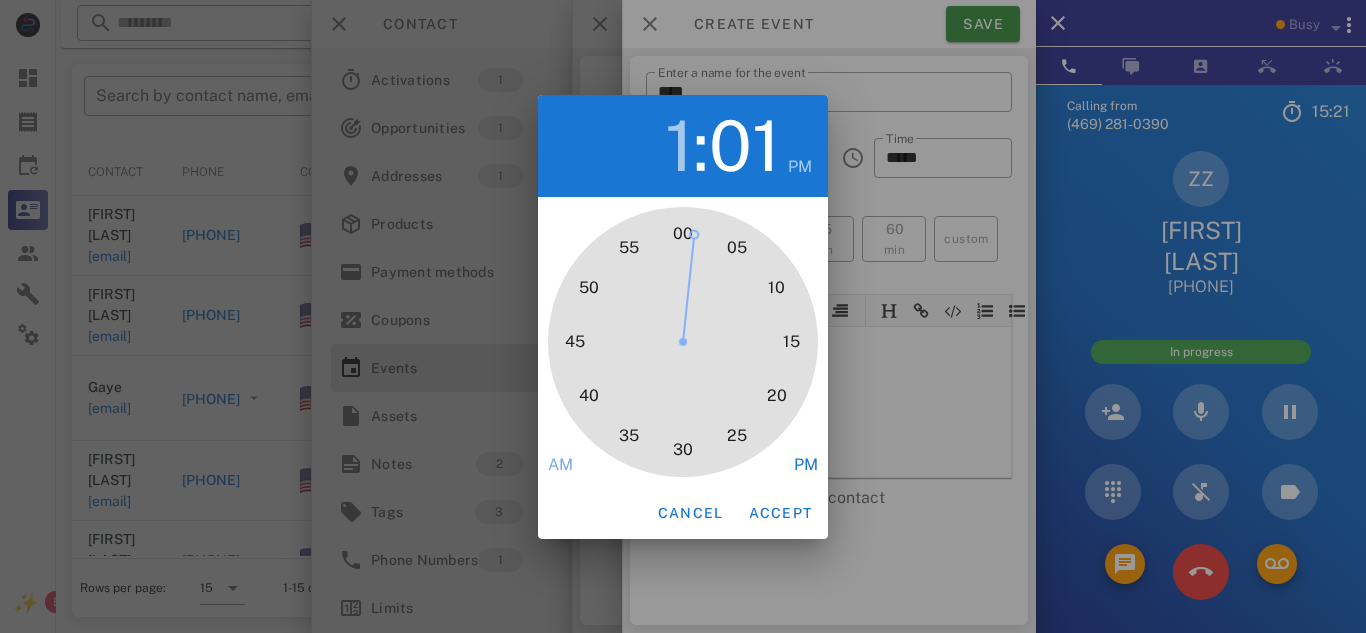 type on "*****" 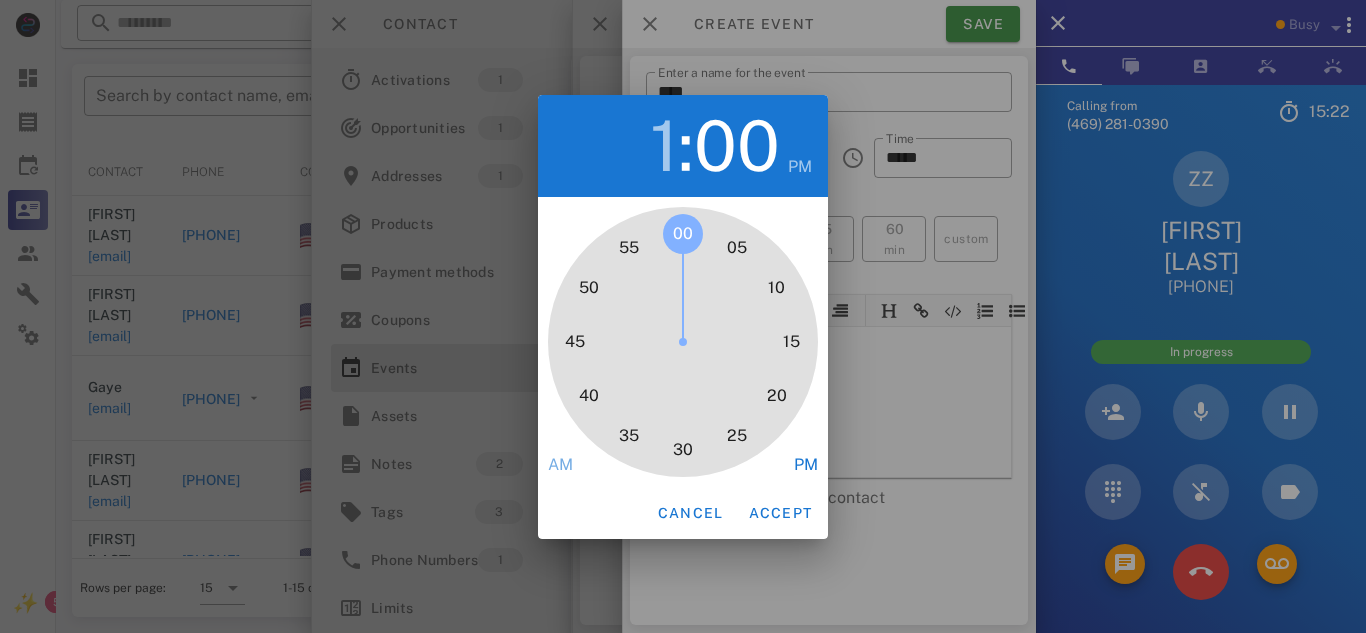 click on "00" at bounding box center [683, 234] 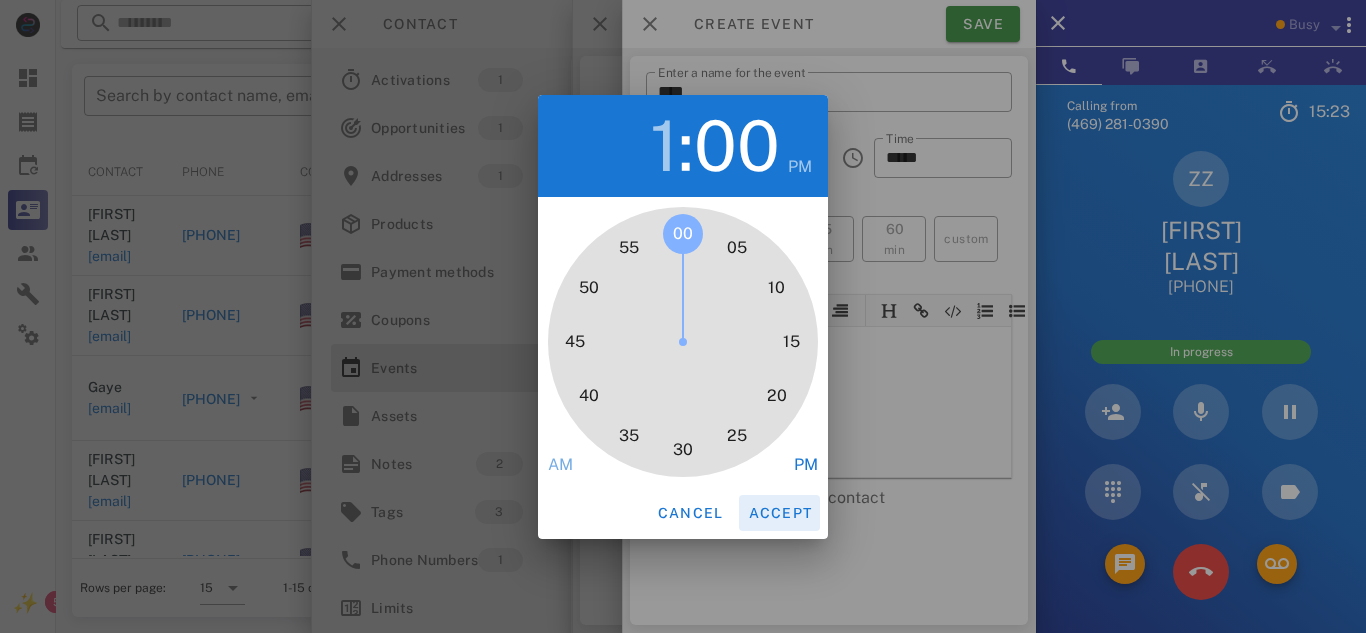 click on "Accept" at bounding box center [779, 513] 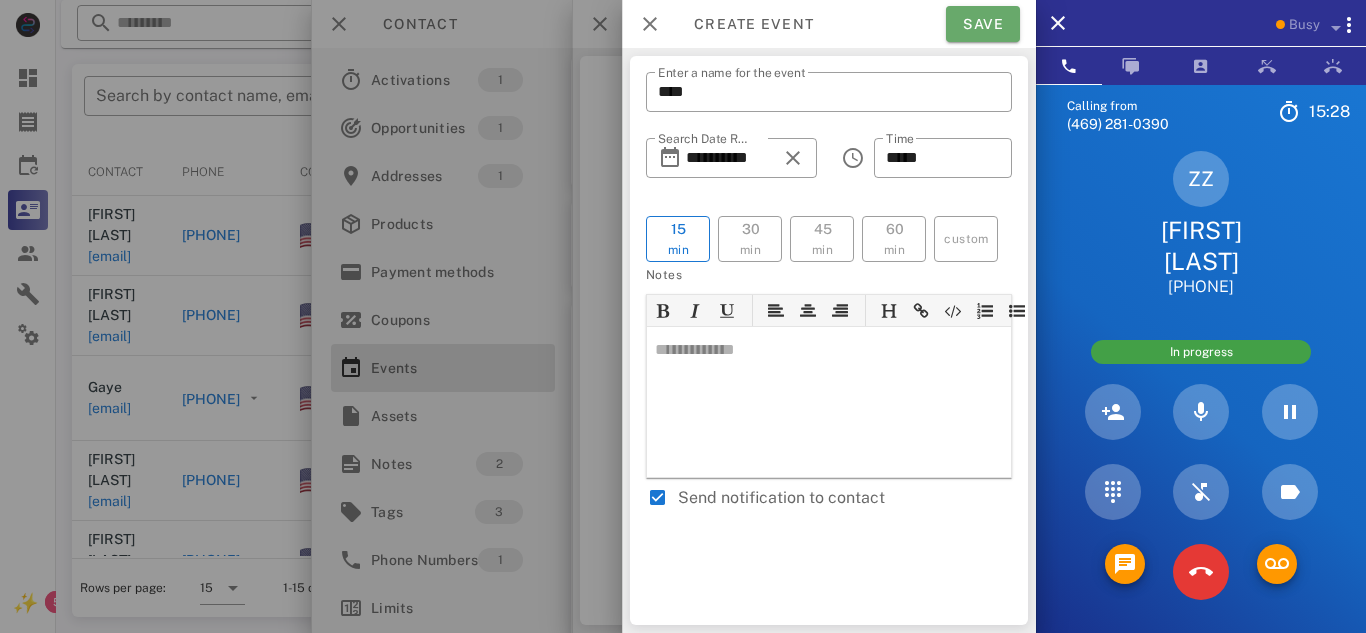 click on "Save" at bounding box center (983, 24) 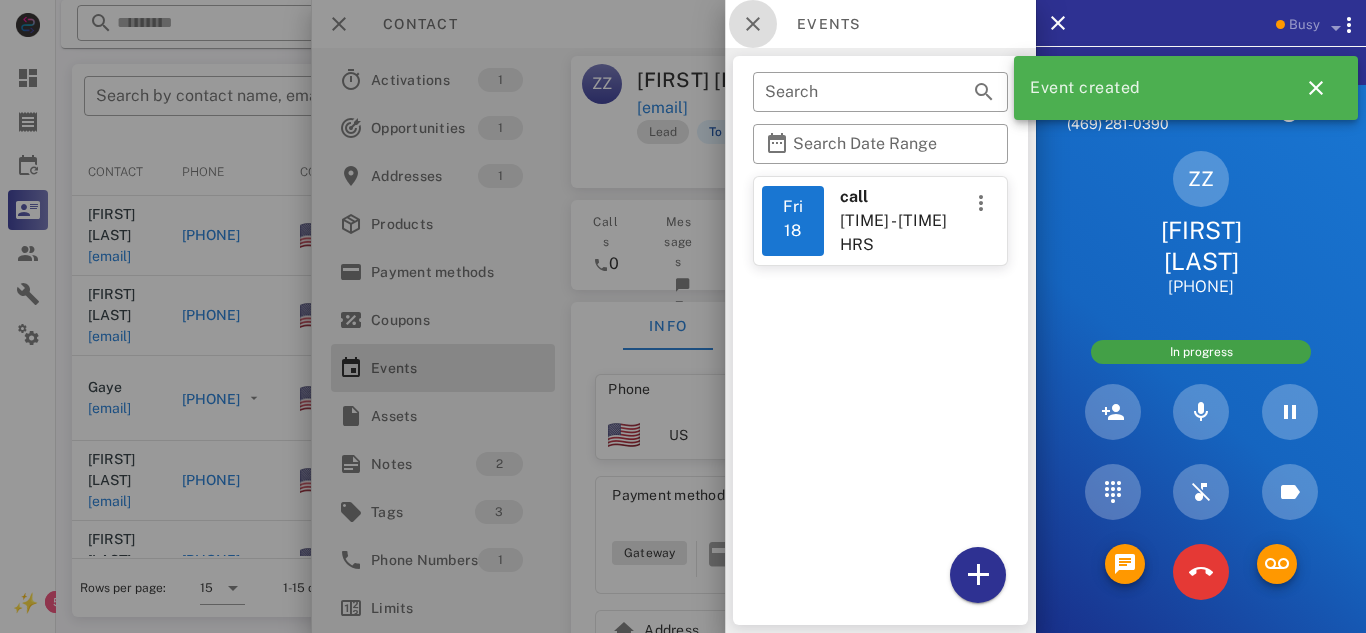 click at bounding box center (753, 24) 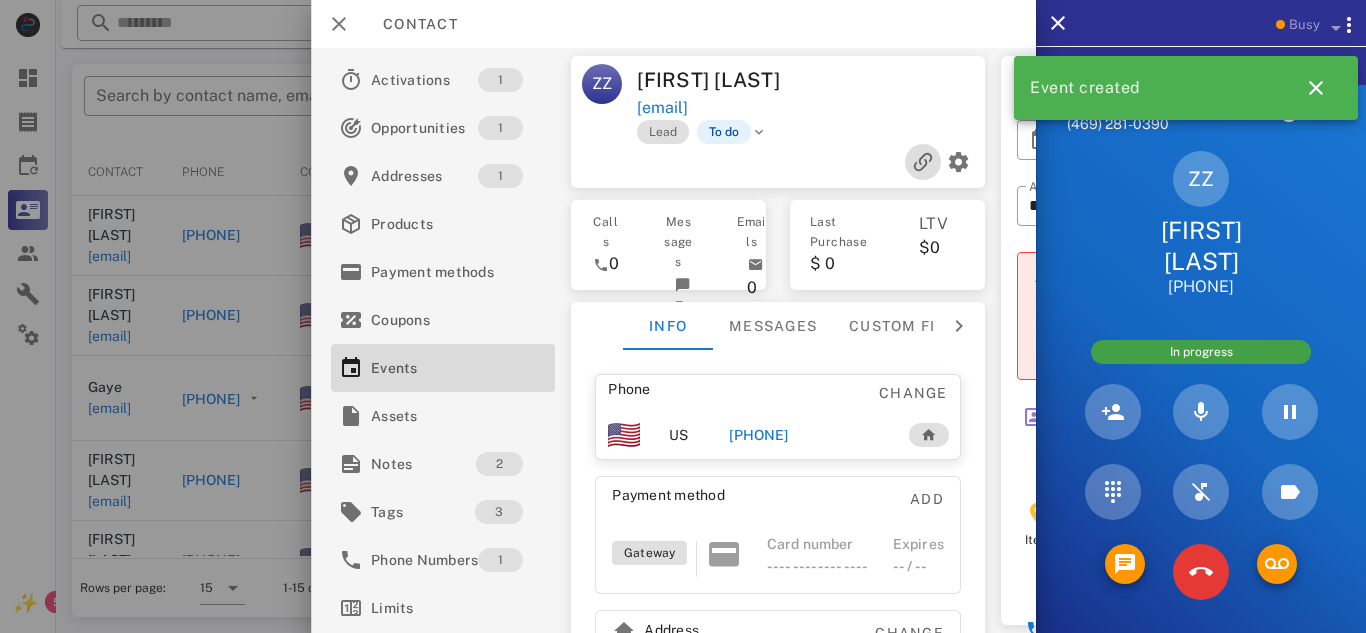 click at bounding box center (923, 162) 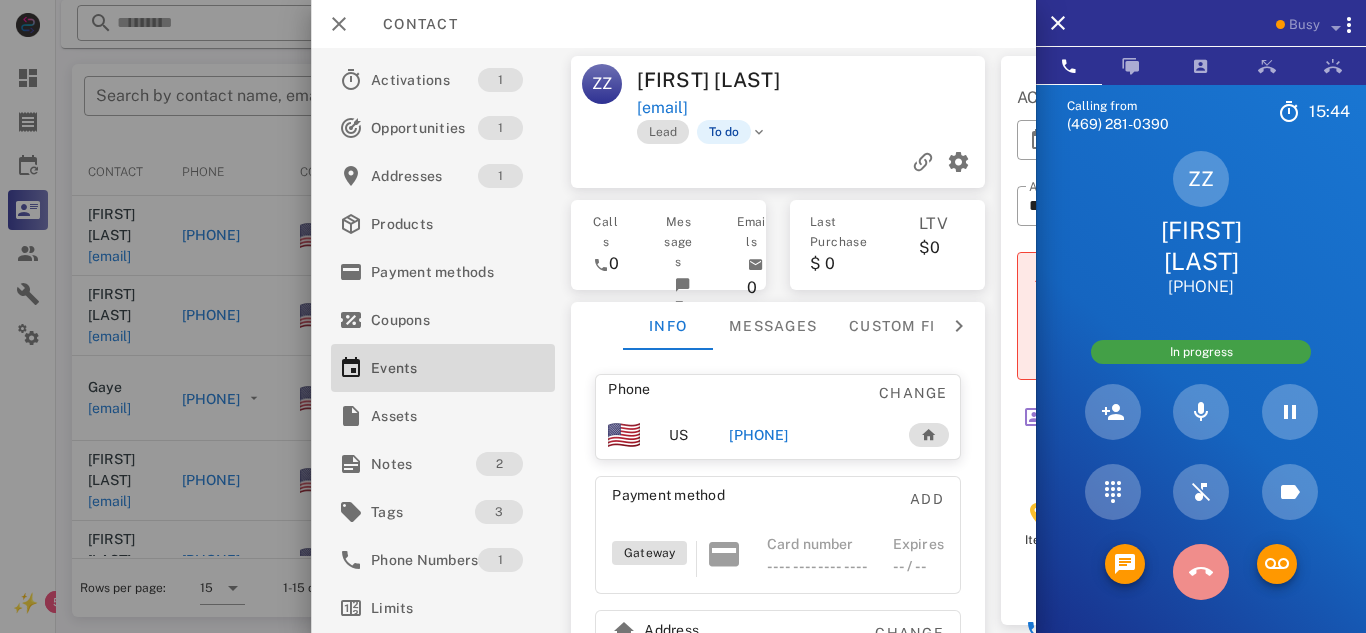 click at bounding box center [1201, 572] 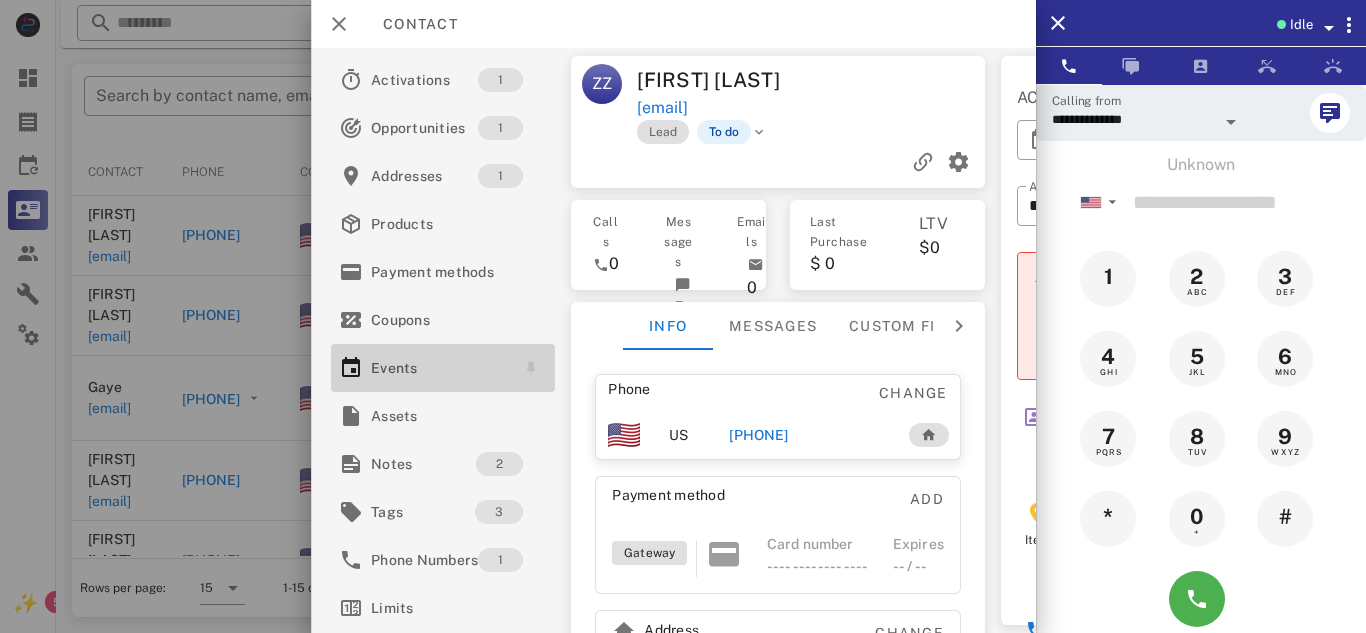 click on "Events" at bounding box center (439, 368) 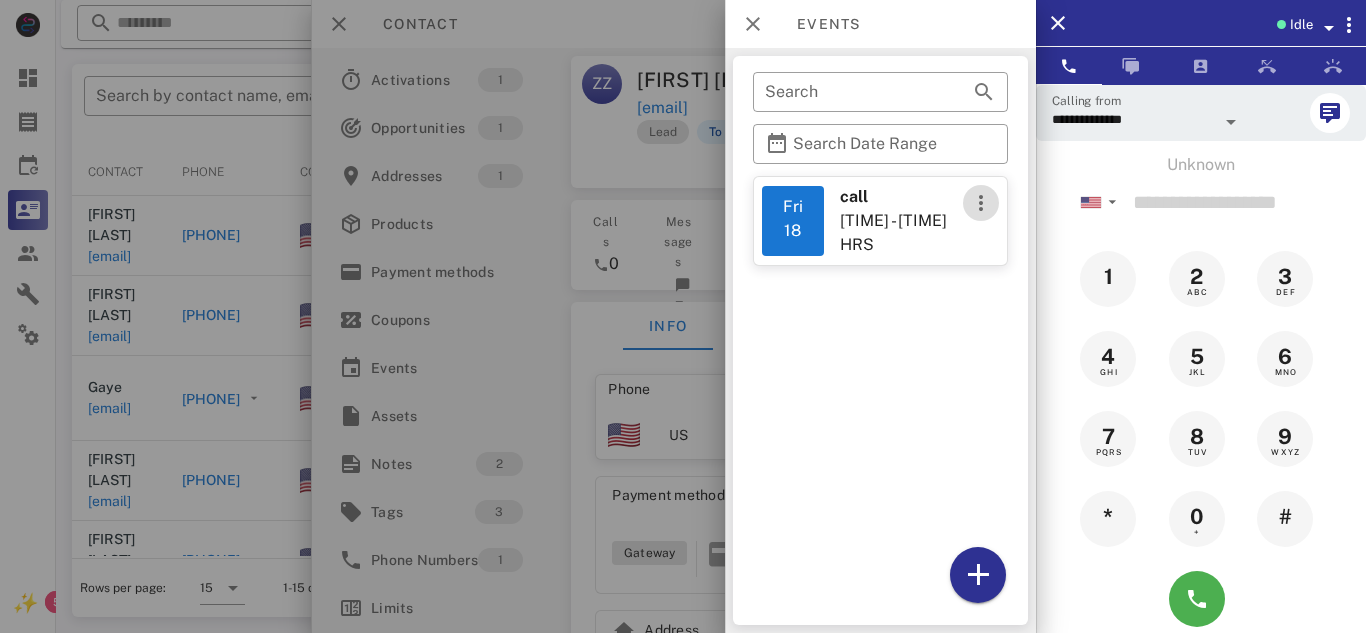 click at bounding box center (981, 203) 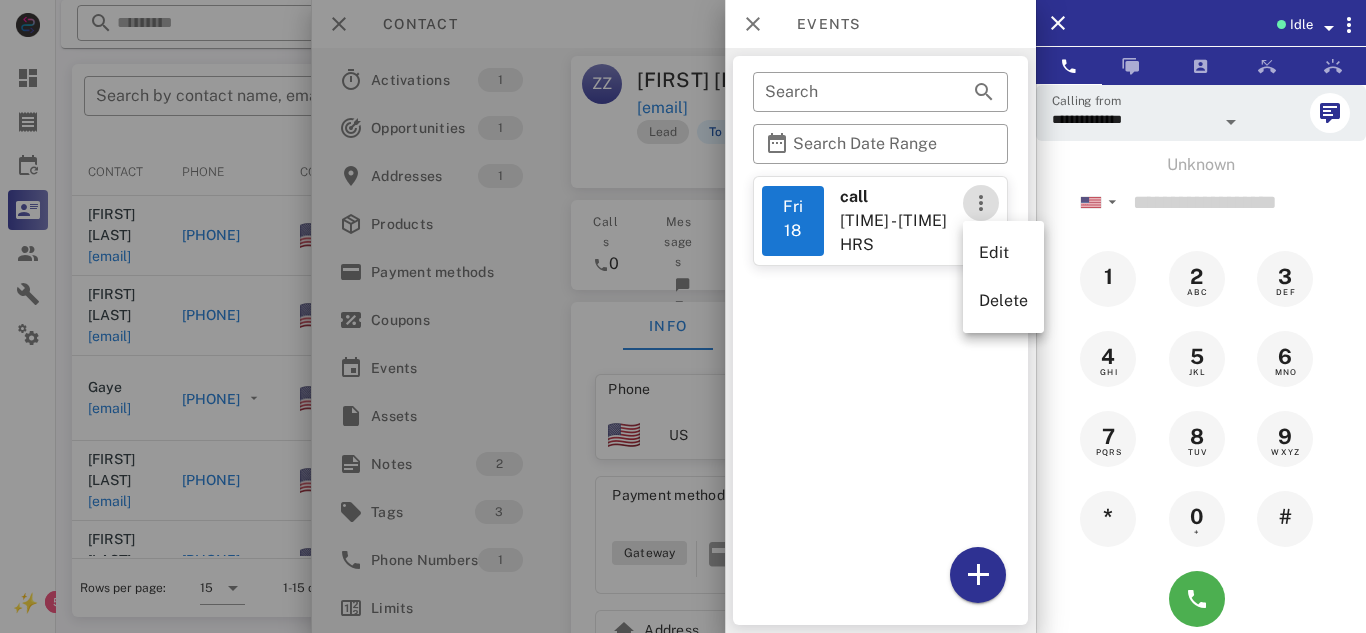 click at bounding box center (981, 203) 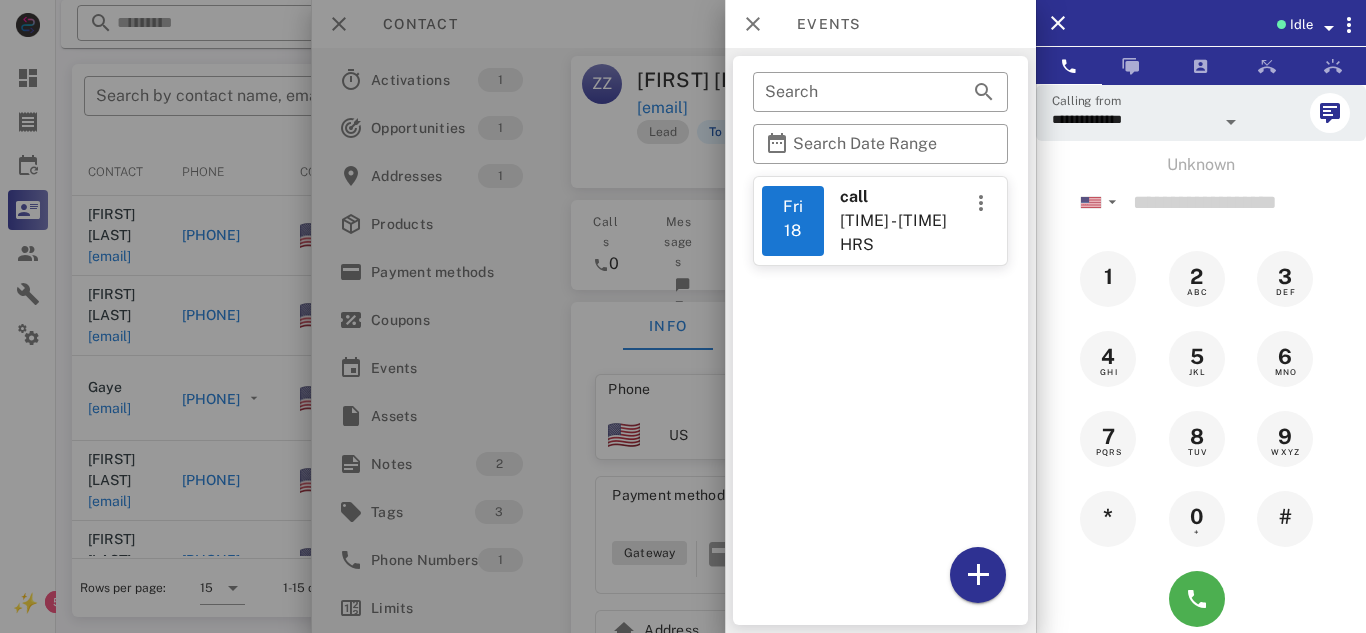 click on "​ Search ​ Search Date Range  Fri   18  call  [TIME] HRS" at bounding box center [880, 340] 